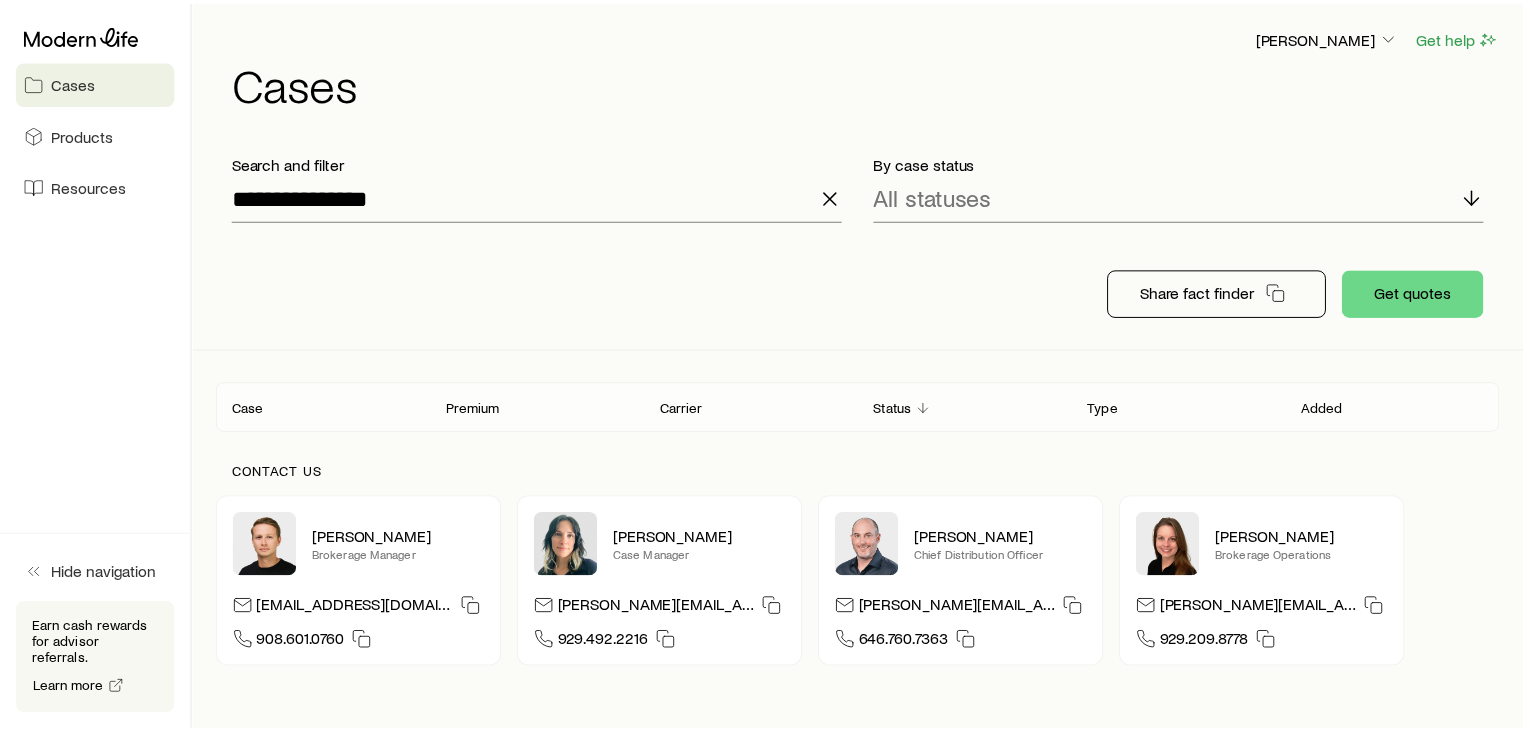 scroll, scrollTop: 0, scrollLeft: 0, axis: both 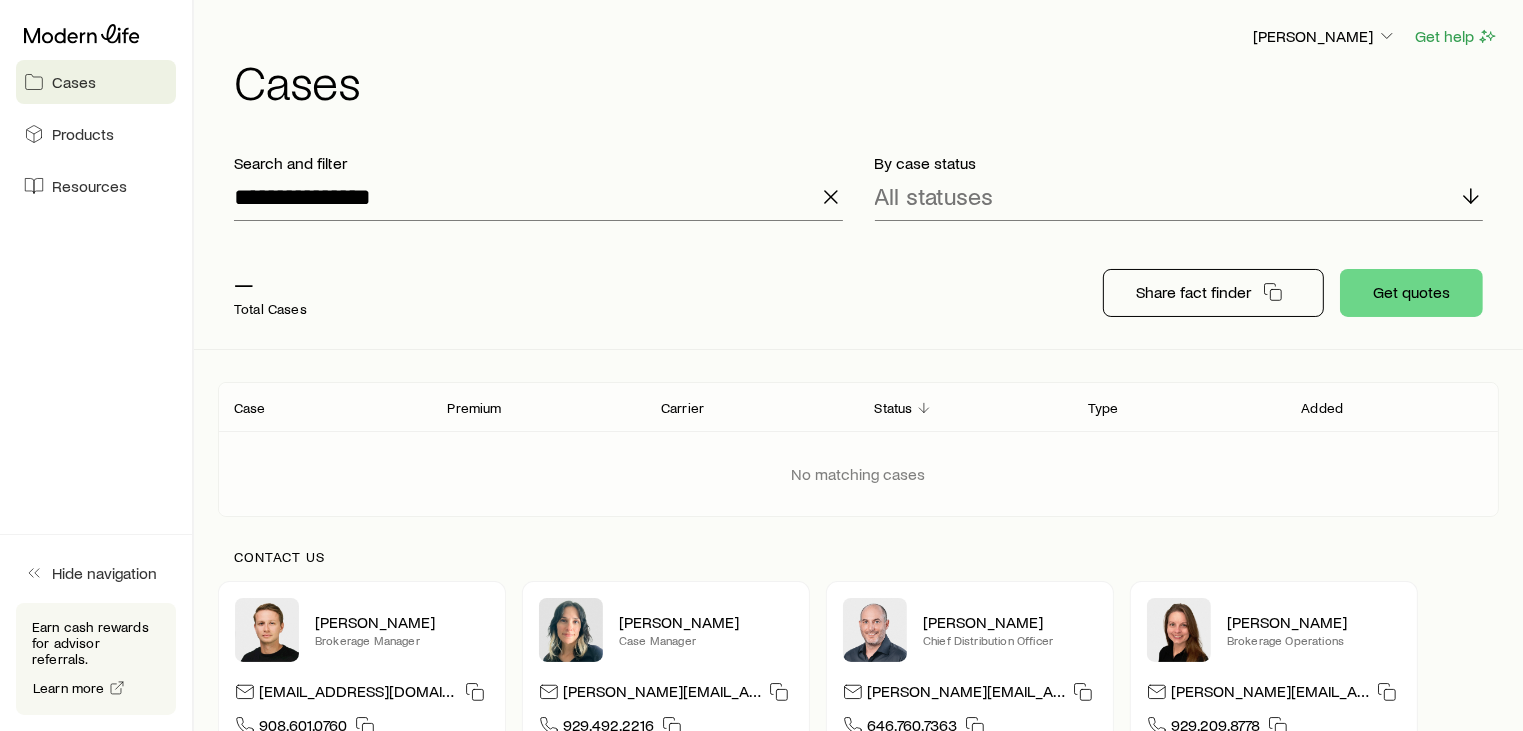 click 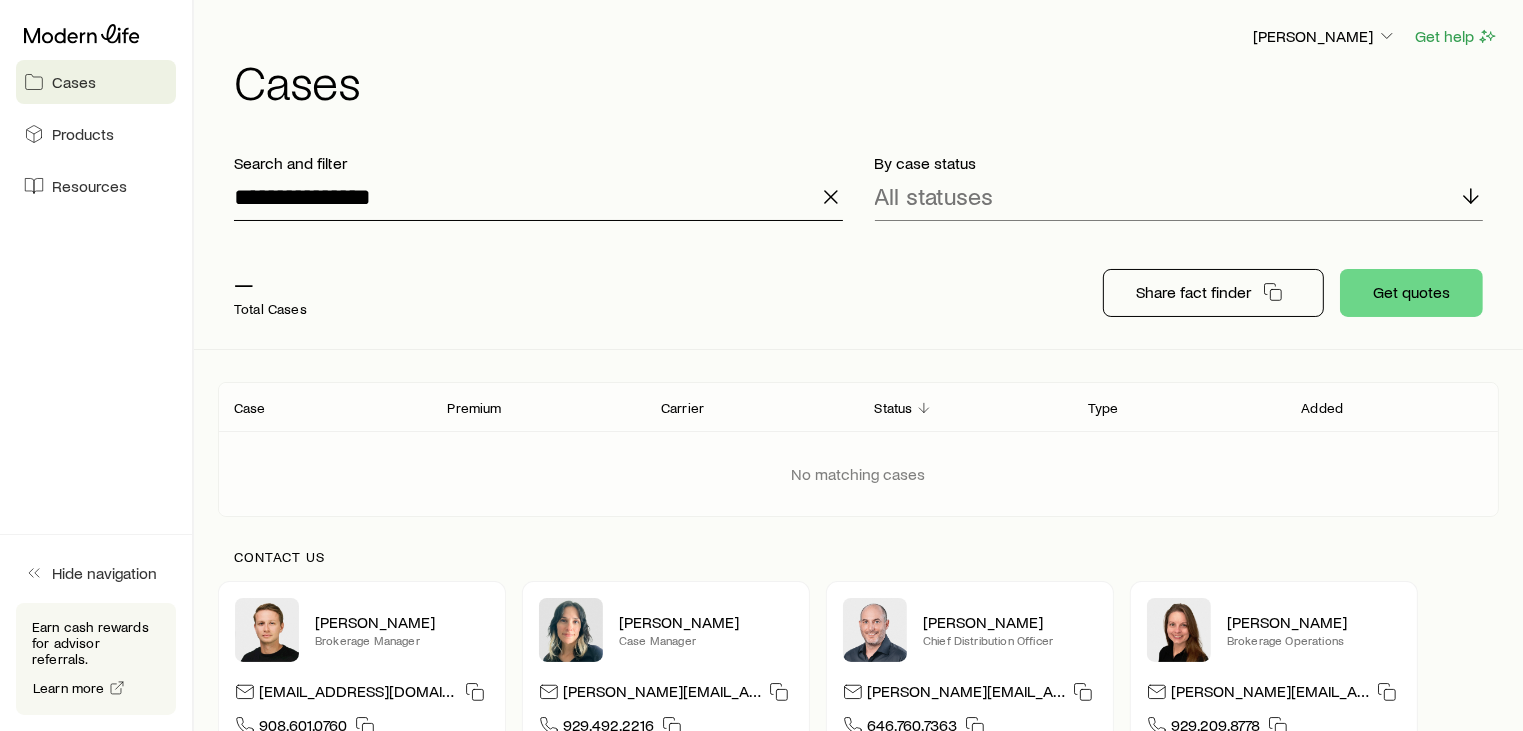 type 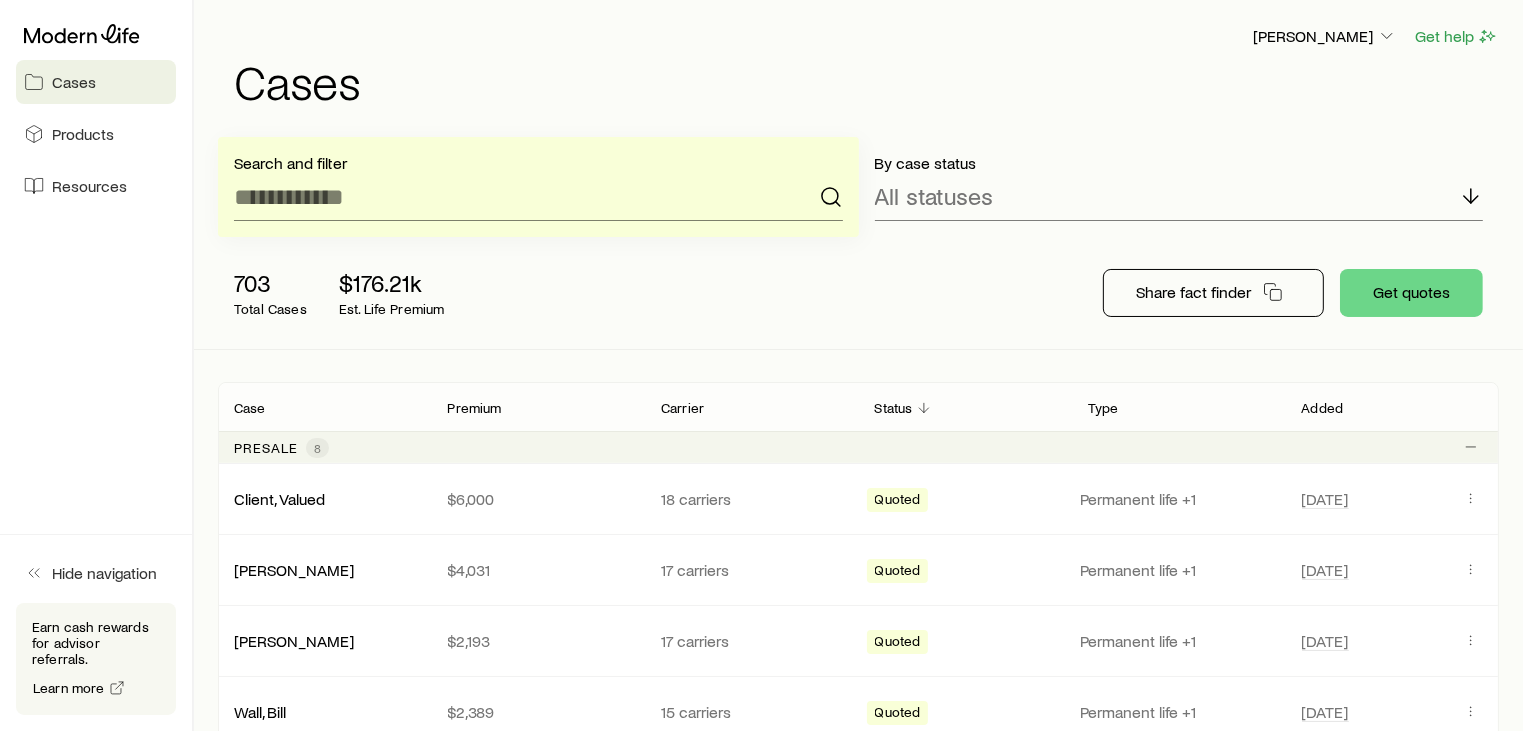 click on "703 Total Cases $176.21k Est. Life Premium" at bounding box center (538, 293) 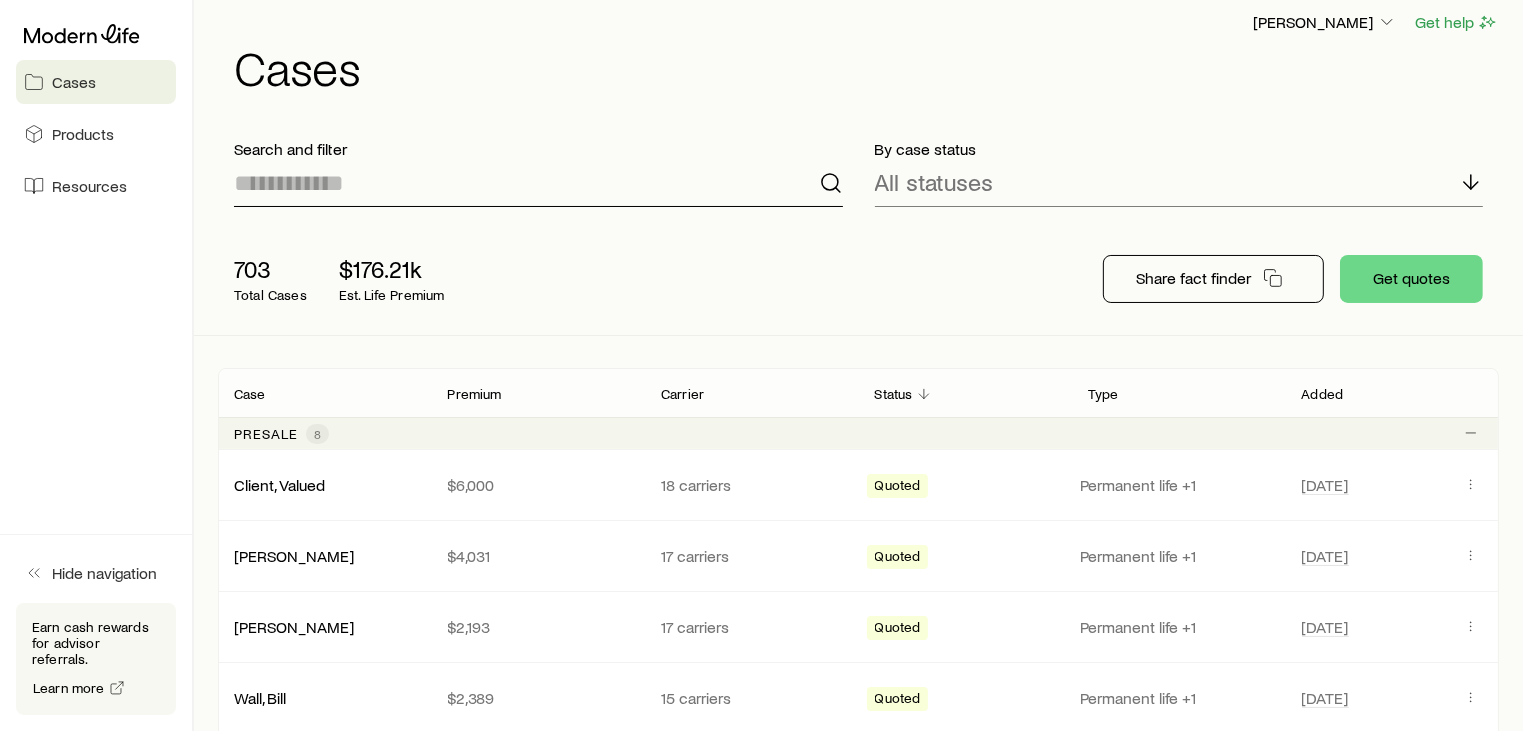 scroll, scrollTop: 0, scrollLeft: 0, axis: both 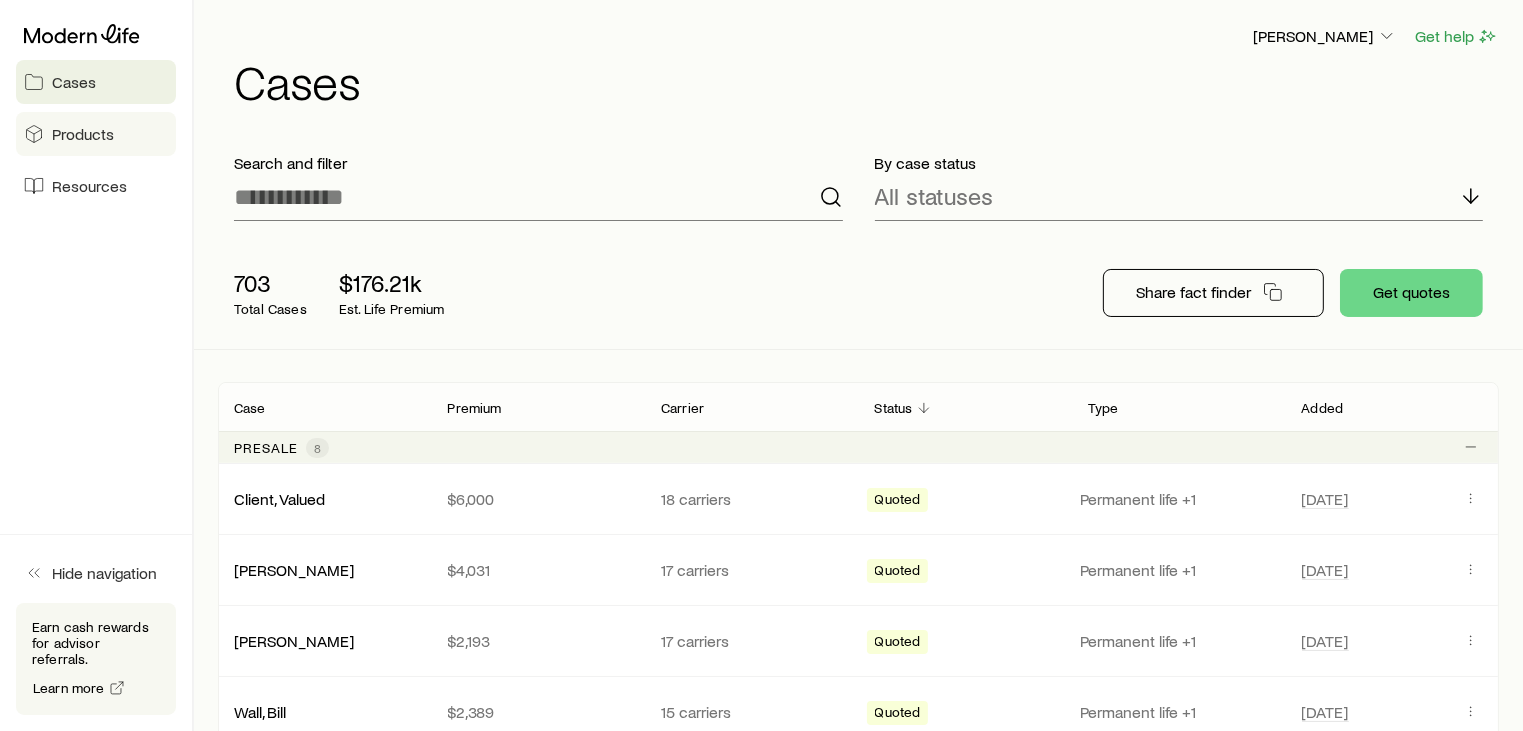 click on "Products" at bounding box center (83, 134) 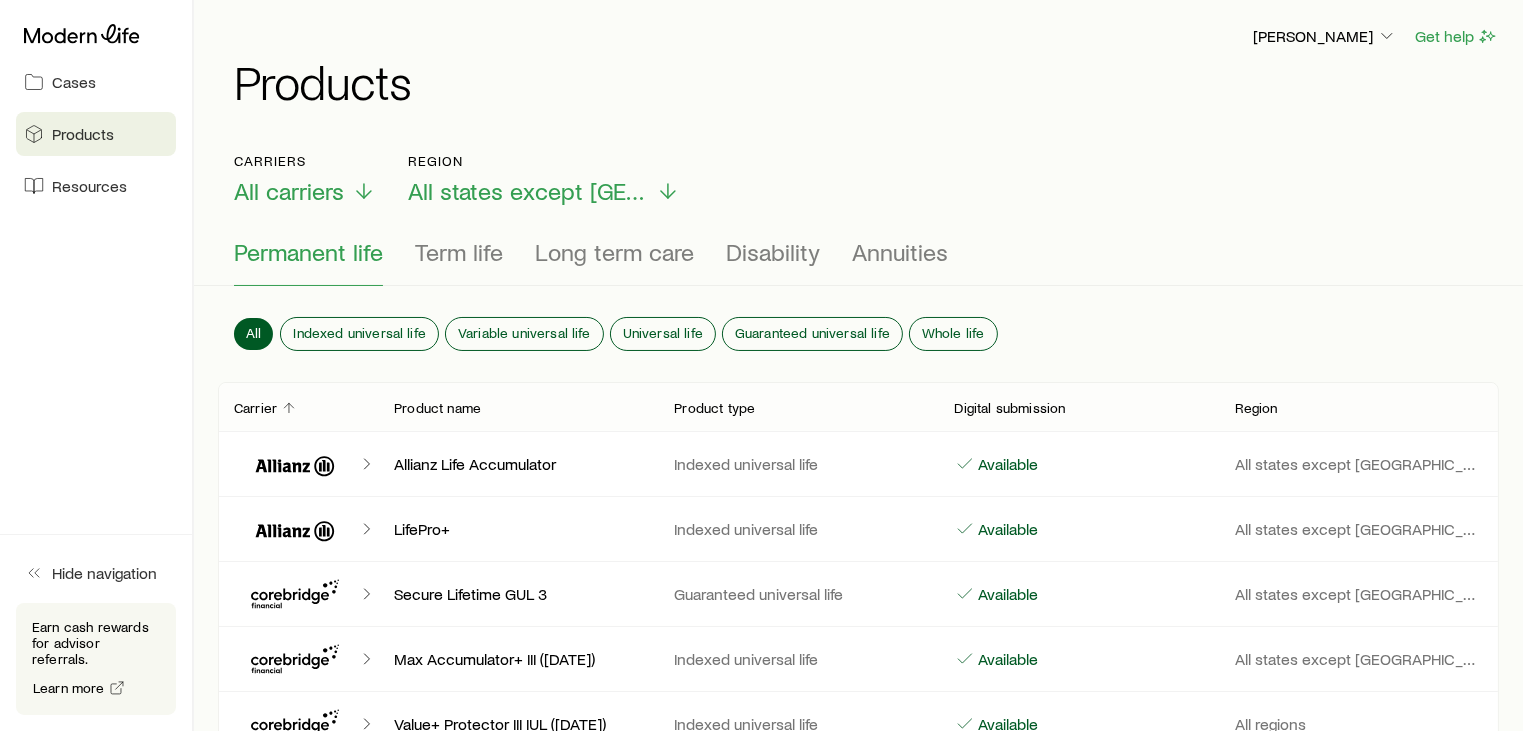 scroll, scrollTop: 0, scrollLeft: 0, axis: both 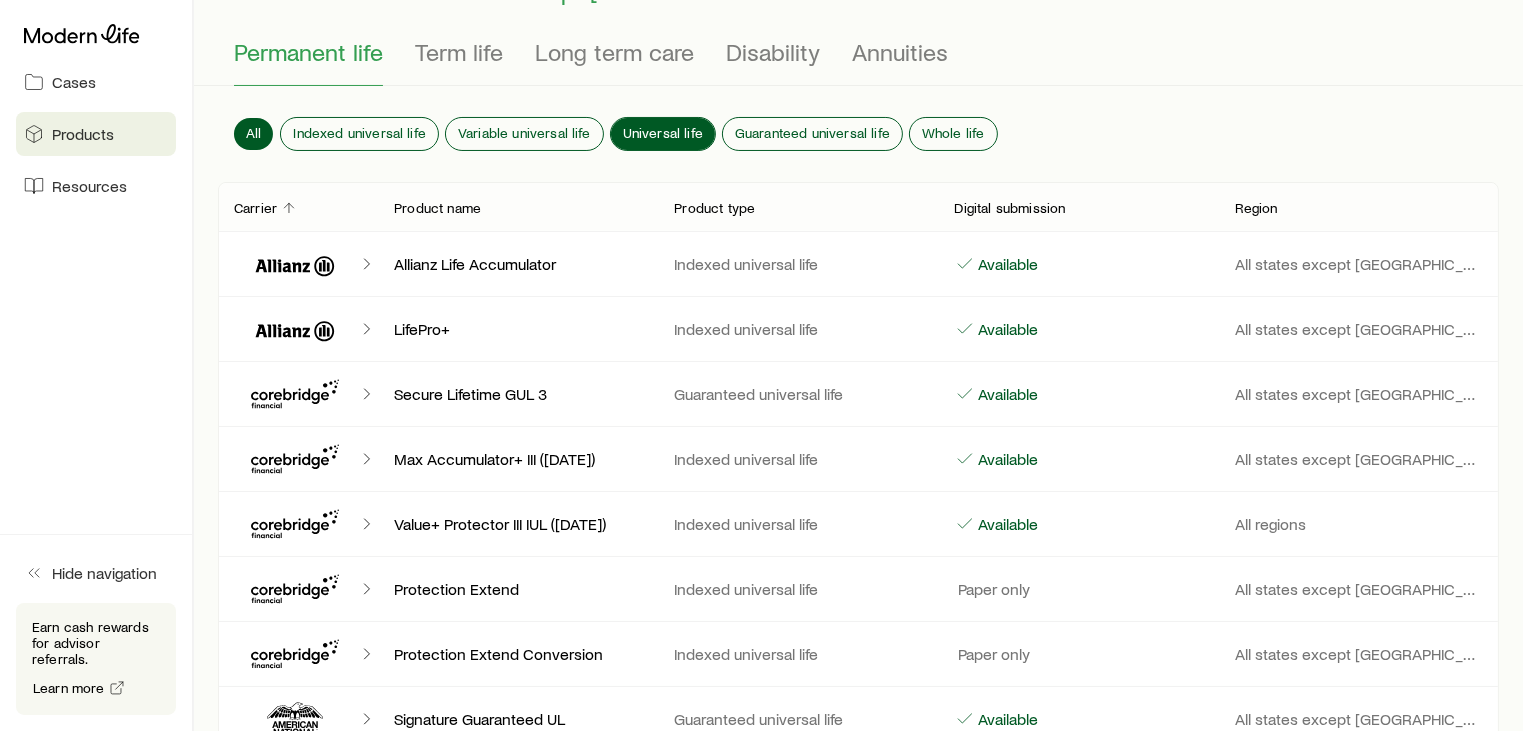 click on "Universal life" at bounding box center (663, 133) 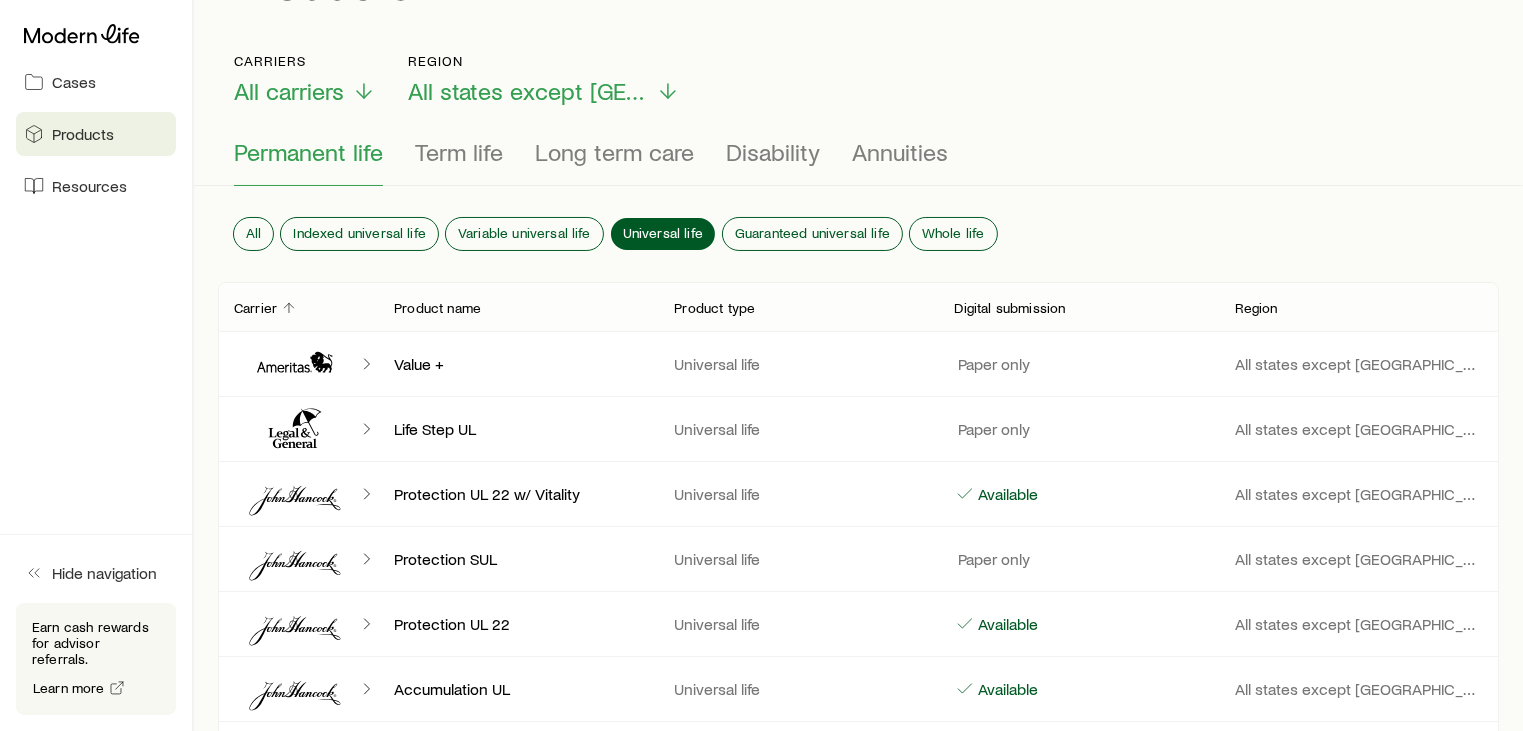 scroll, scrollTop: 0, scrollLeft: 0, axis: both 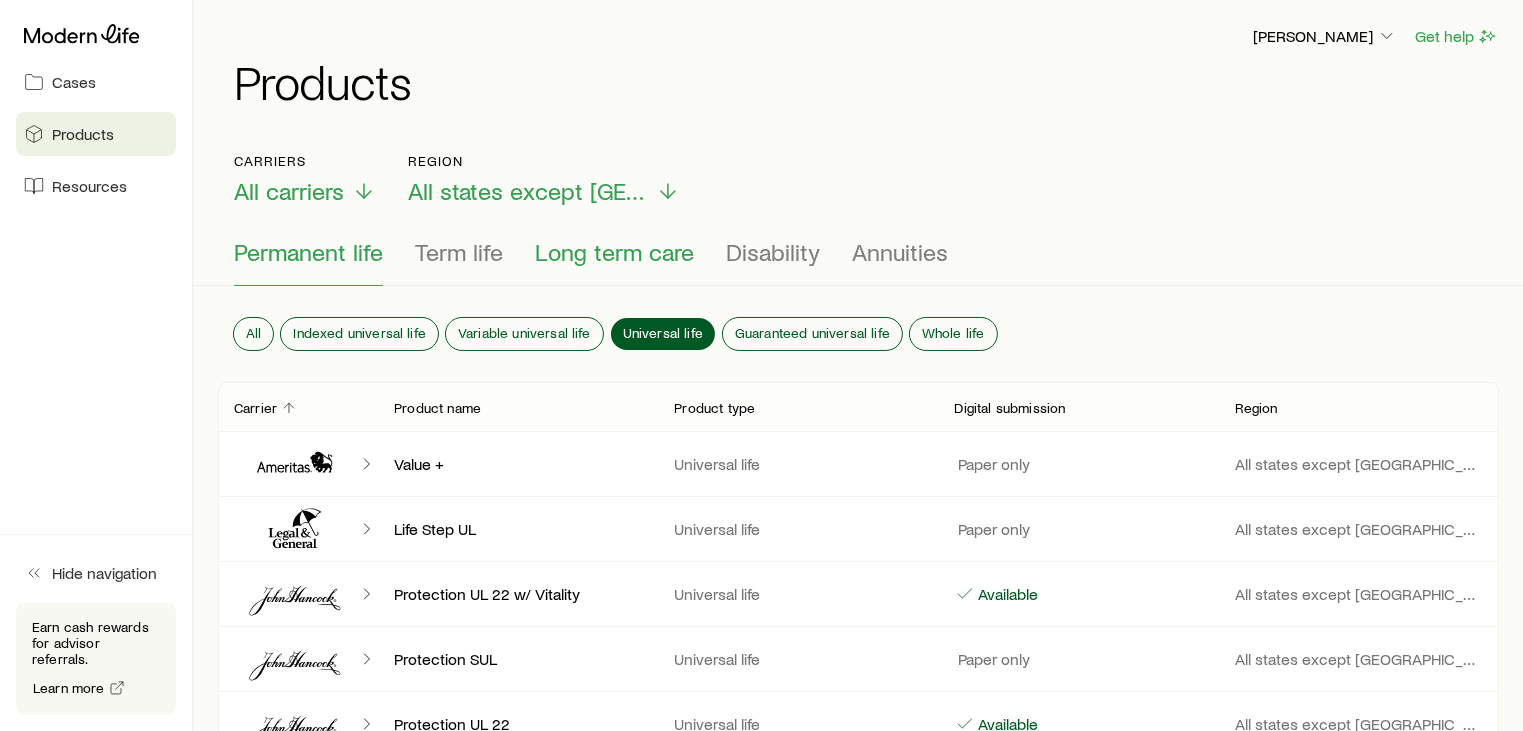 click on "Long term care" at bounding box center (614, 252) 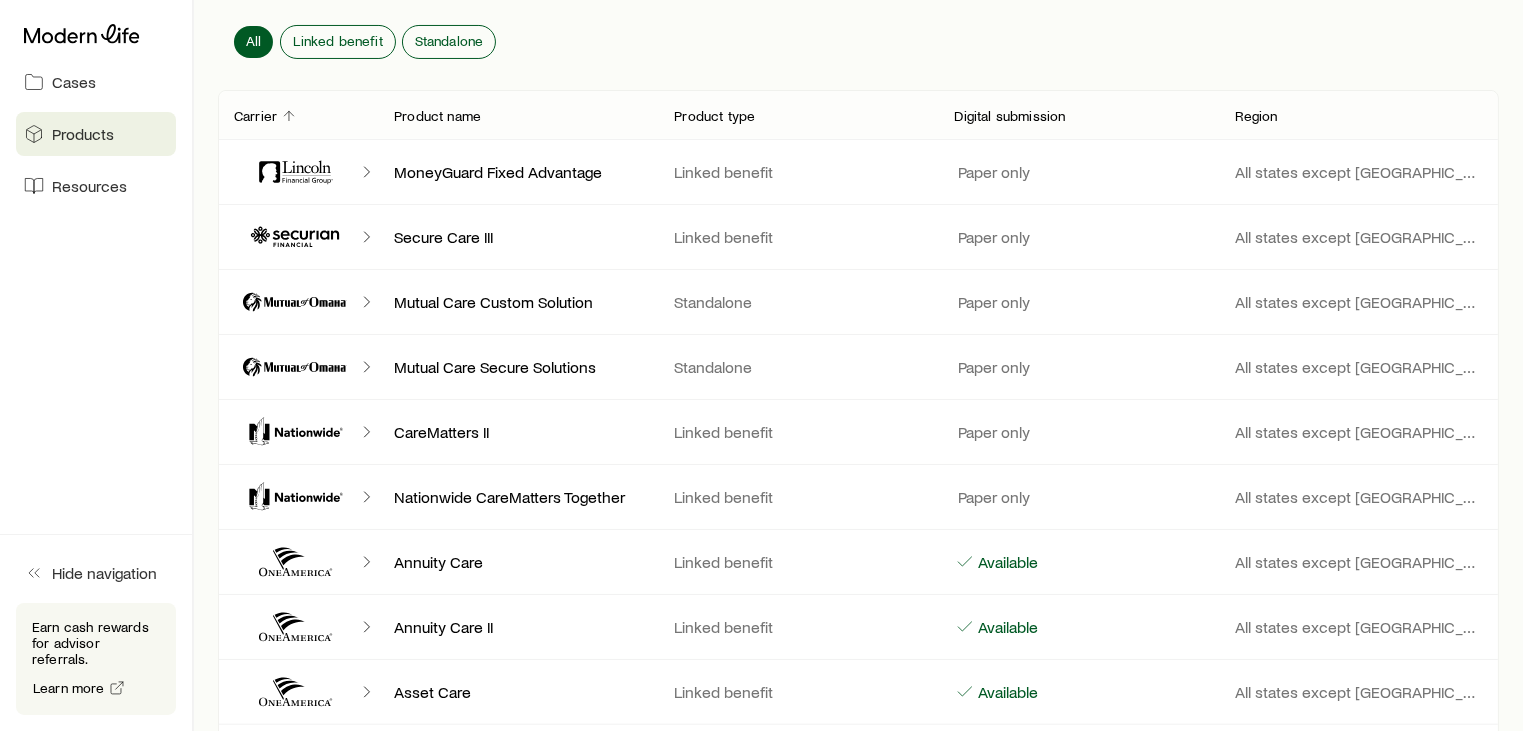 scroll, scrollTop: 0, scrollLeft: 0, axis: both 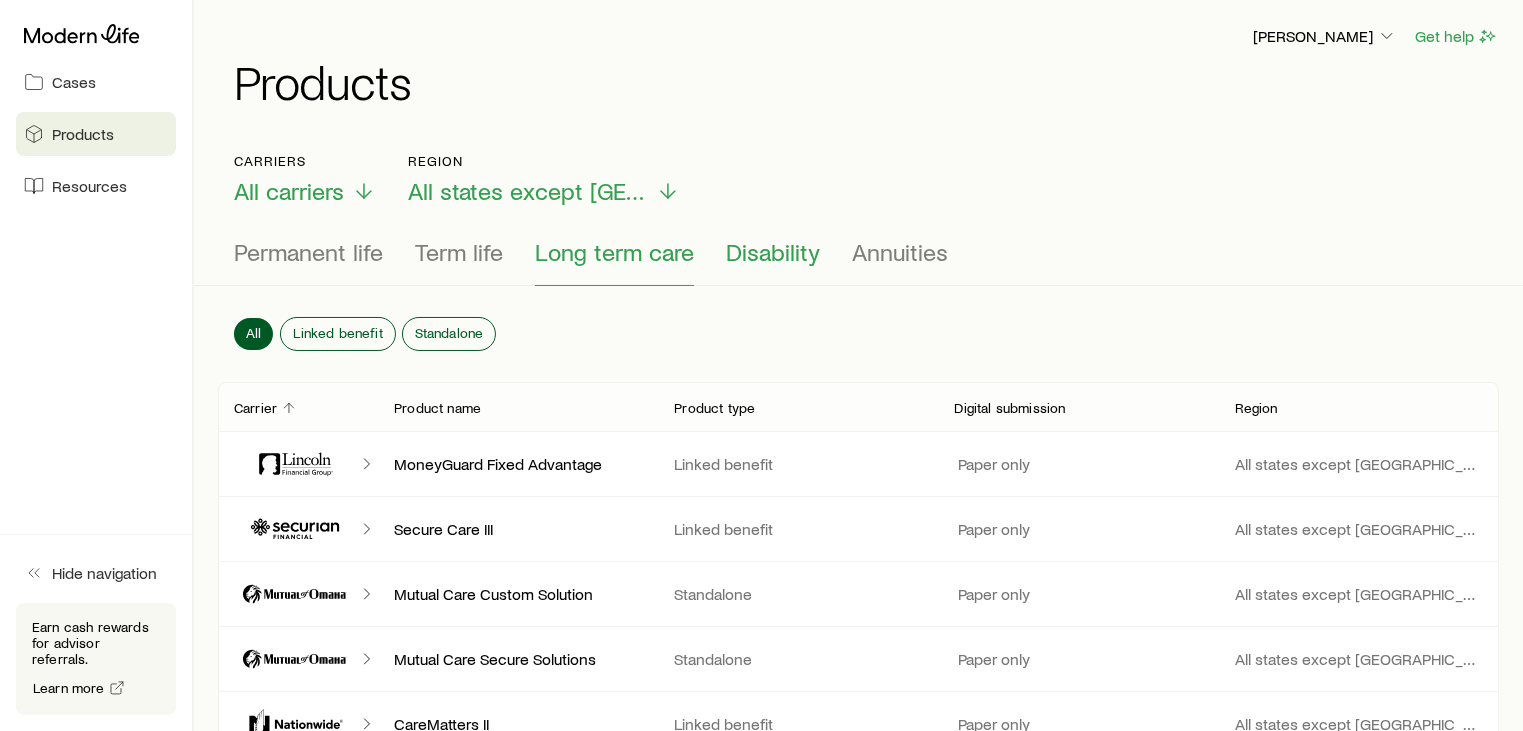 click on "Disability" at bounding box center (773, 252) 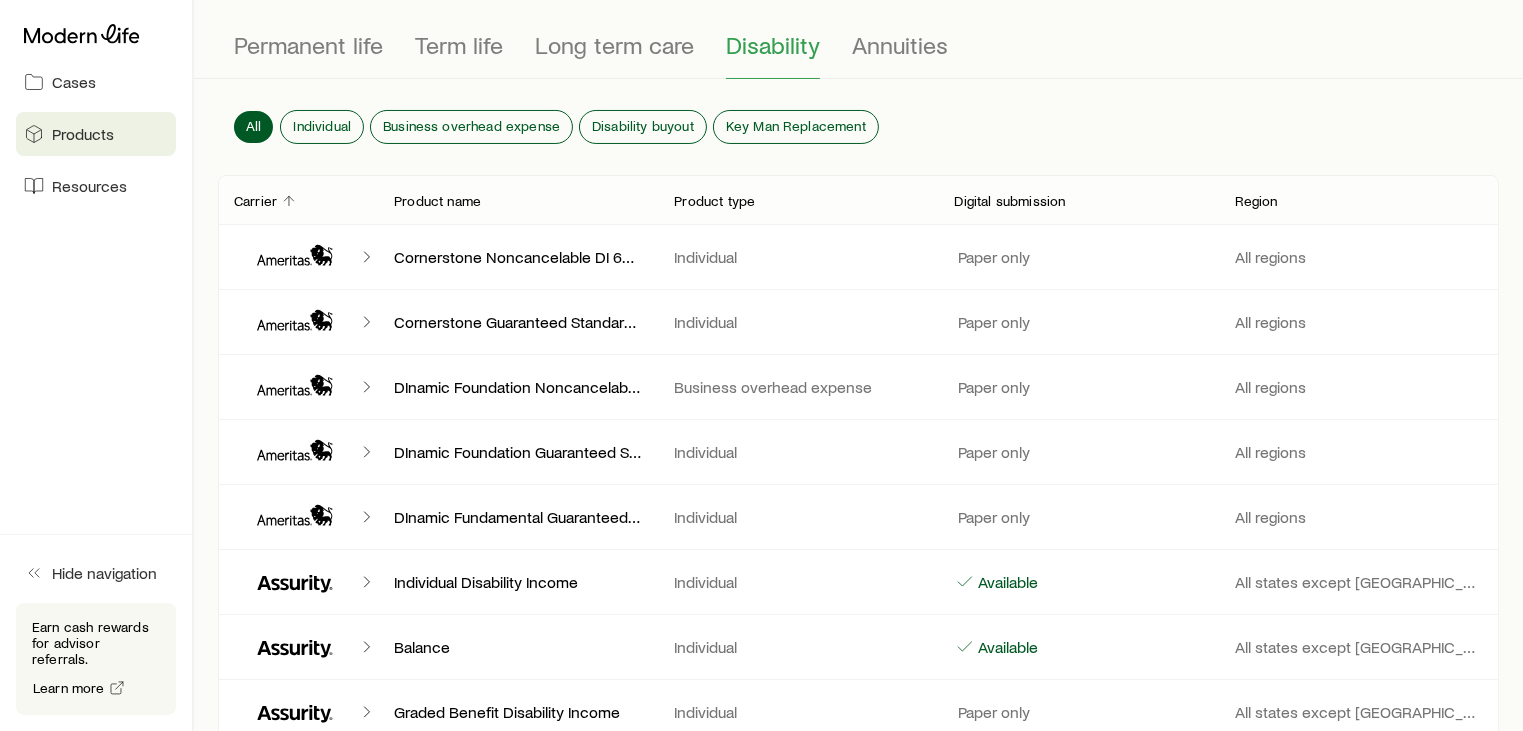 scroll, scrollTop: 100, scrollLeft: 0, axis: vertical 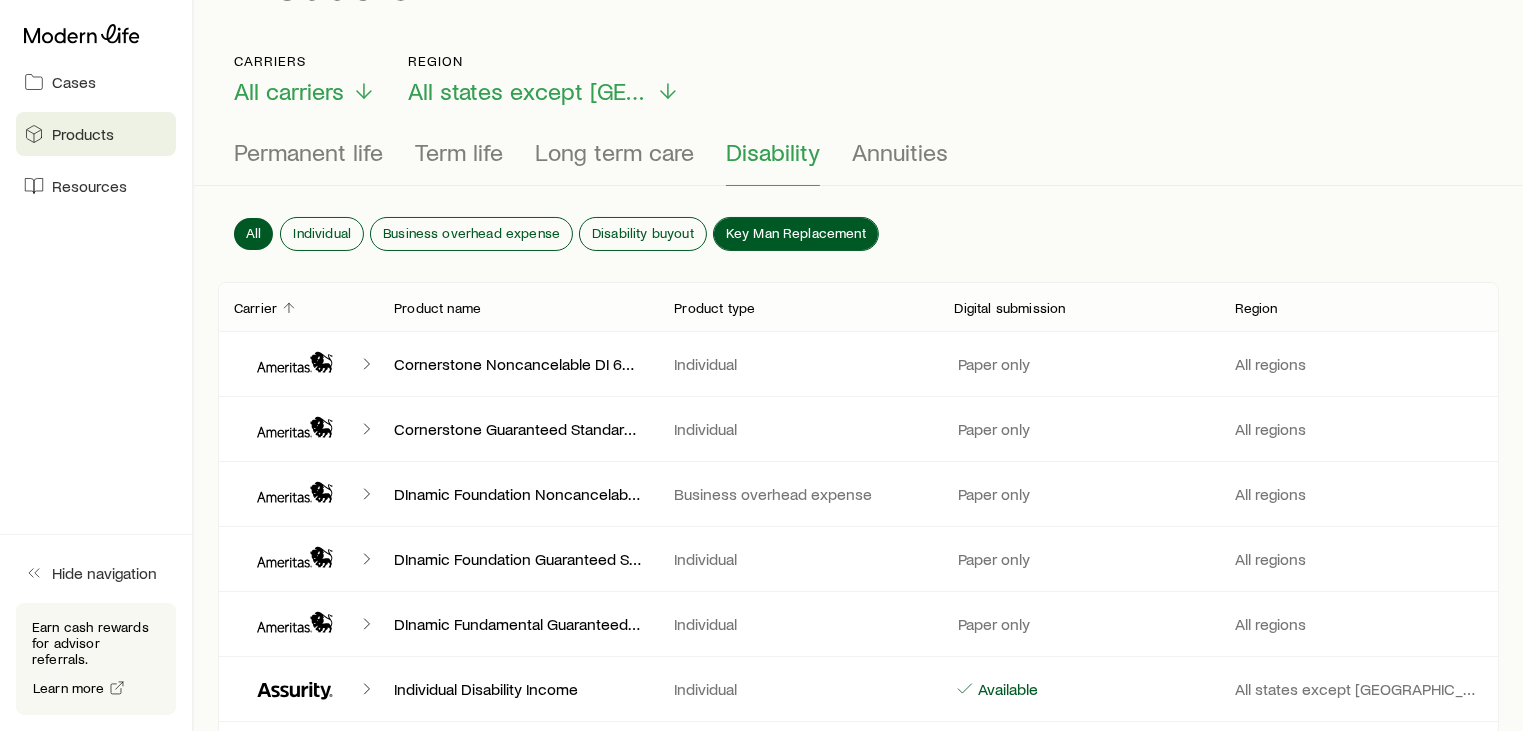 click on "Key Man Replacement" at bounding box center (796, 233) 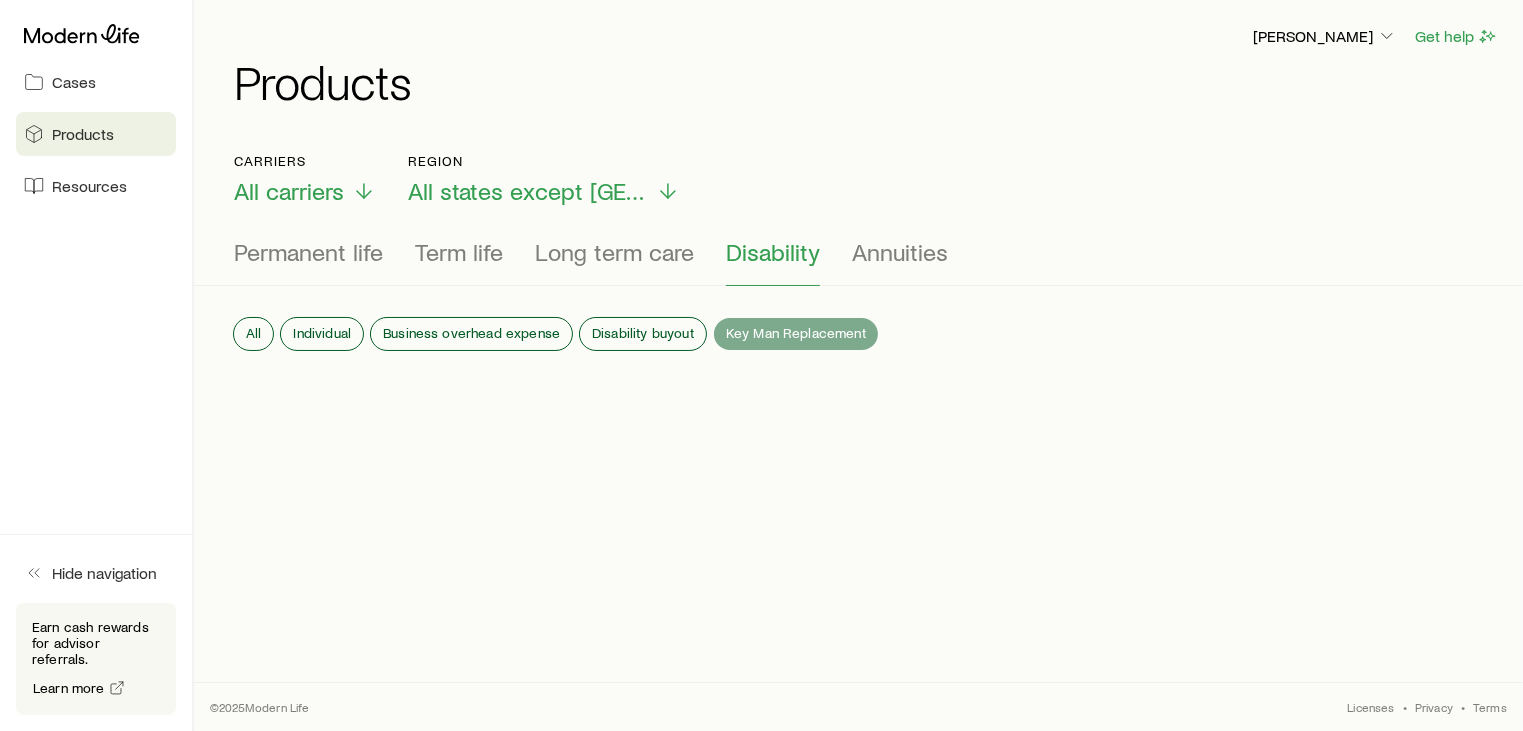 scroll, scrollTop: 0, scrollLeft: 0, axis: both 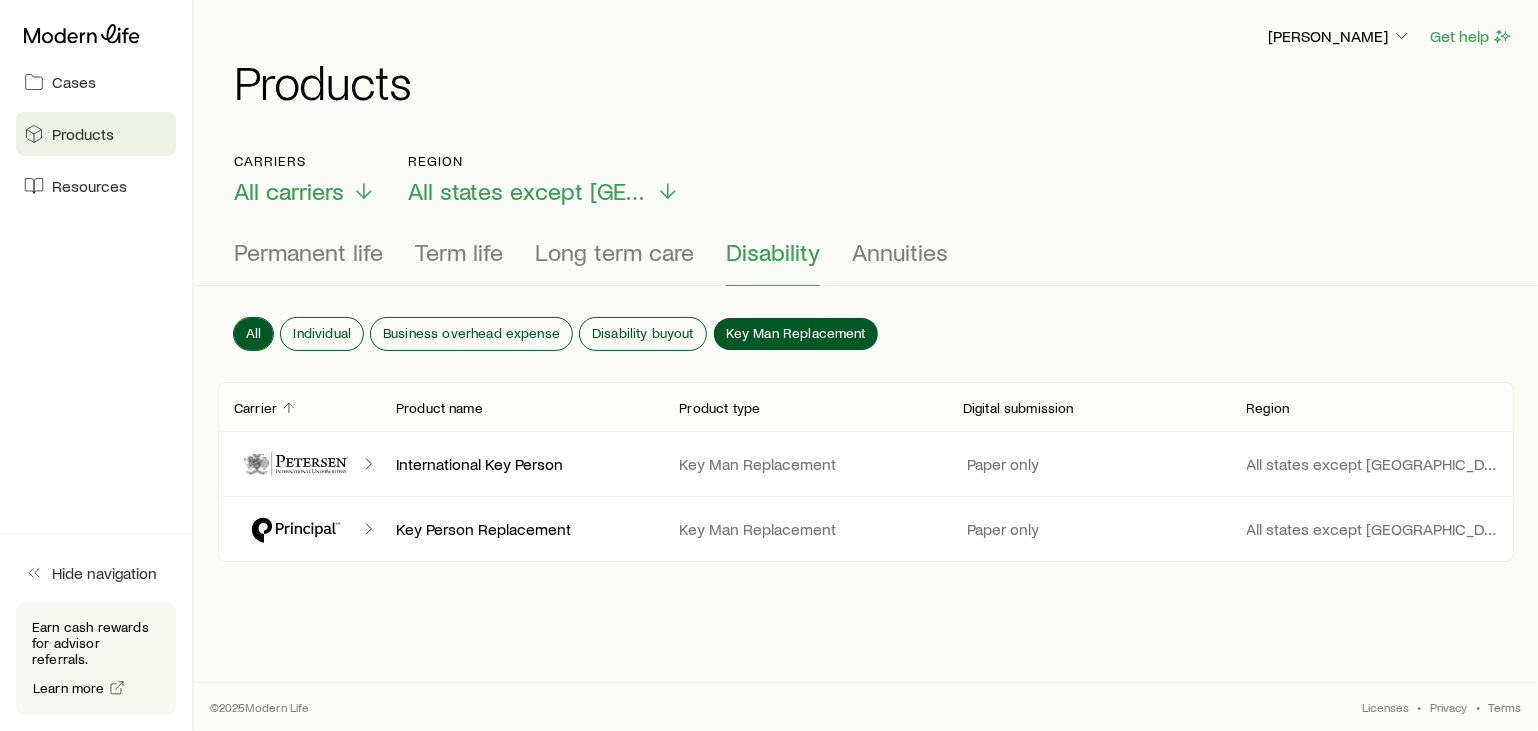 click on "All" at bounding box center [253, 334] 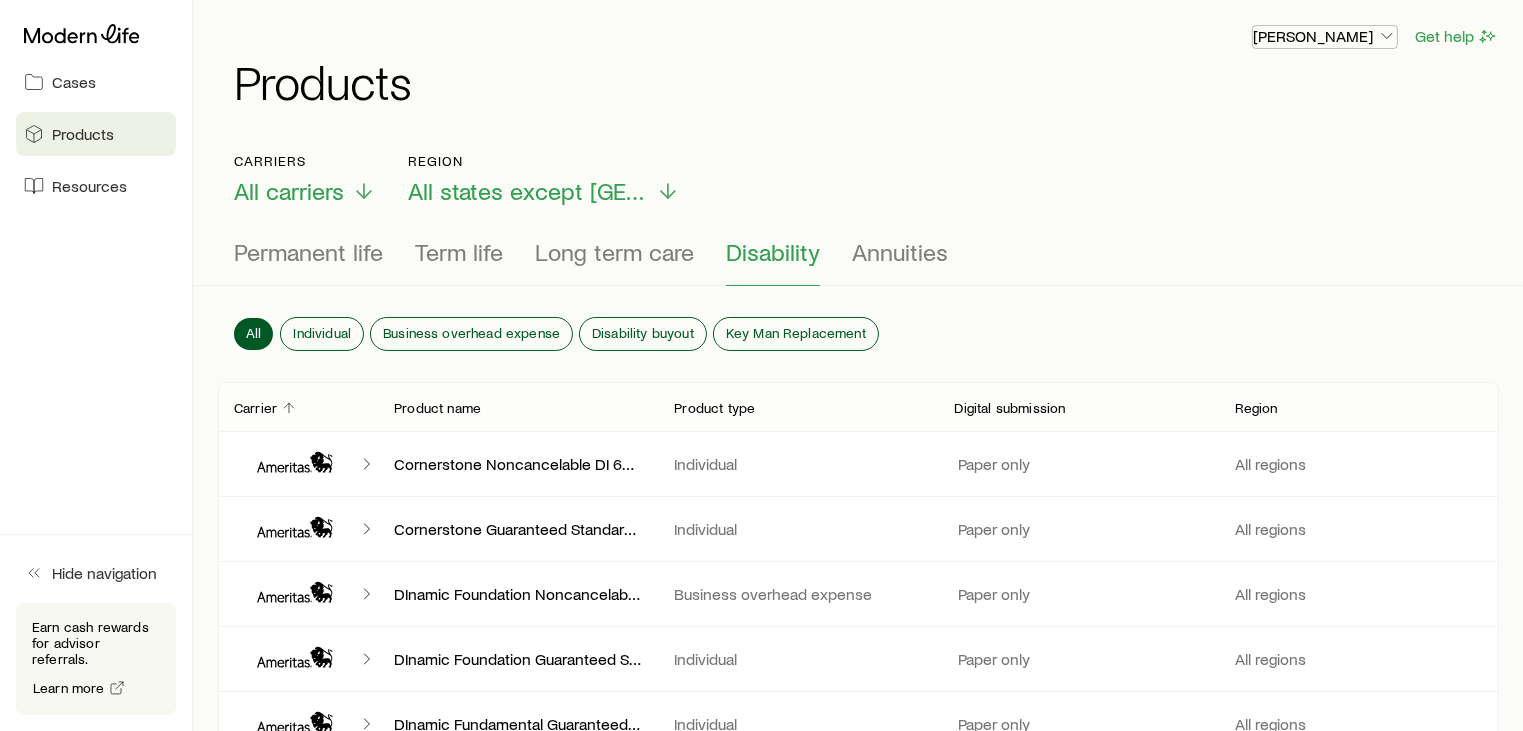click 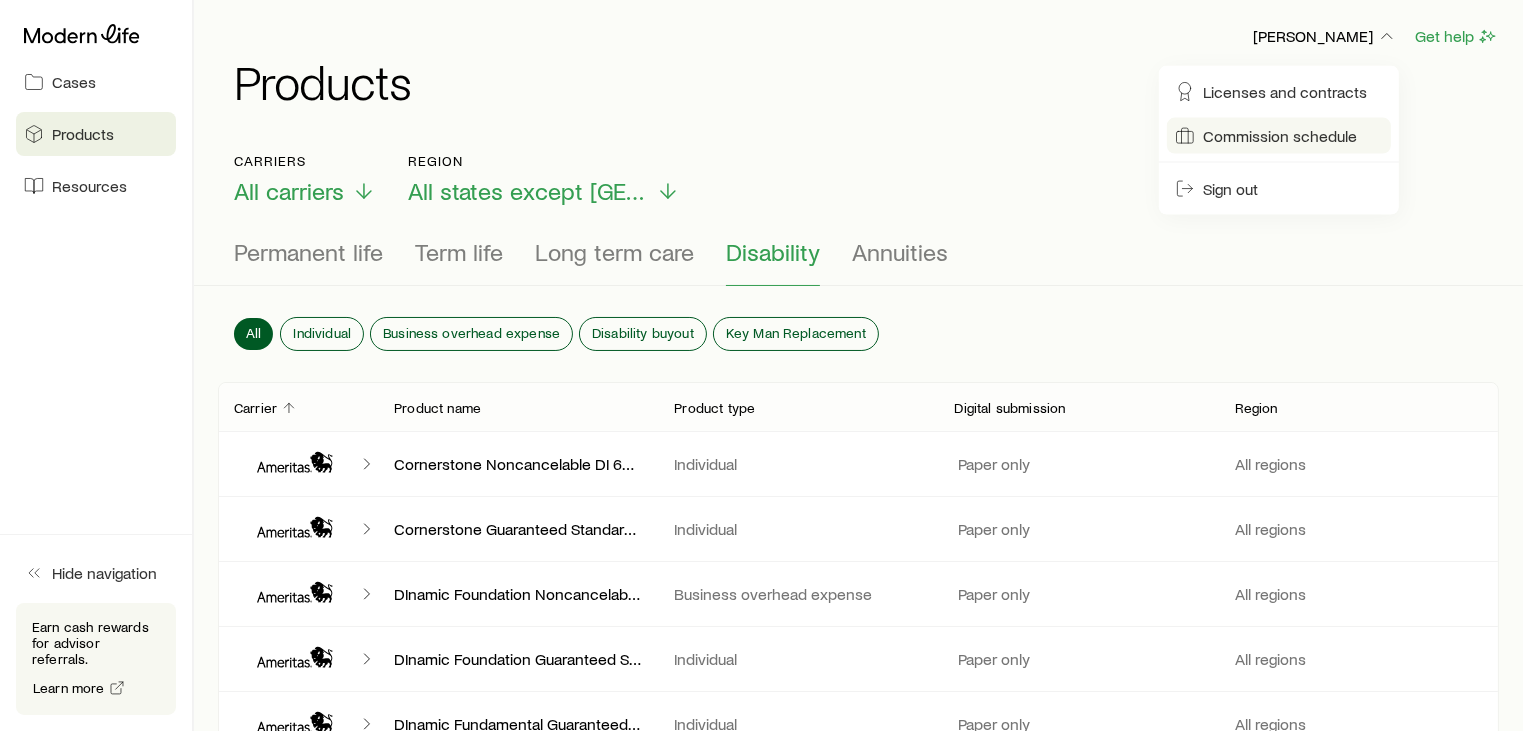 click on "Commission schedule" at bounding box center [1280, 136] 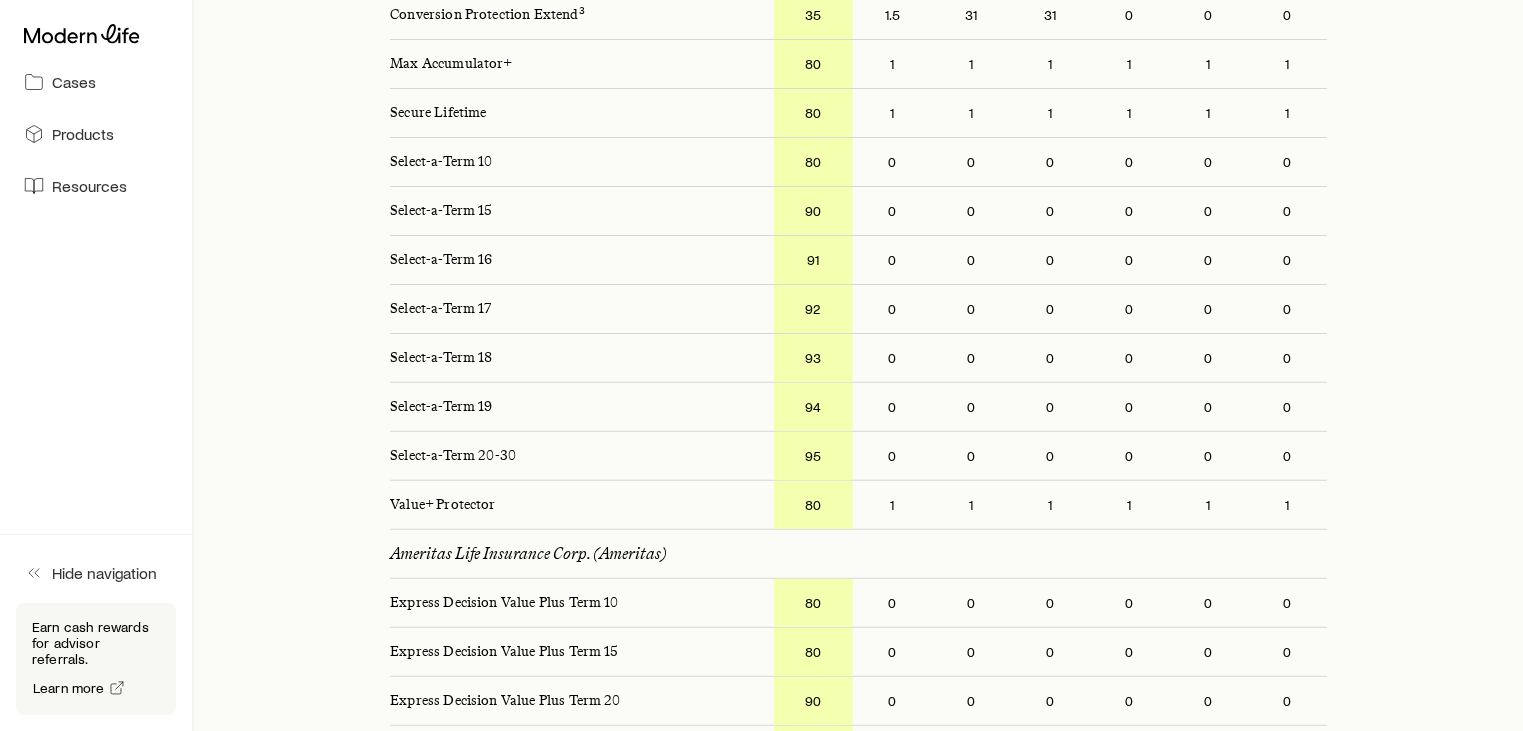 scroll, scrollTop: 300, scrollLeft: 0, axis: vertical 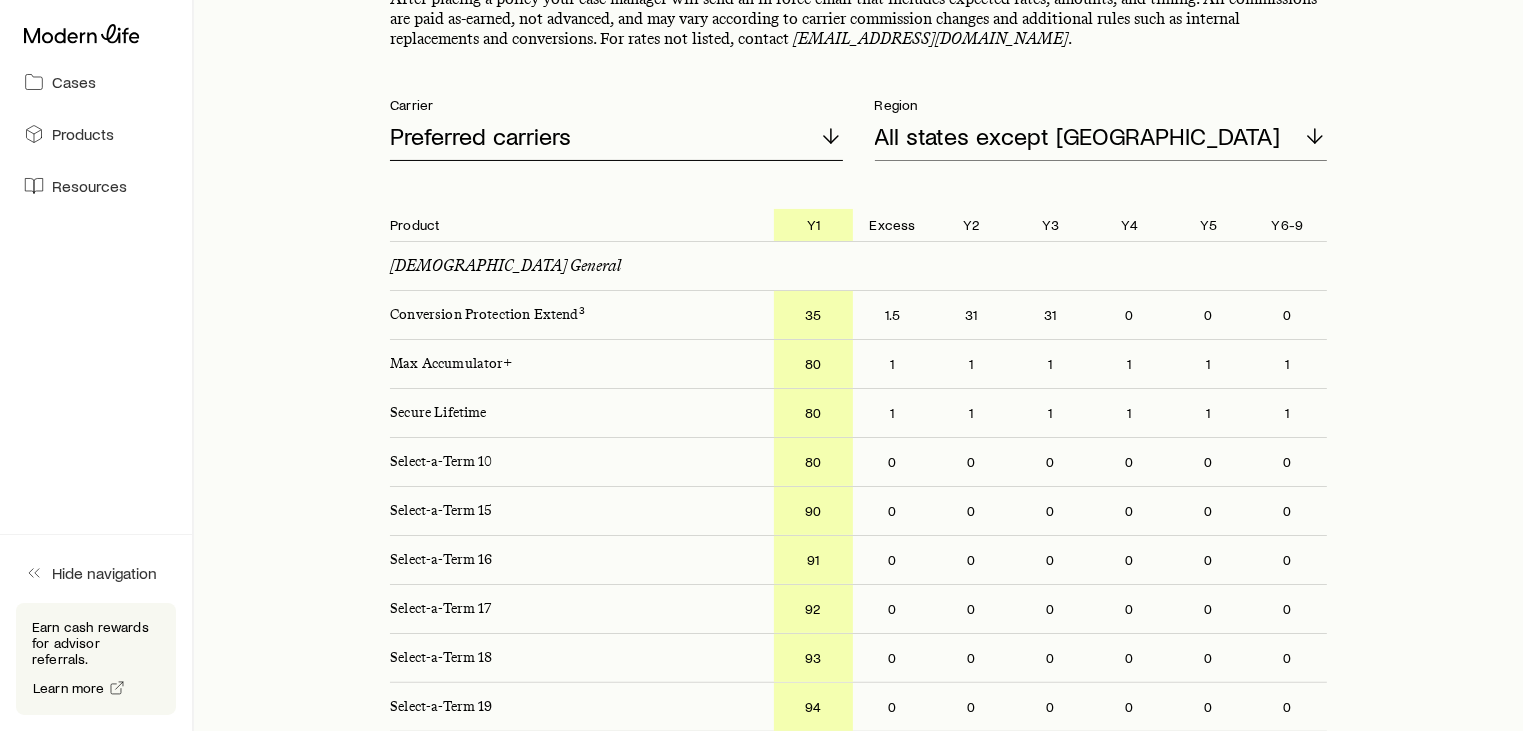 click on "Preferred carriers" at bounding box center (616, 137) 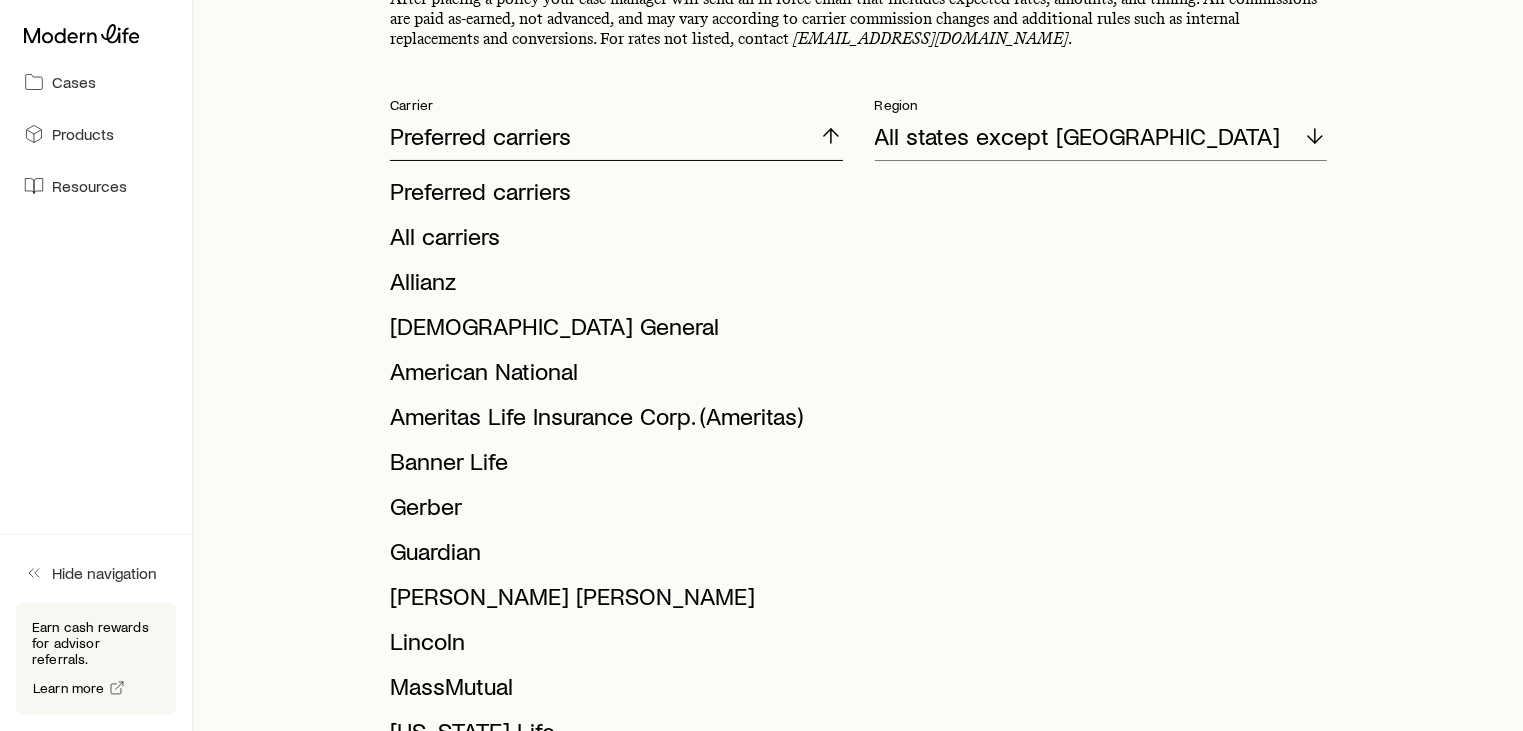 click on "Preferred carriers" at bounding box center (616, 137) 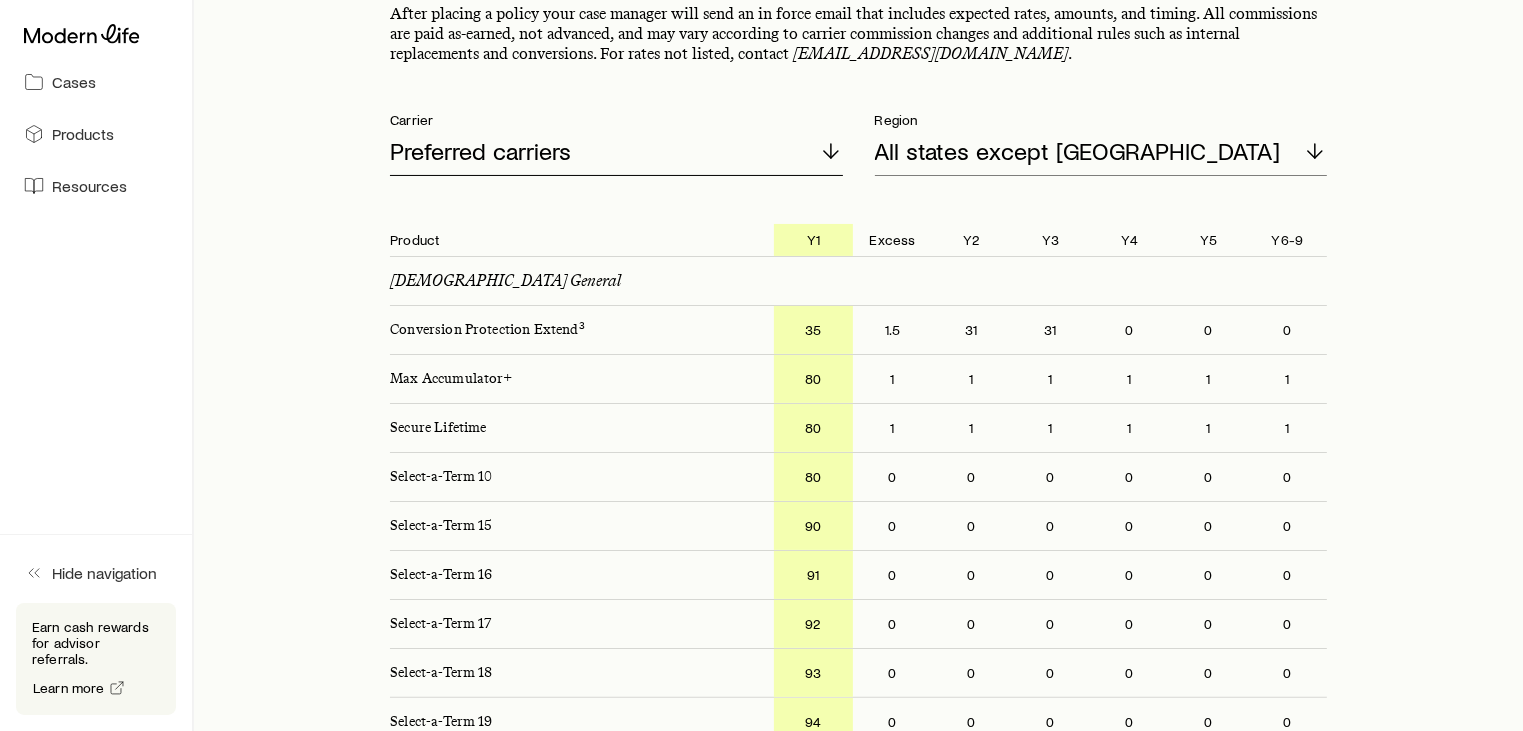 scroll, scrollTop: 0, scrollLeft: 0, axis: both 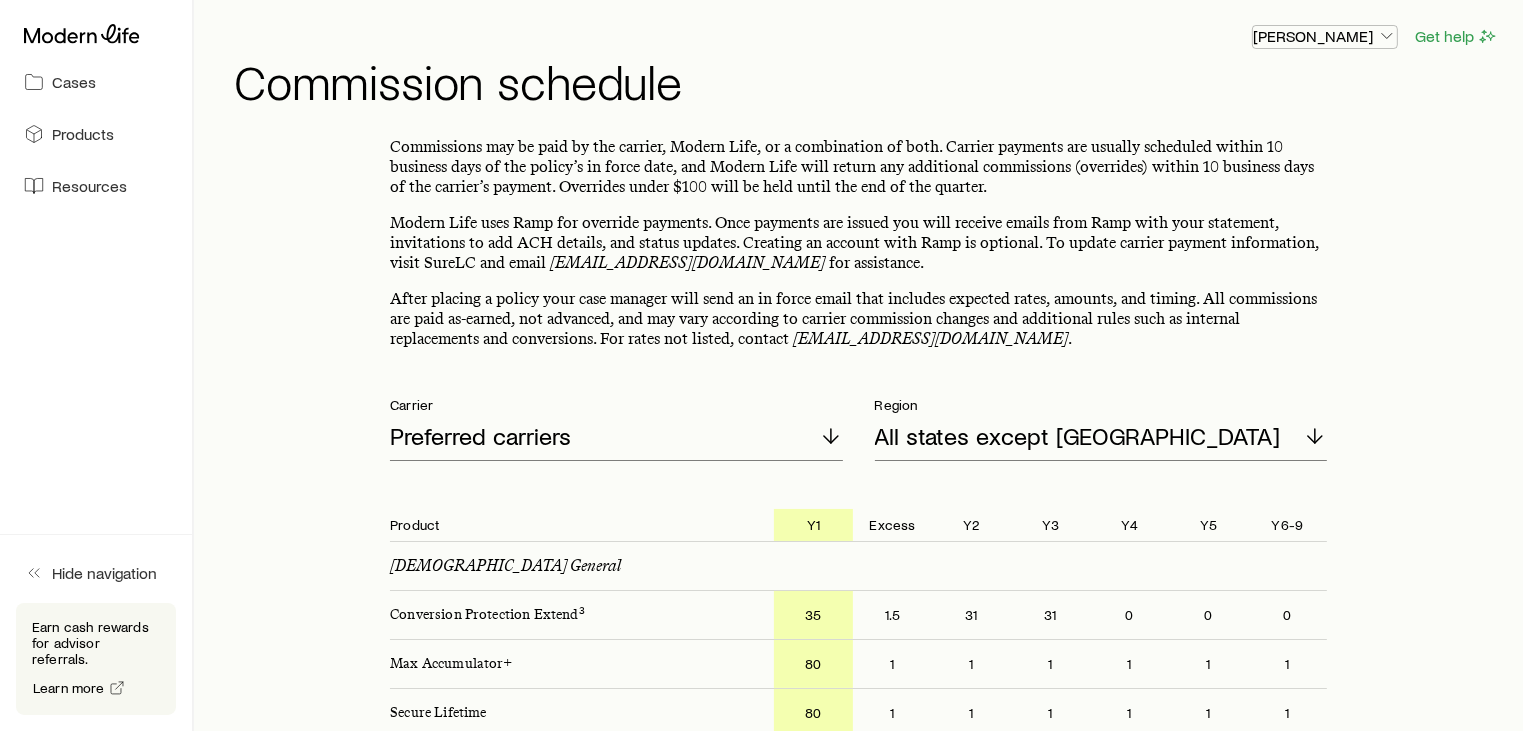click on "[PERSON_NAME]" at bounding box center (1325, 36) 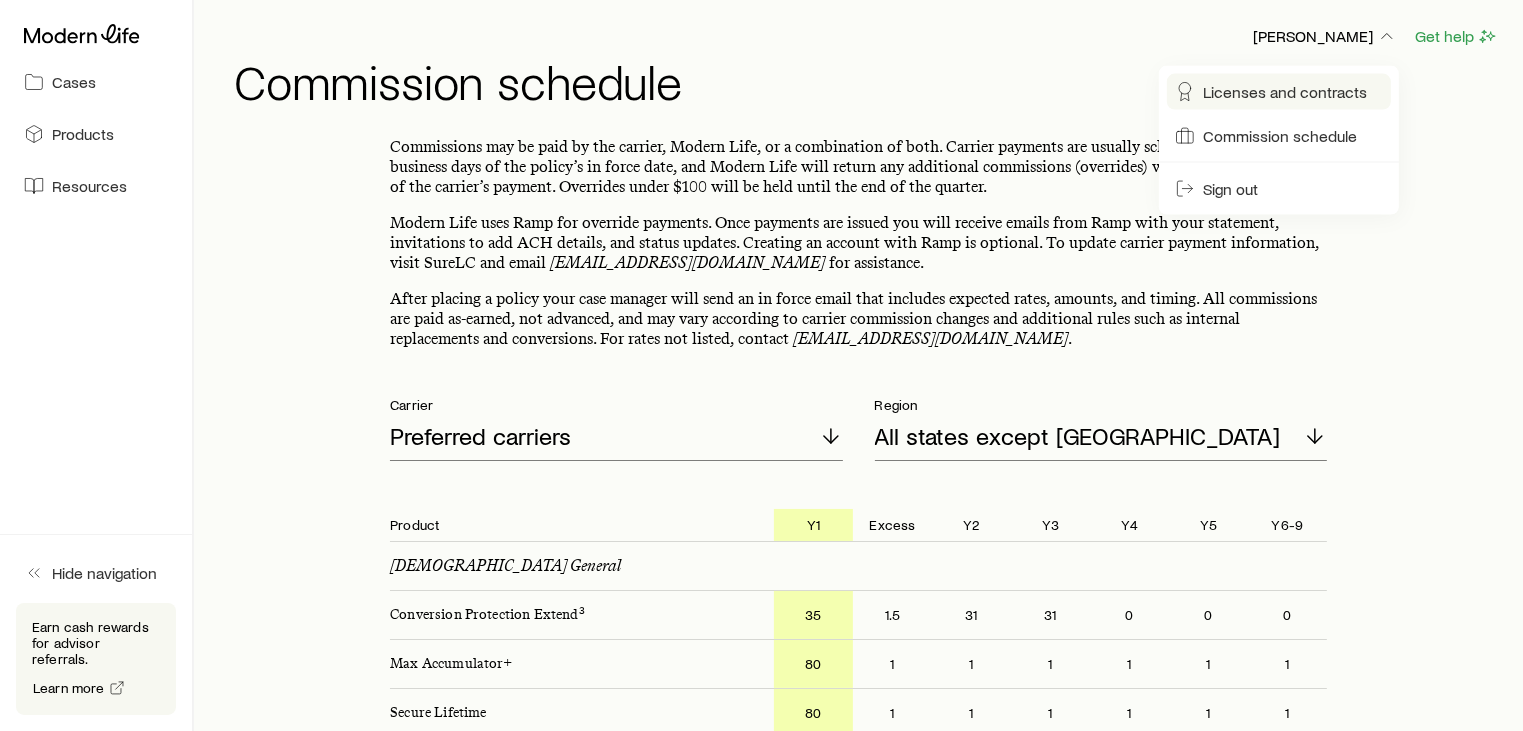 click on "Licenses and contracts" at bounding box center [1285, 92] 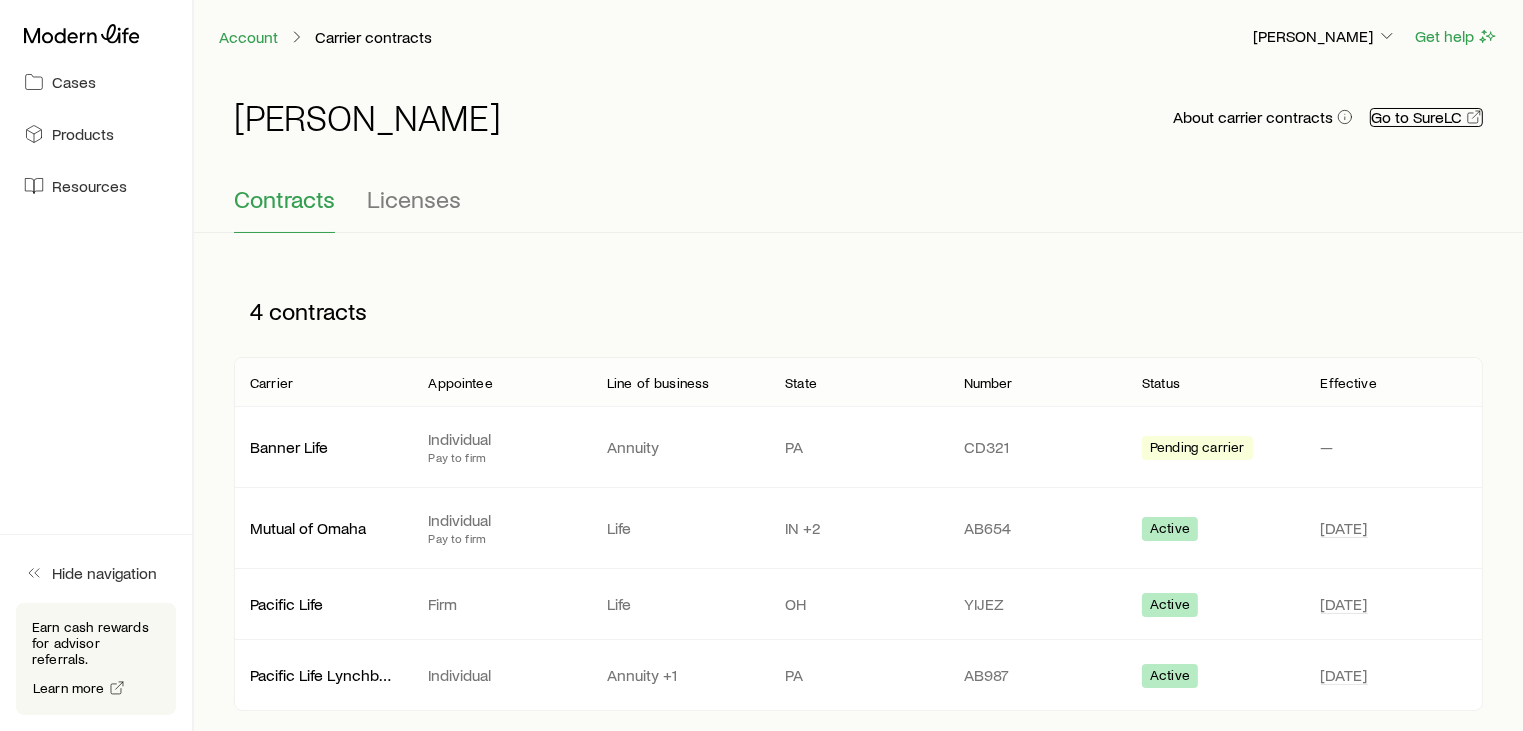 click on "Go to SureLC" at bounding box center (1426, 117) 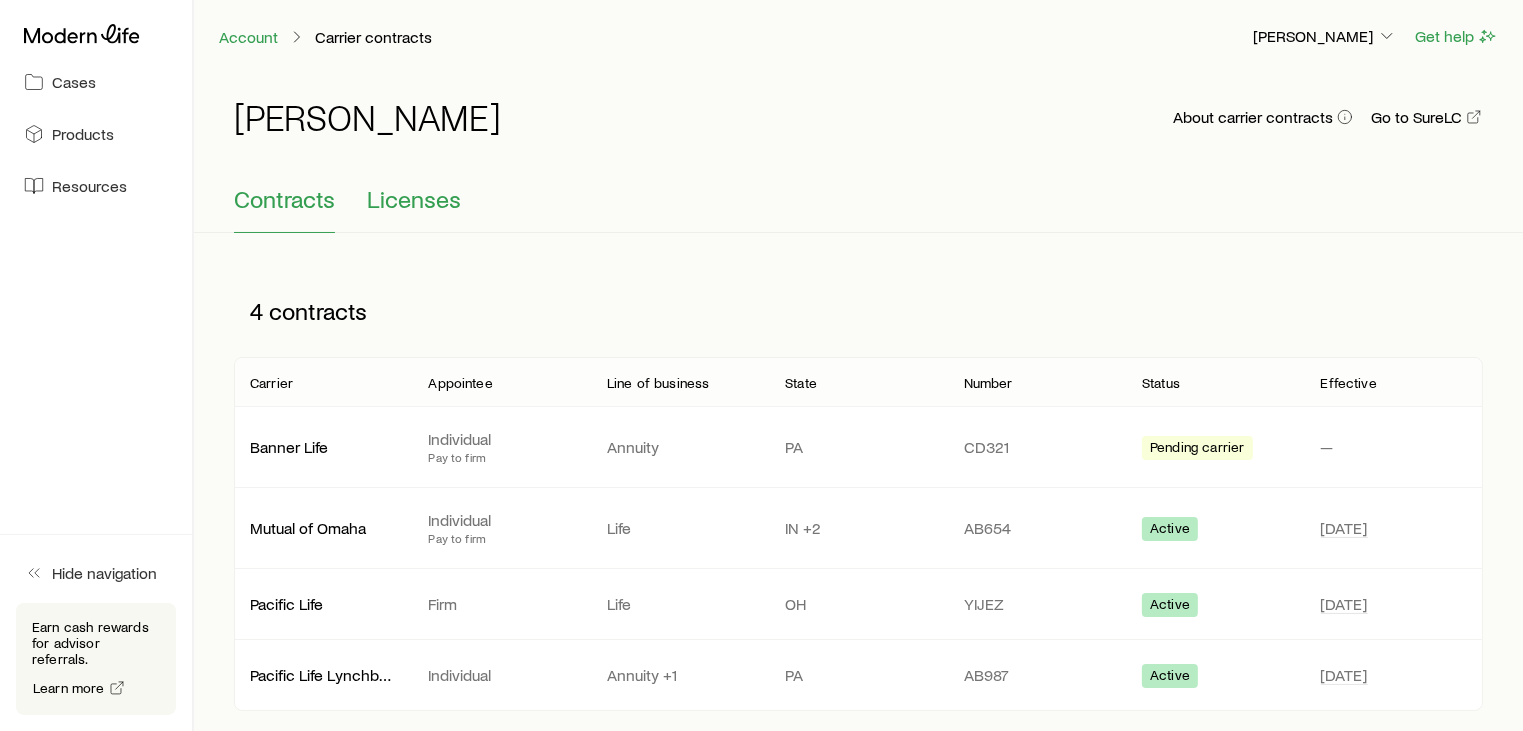 click on "Licenses" at bounding box center (414, 199) 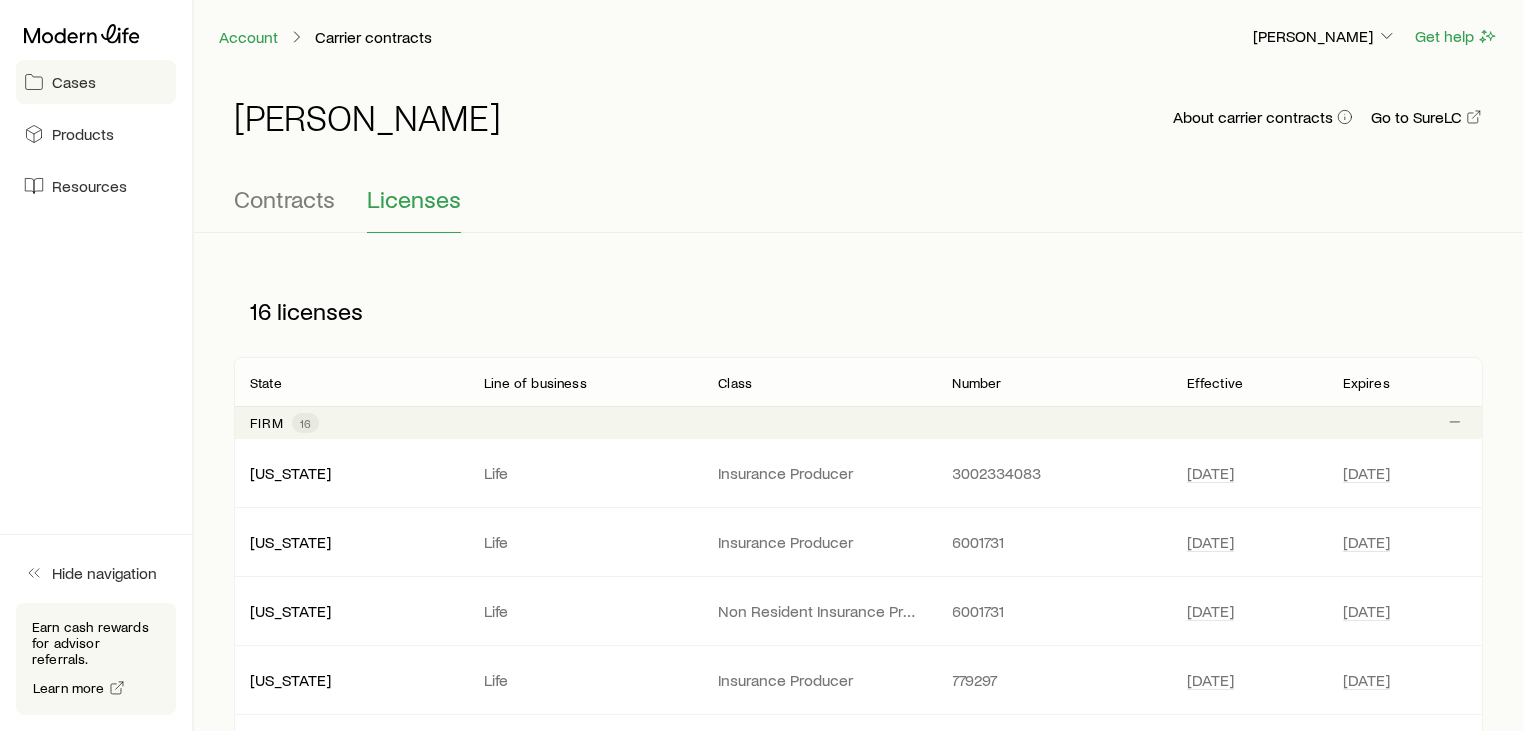 click on "Cases" at bounding box center [96, 82] 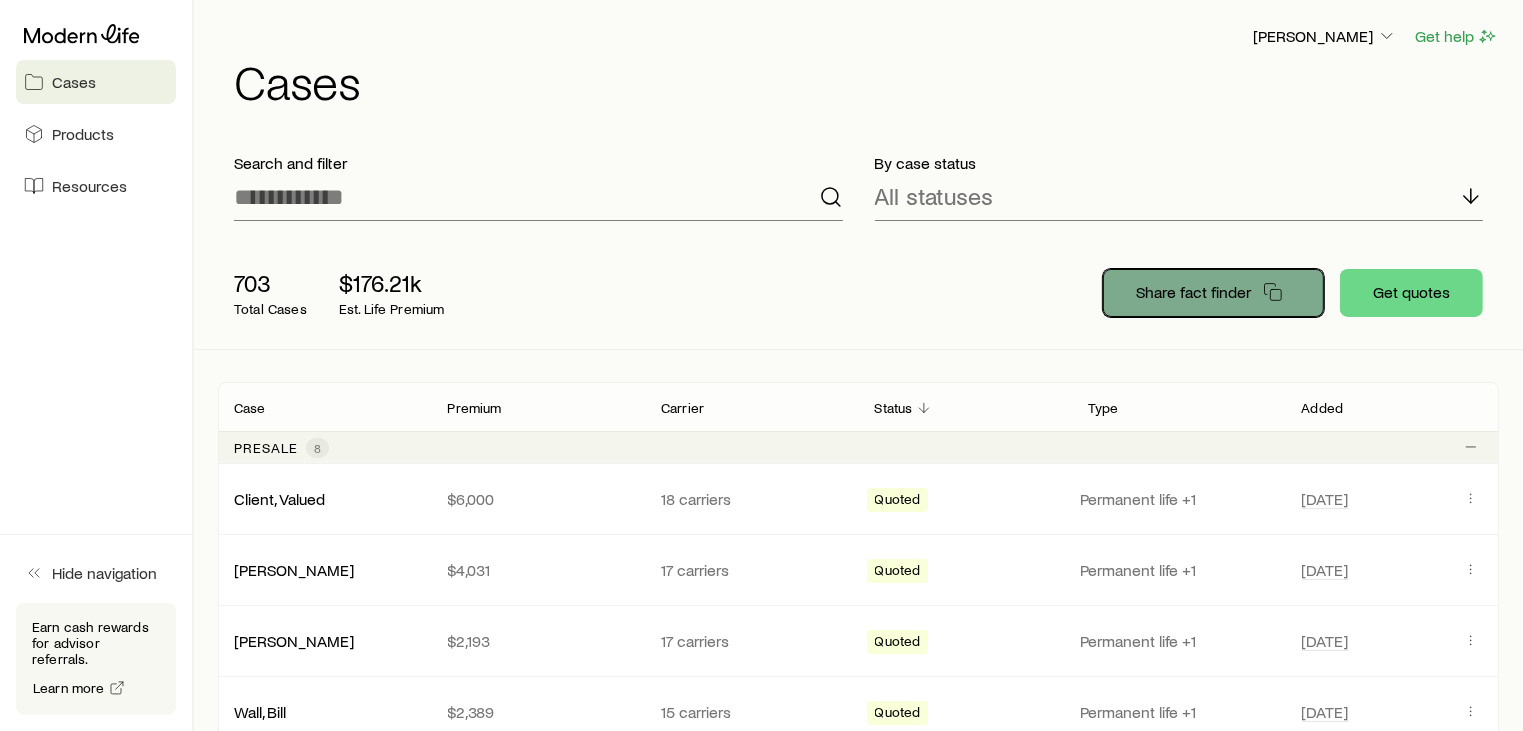 click on "Share fact finder" at bounding box center (1193, 292) 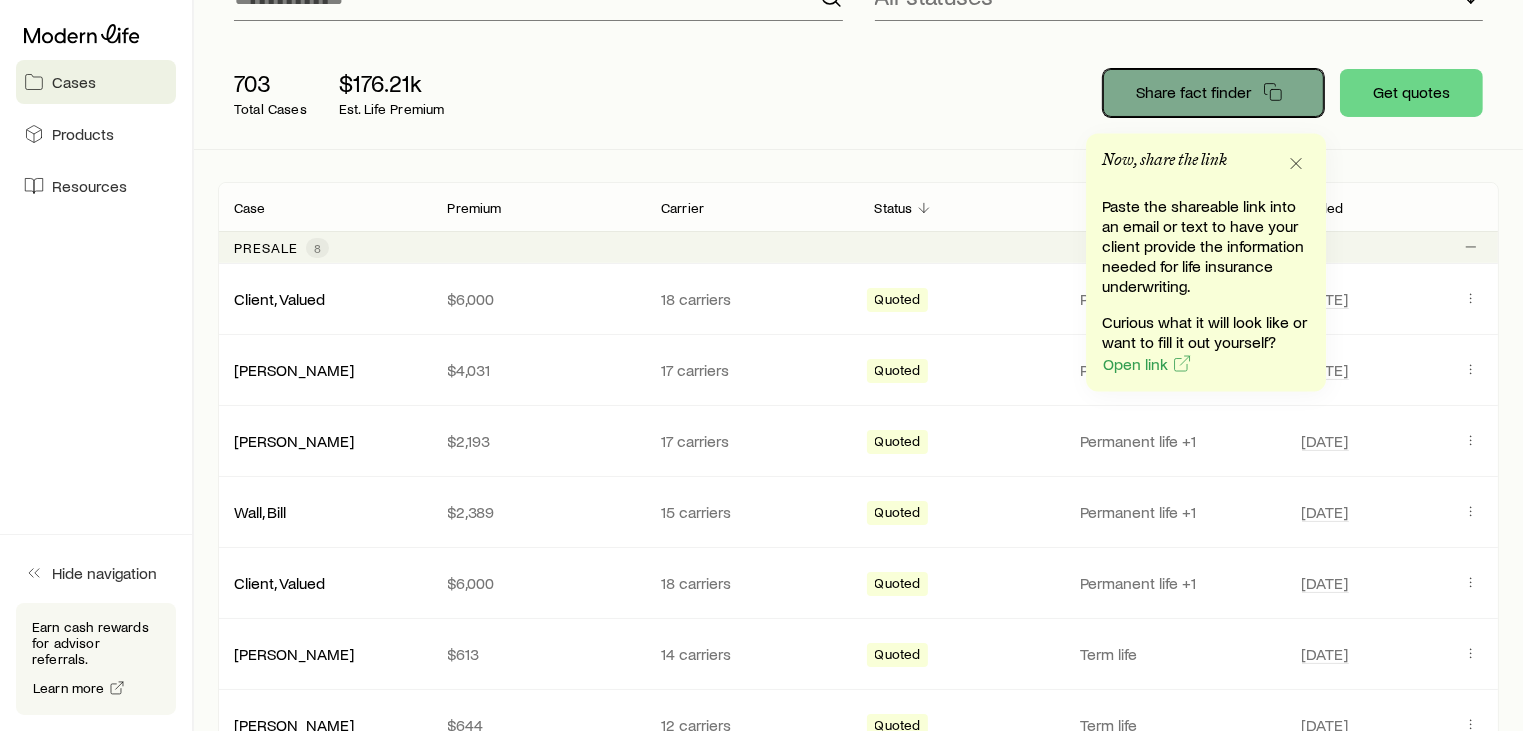 scroll, scrollTop: 100, scrollLeft: 0, axis: vertical 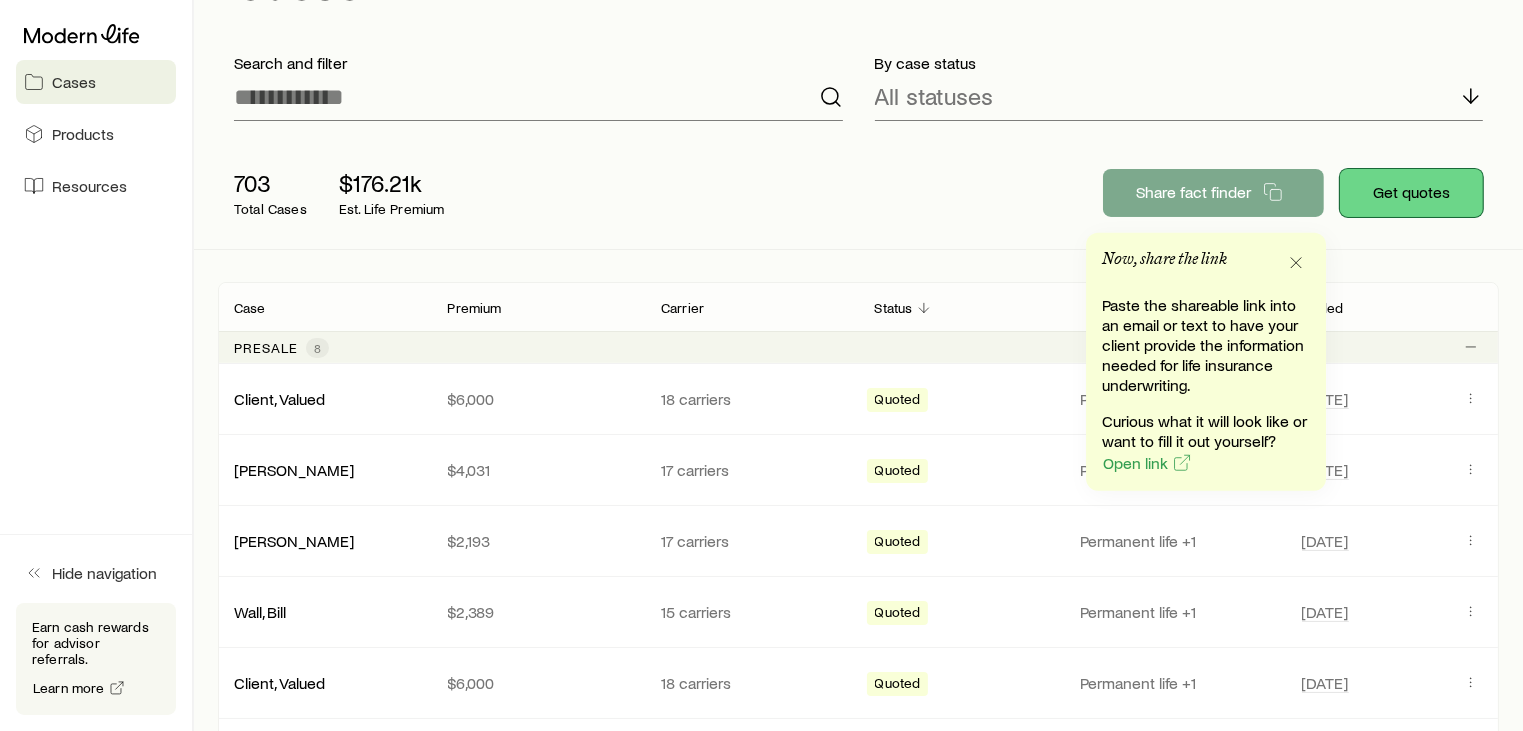 click on "Get quotes" at bounding box center (1411, 193) 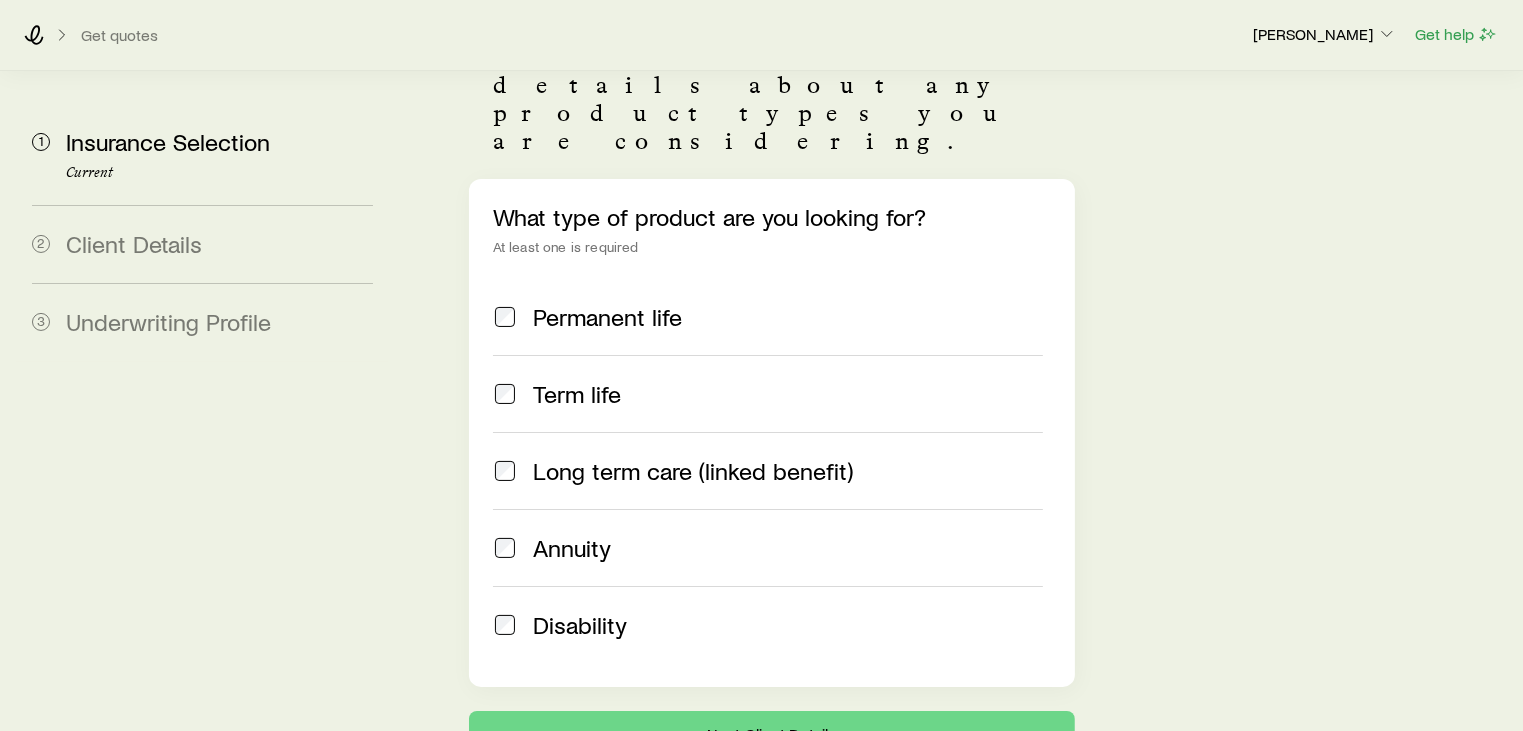 scroll, scrollTop: 200, scrollLeft: 0, axis: vertical 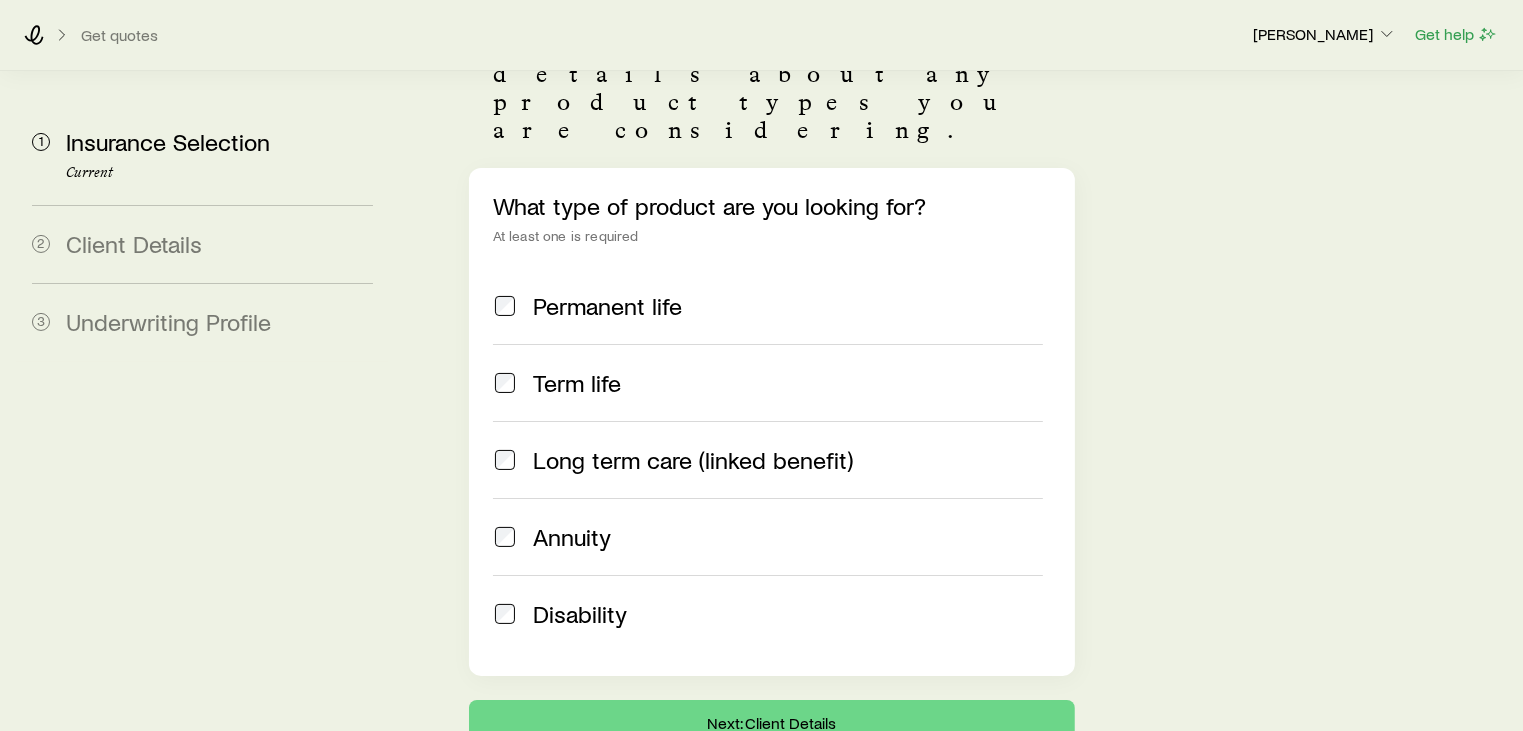 click on "Permanent life" at bounding box center [607, 306] 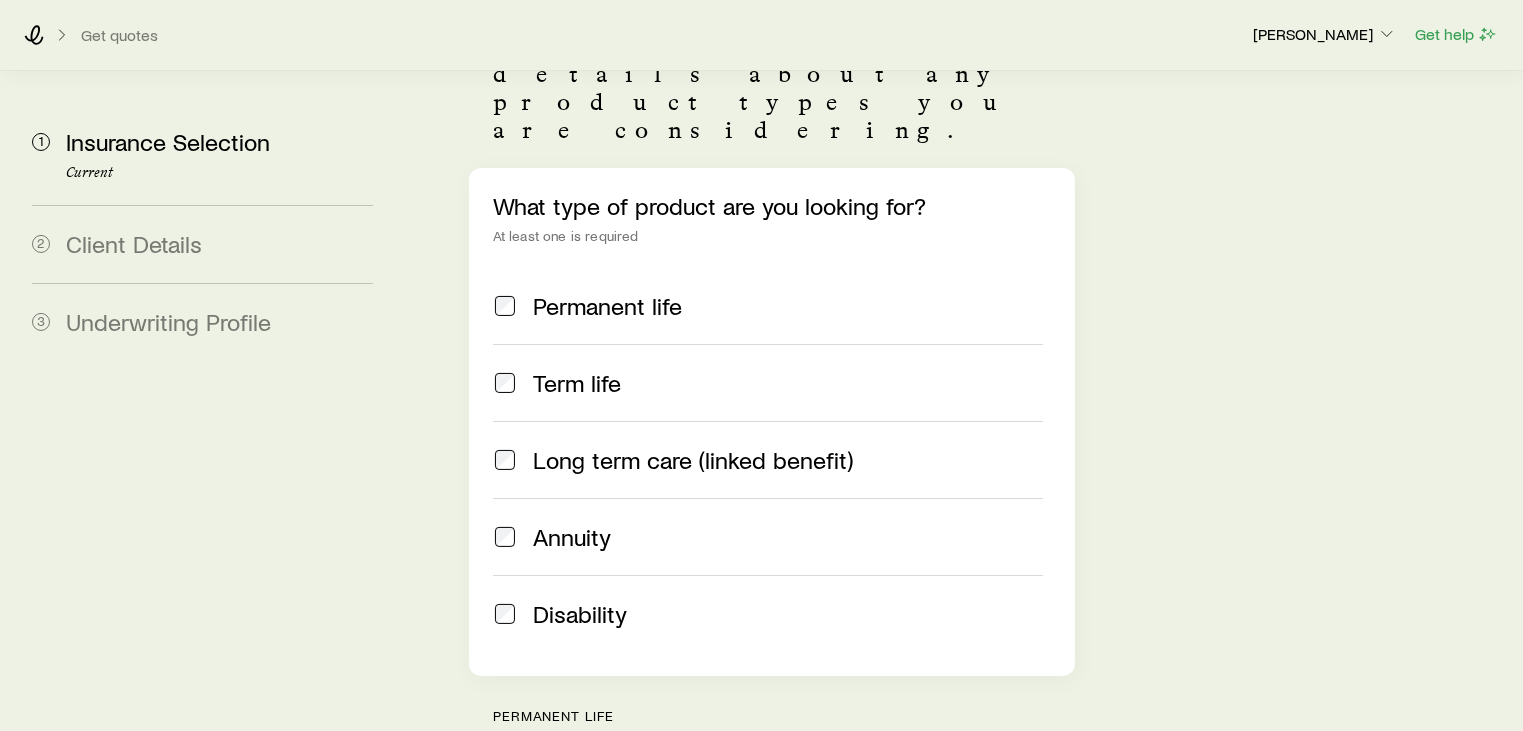 click on "Term life" at bounding box center [577, 383] 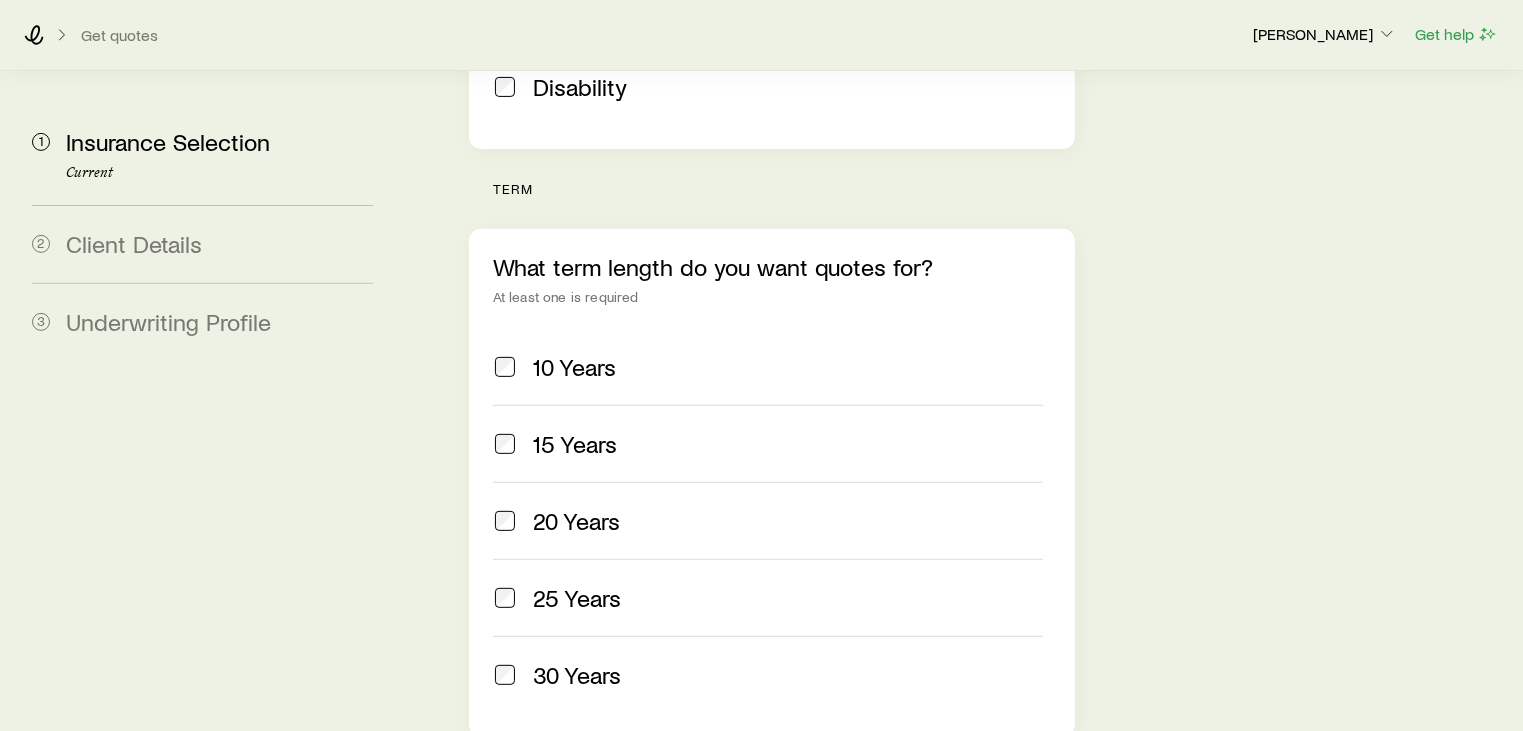 scroll, scrollTop: 800, scrollLeft: 0, axis: vertical 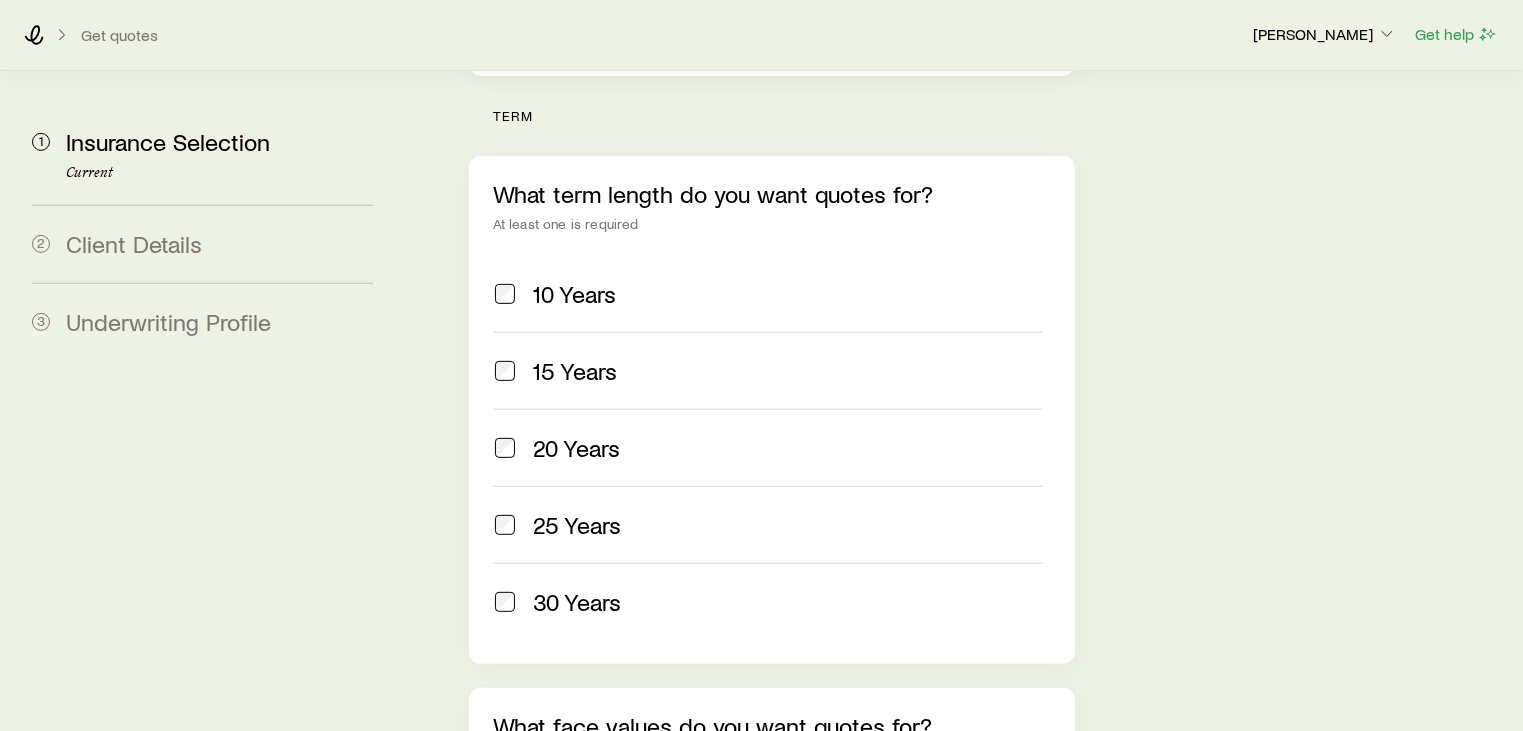 click on "10 Years" at bounding box center (574, 294) 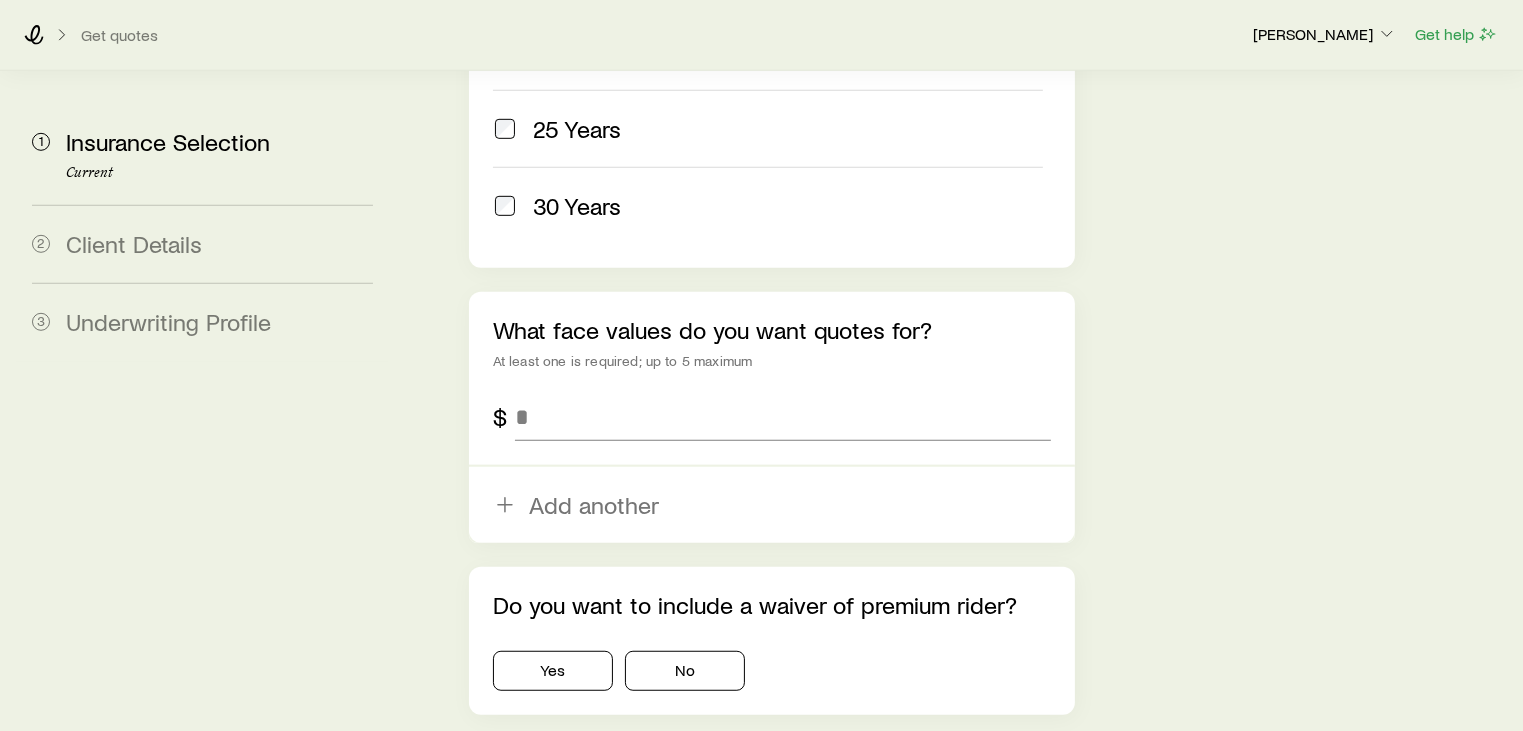 scroll, scrollTop: 1200, scrollLeft: 0, axis: vertical 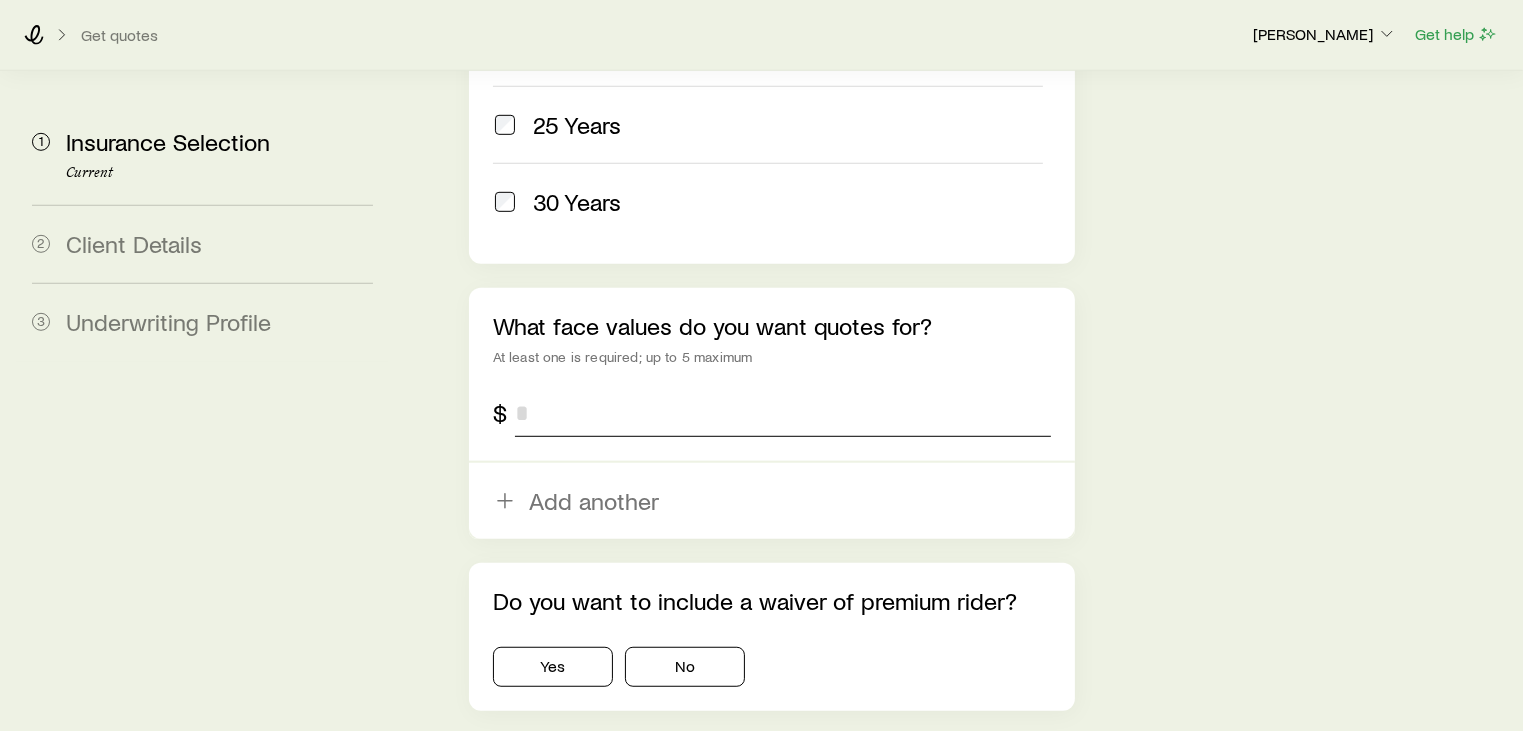 click at bounding box center [783, 413] 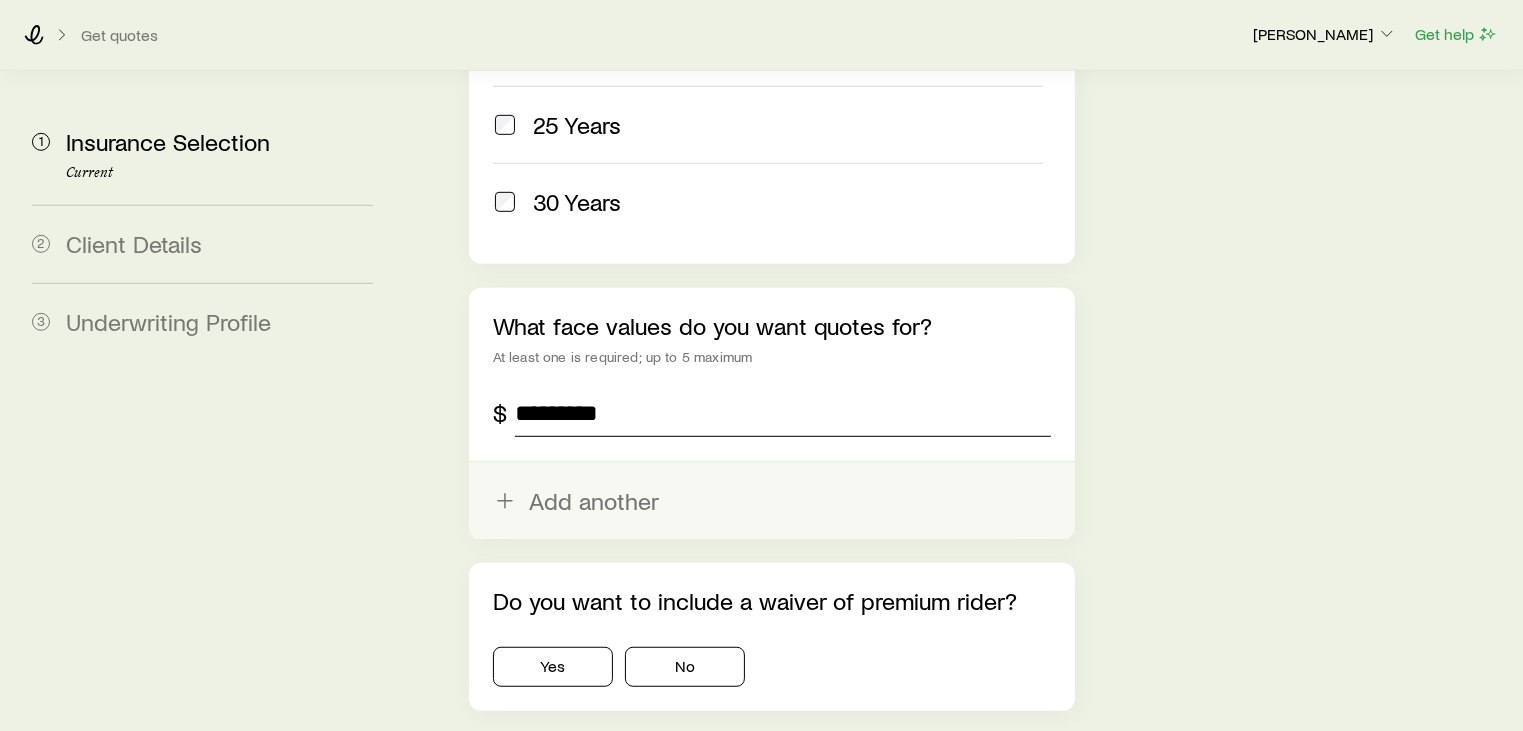 type on "*********" 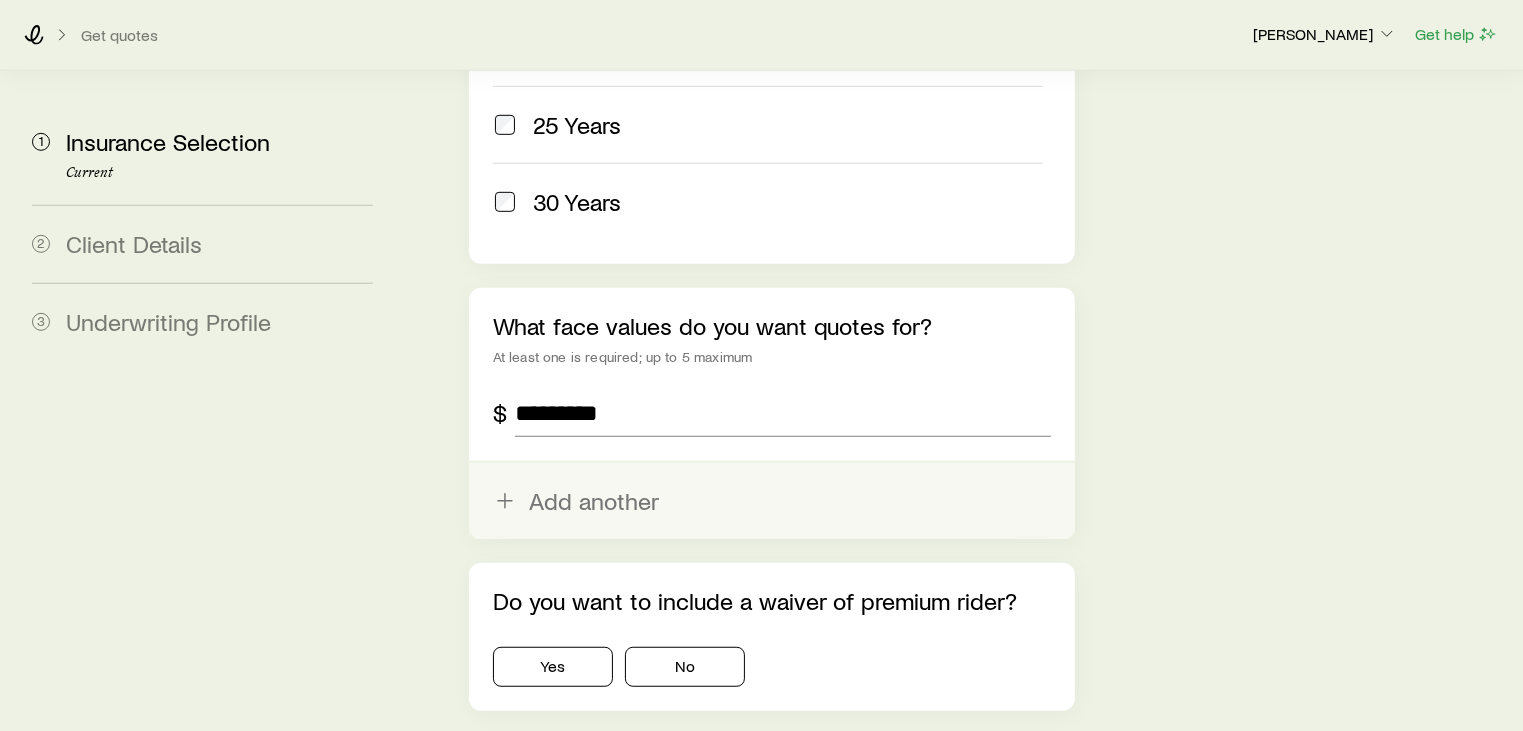 click on "Add another" at bounding box center (772, 501) 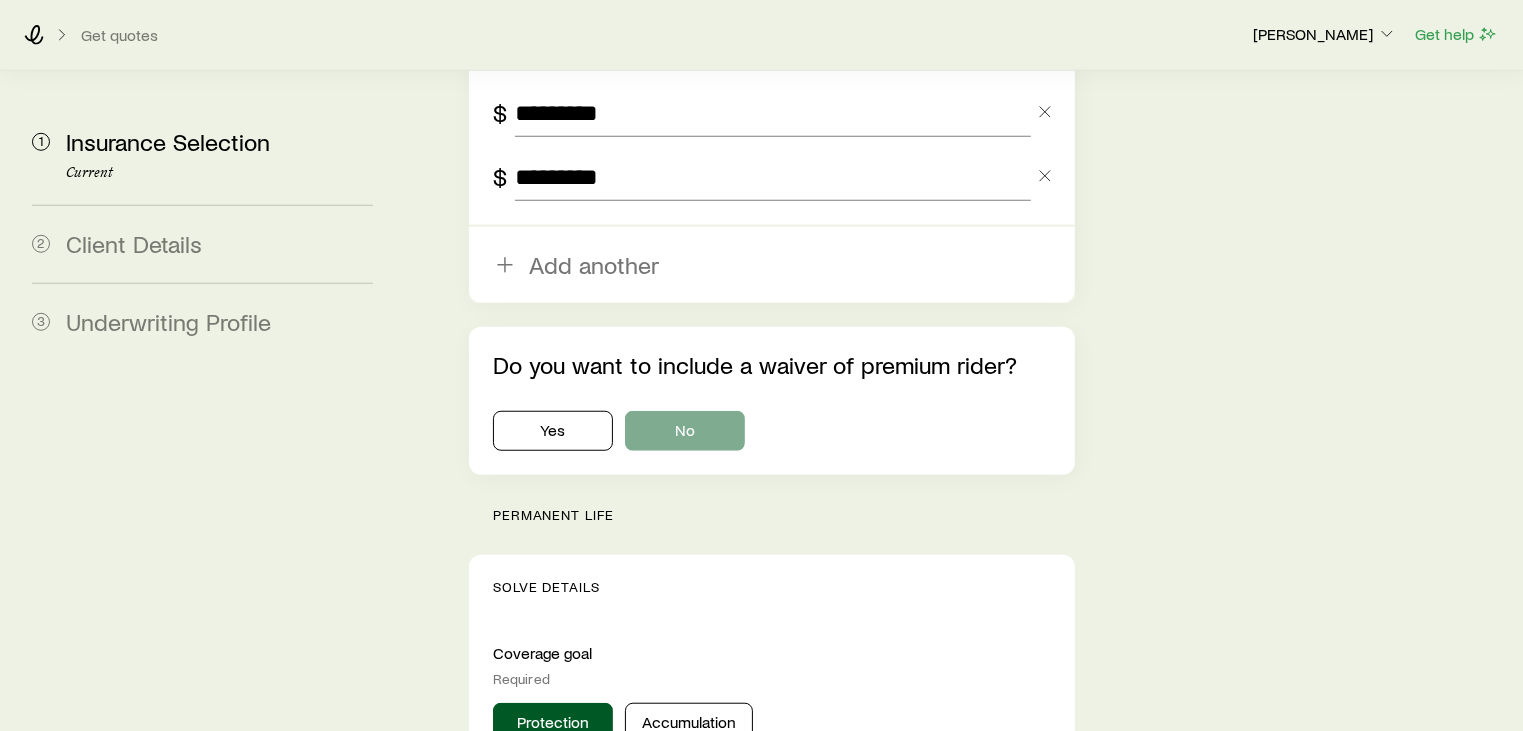 type on "*********" 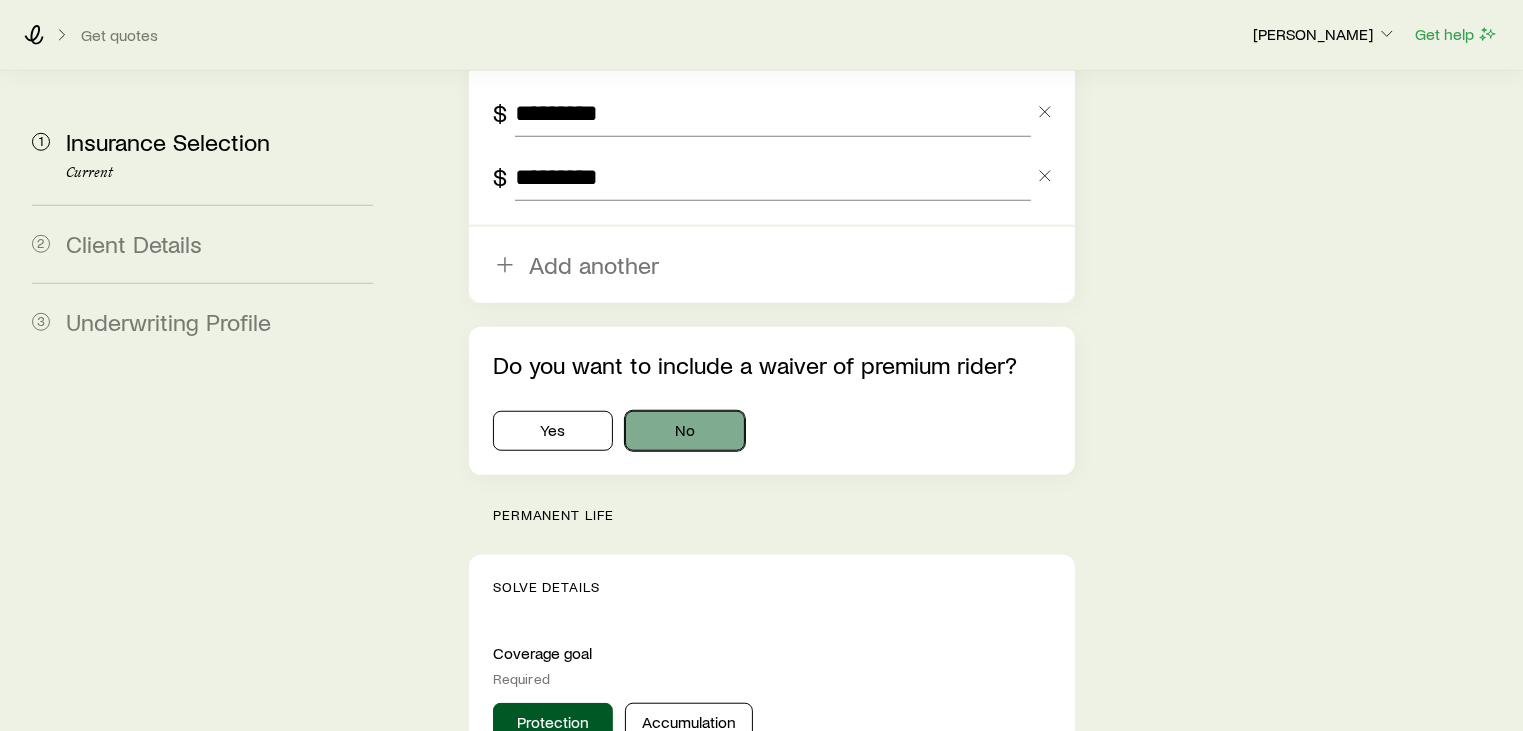 click on "No" at bounding box center [685, 431] 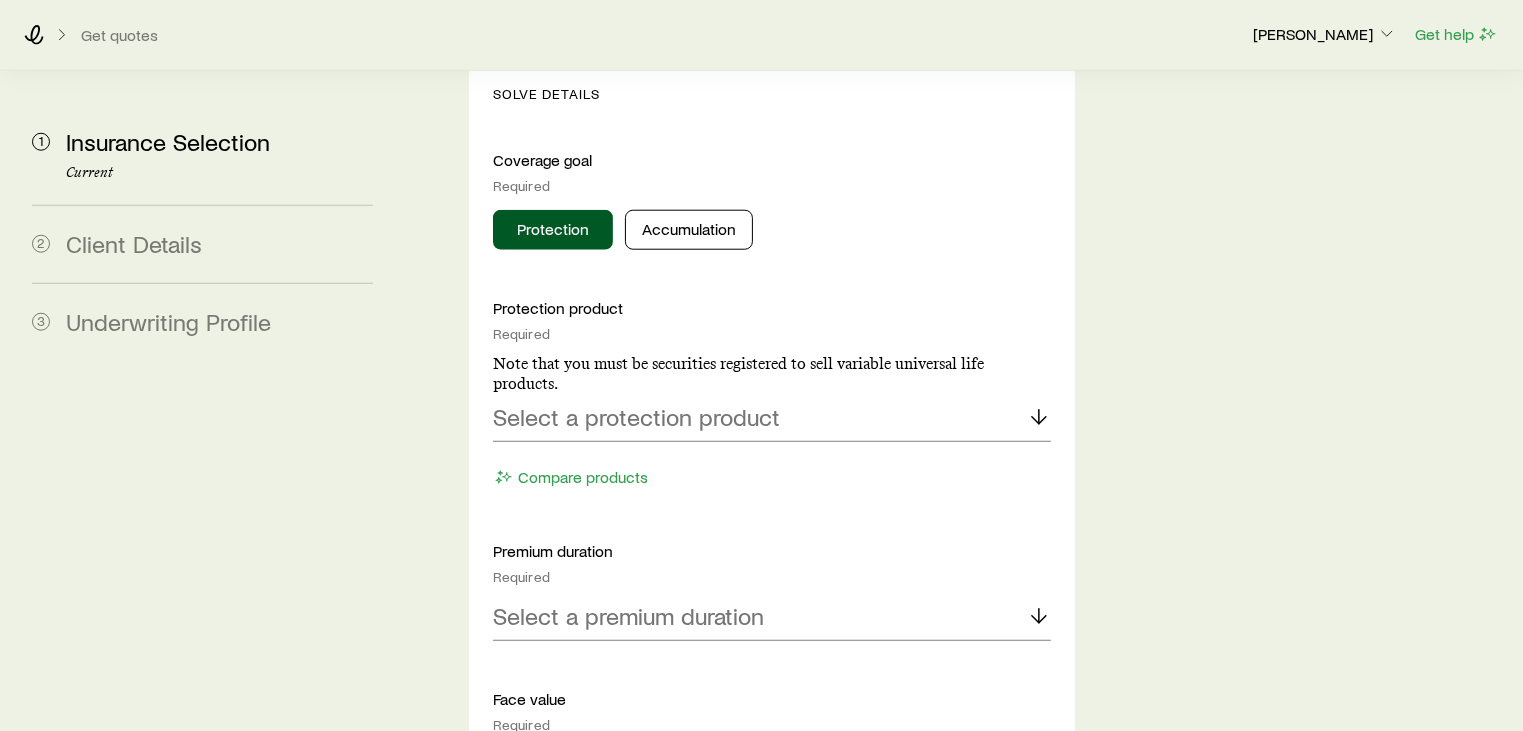 scroll, scrollTop: 2100, scrollLeft: 0, axis: vertical 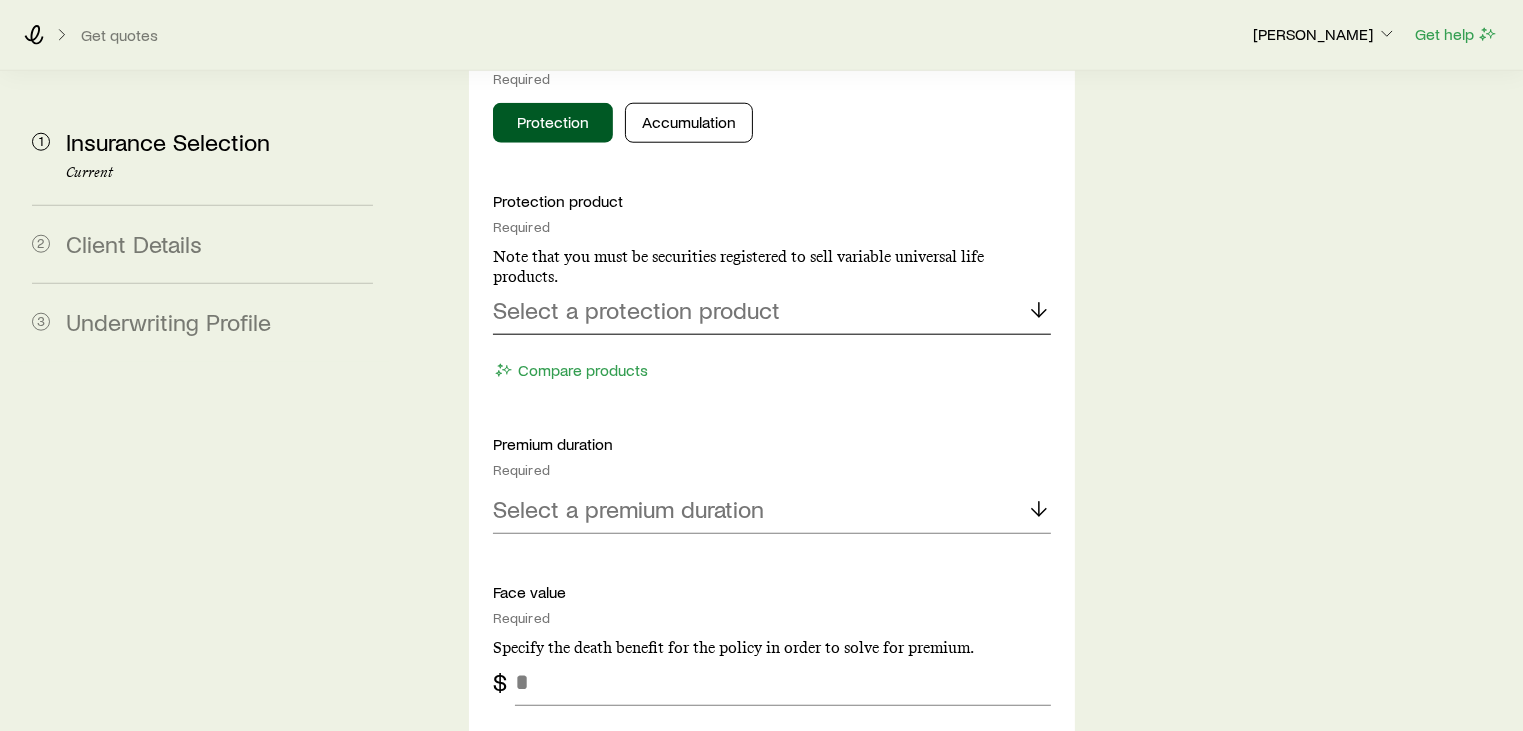 click on "Select a protection product" at bounding box center (636, 310) 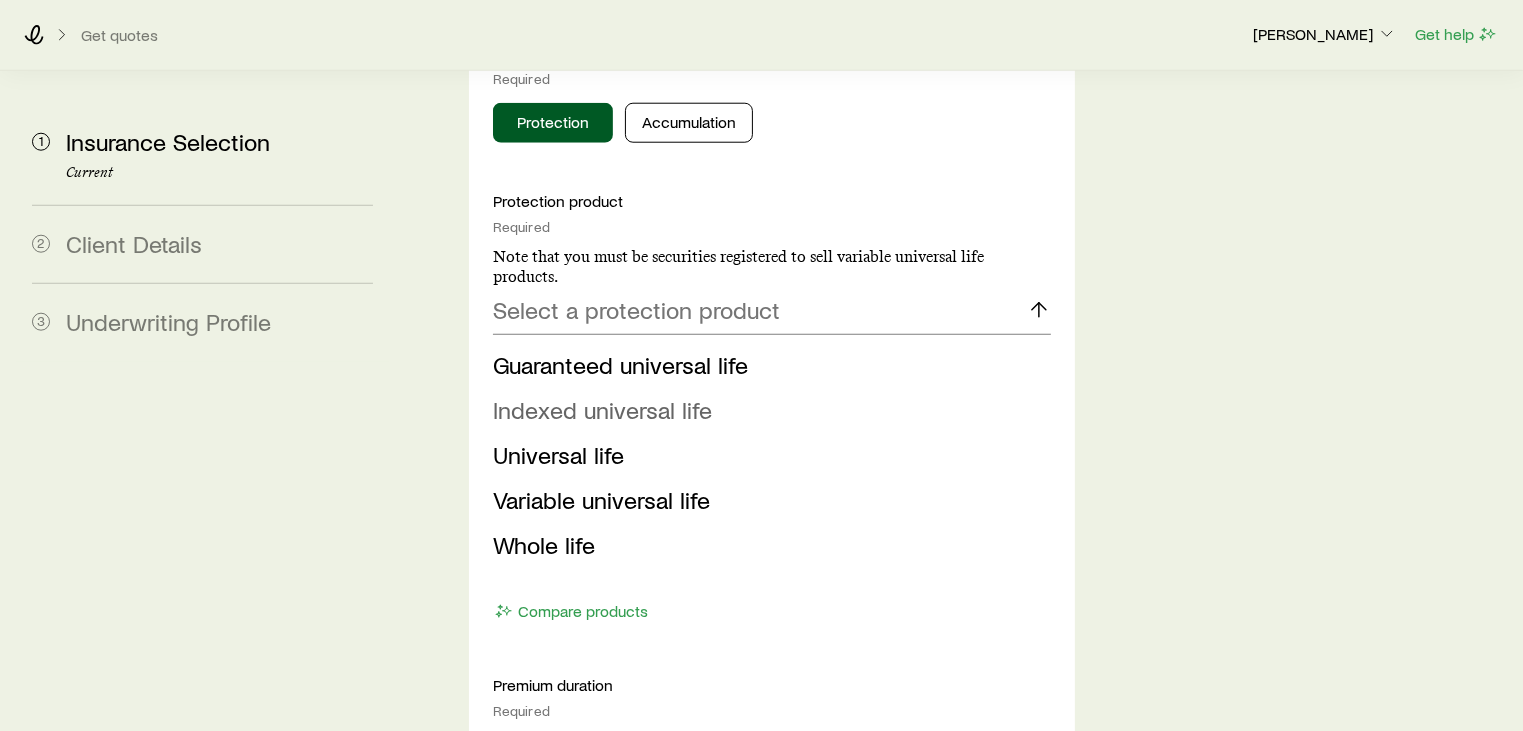 click on "Indexed universal life" at bounding box center (602, 409) 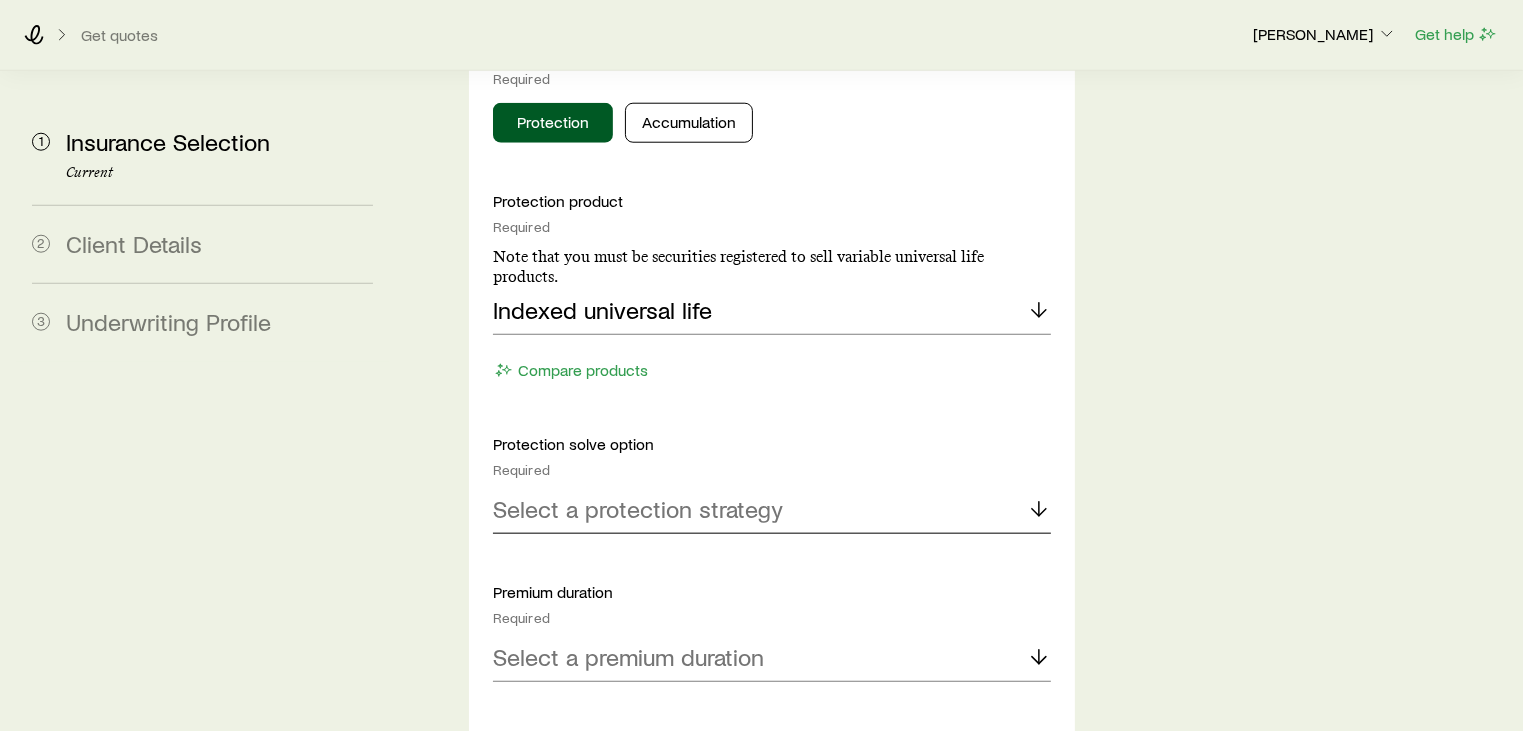 click on "Select a protection strategy" at bounding box center [772, 510] 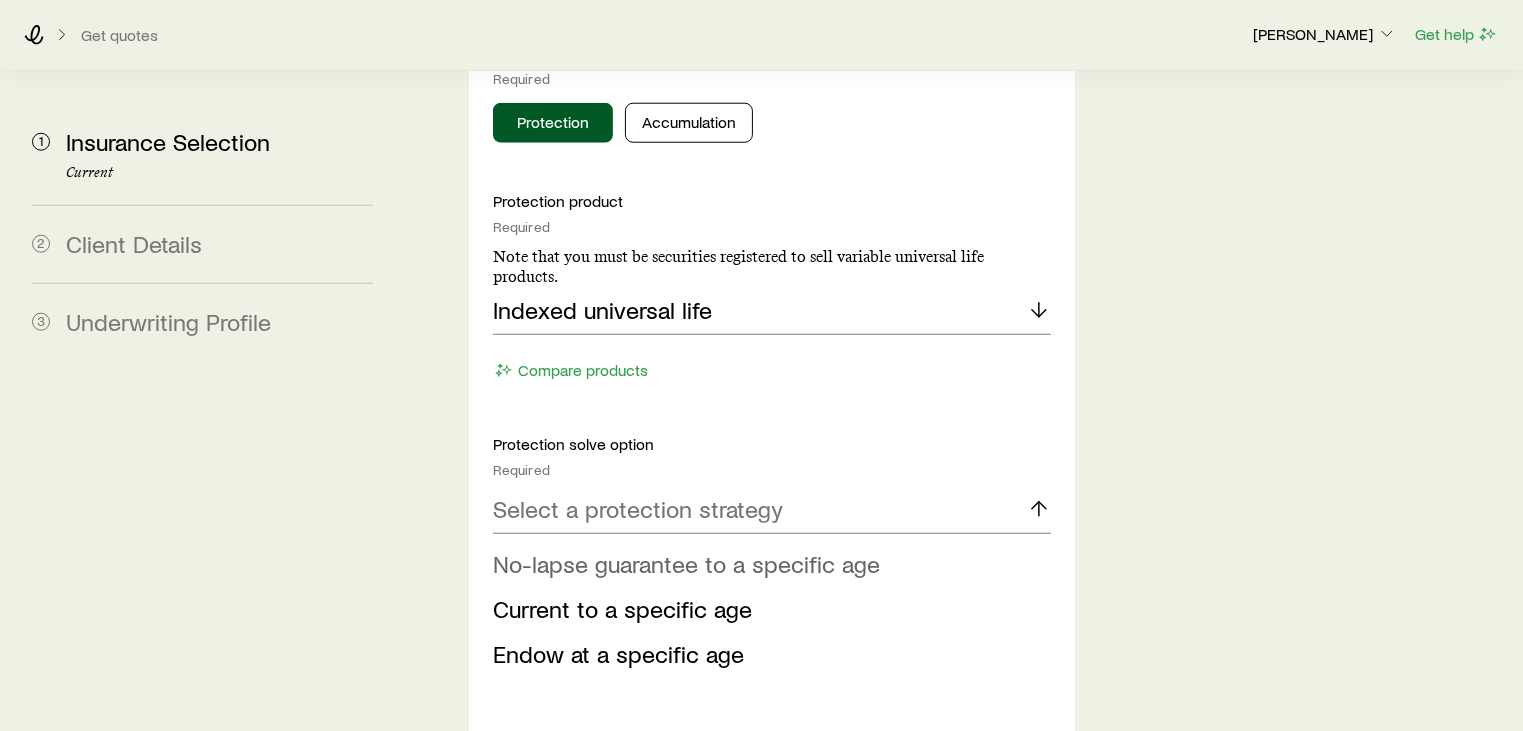 click on "No-lapse guarantee to a specific age" at bounding box center (686, 563) 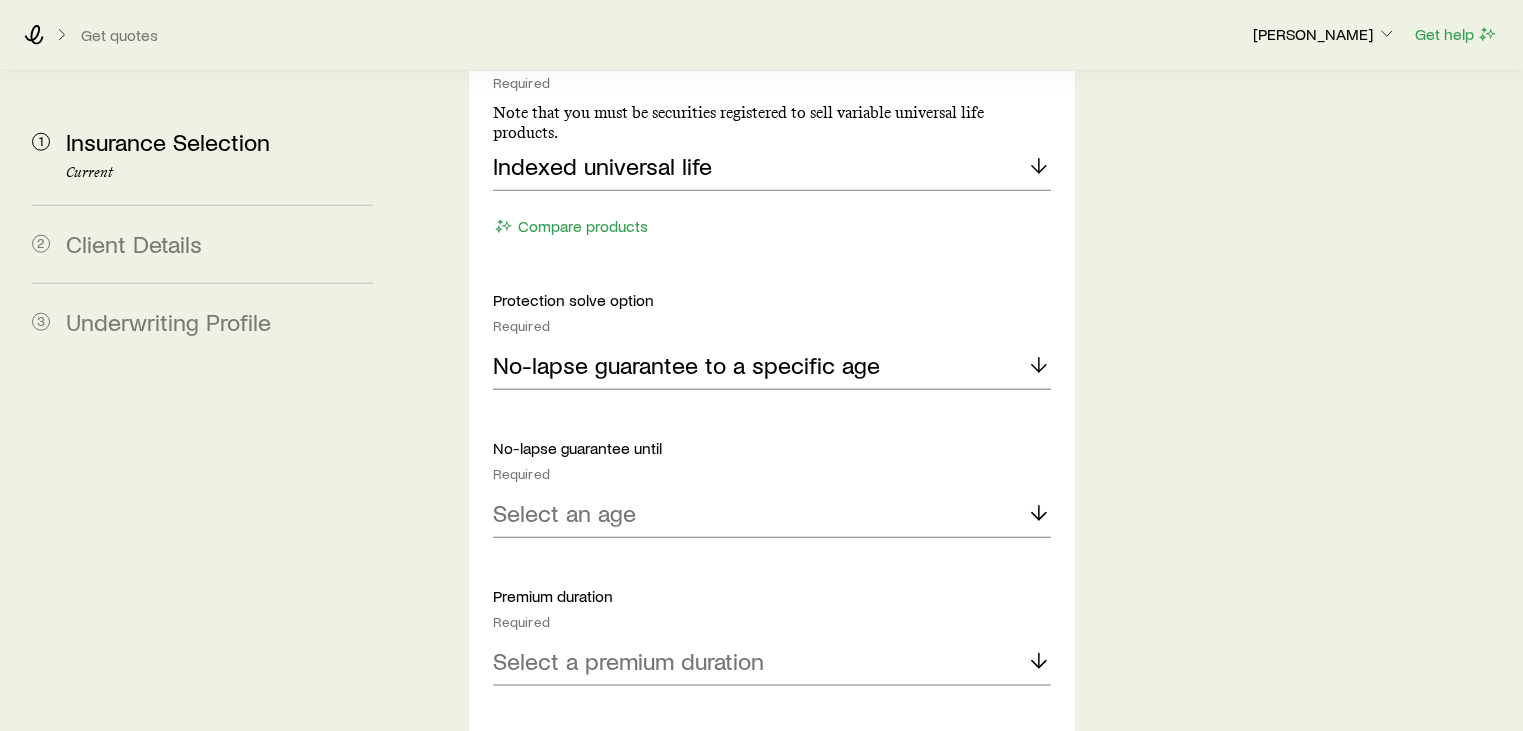 scroll, scrollTop: 2500, scrollLeft: 0, axis: vertical 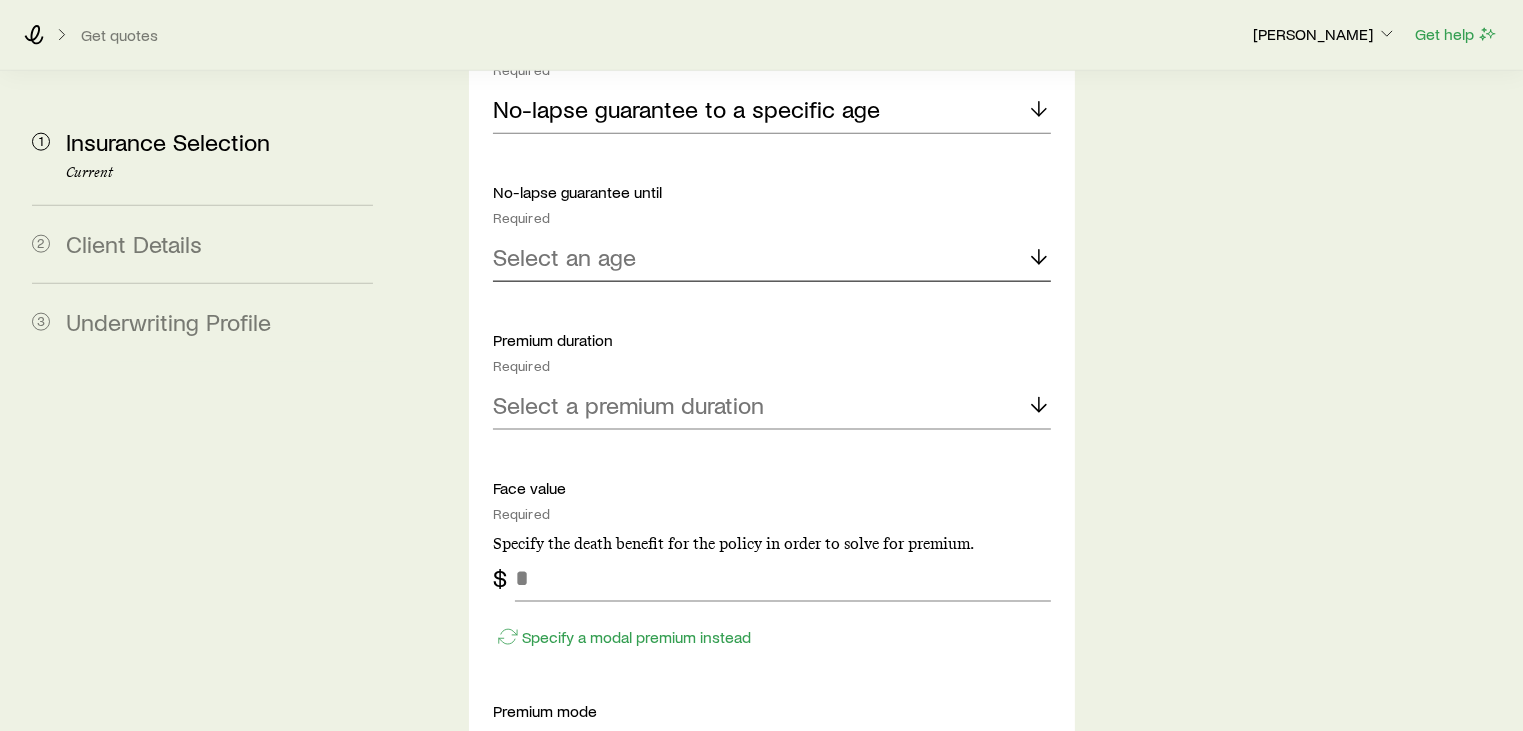 click on "Select an age" at bounding box center [772, 258] 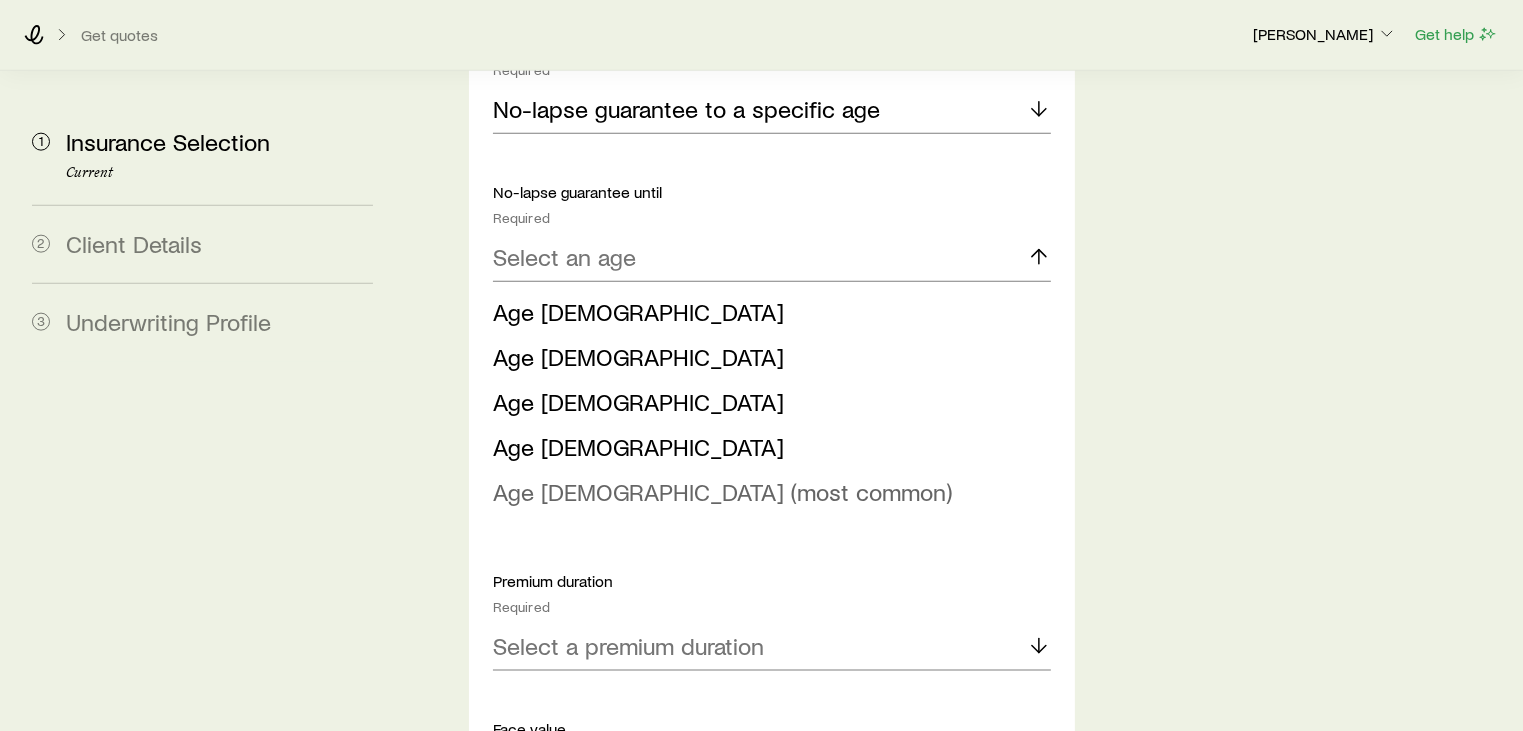 click on "Age [DEMOGRAPHIC_DATA] (most common)" at bounding box center (722, 491) 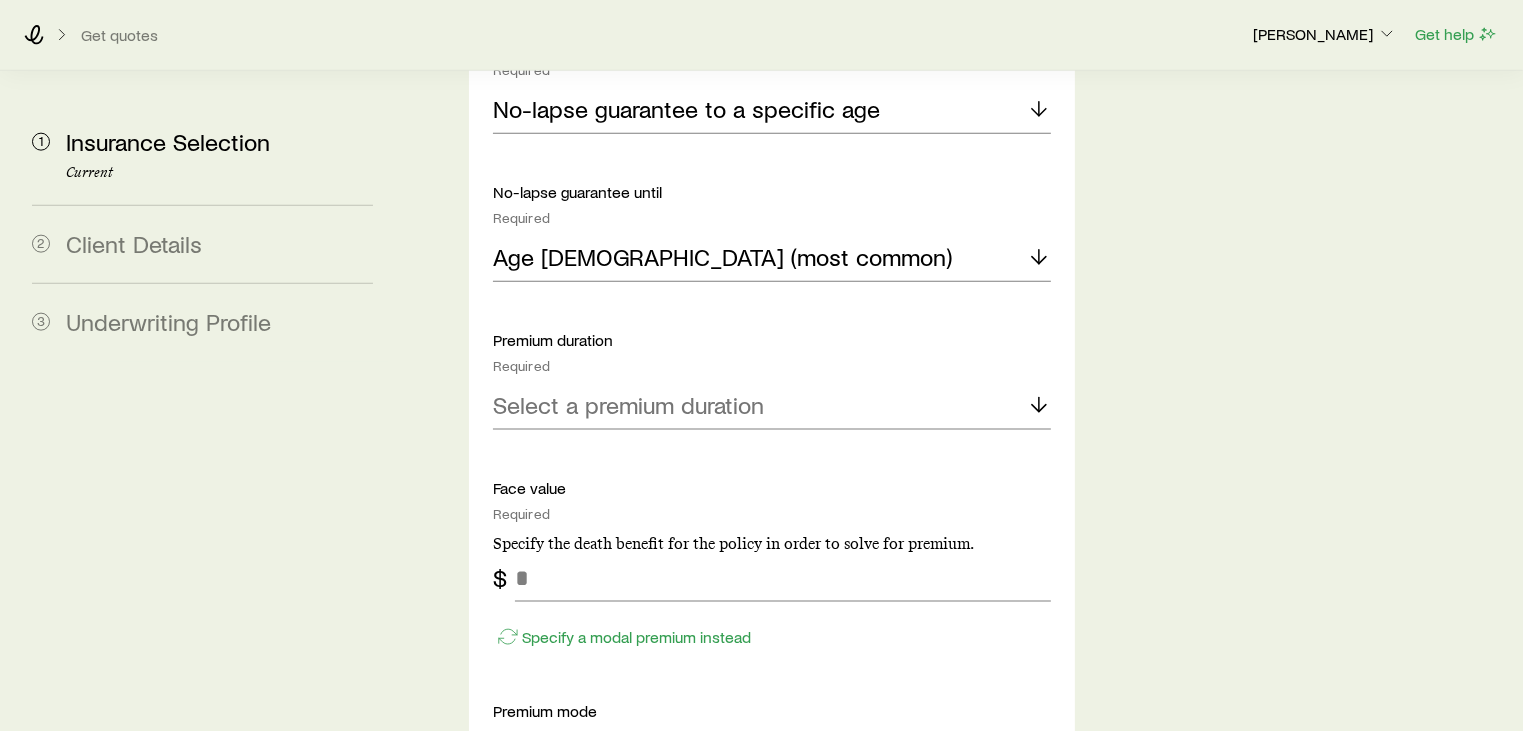 click on "Premium duration Required Select a premium duration" at bounding box center [772, 380] 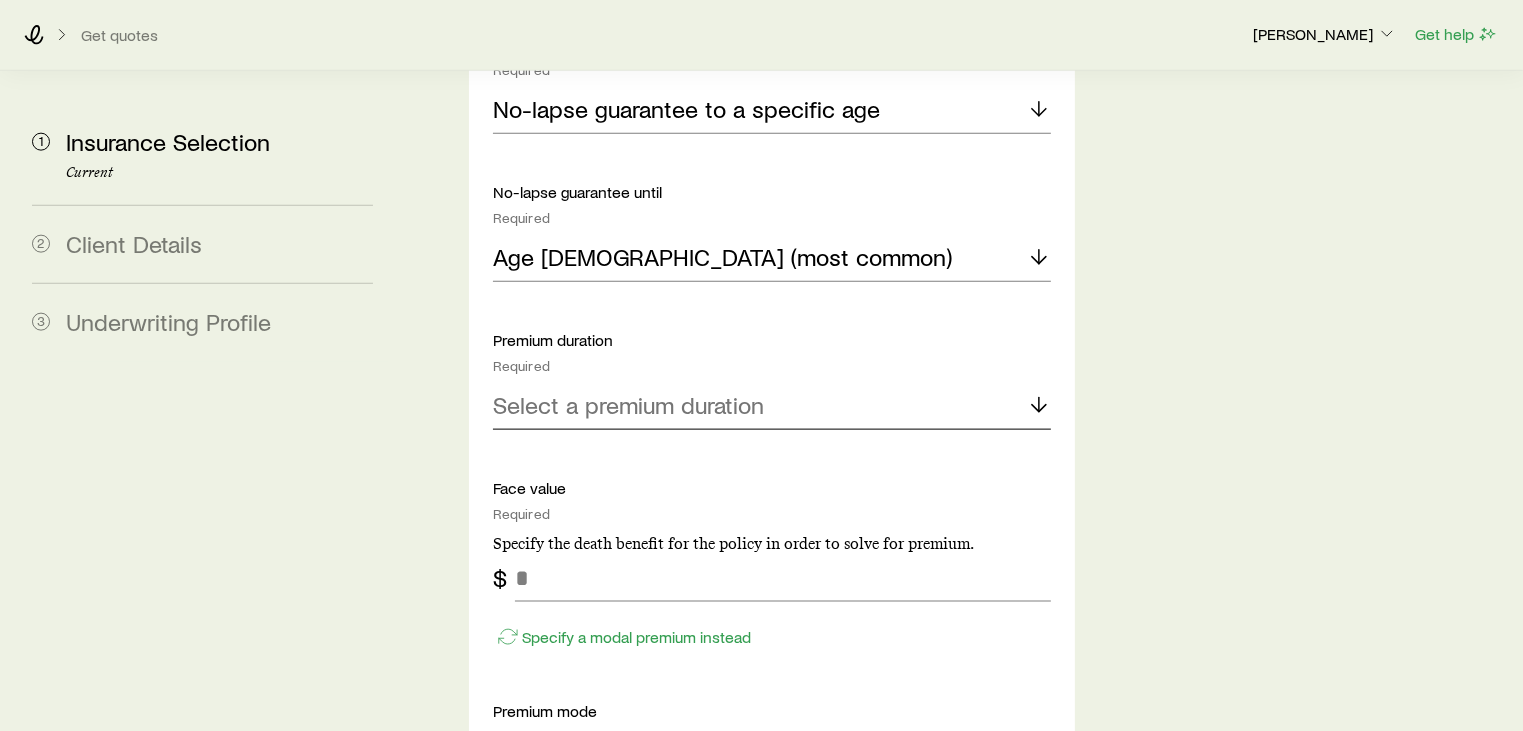 click on "Select a premium duration" at bounding box center [628, 405] 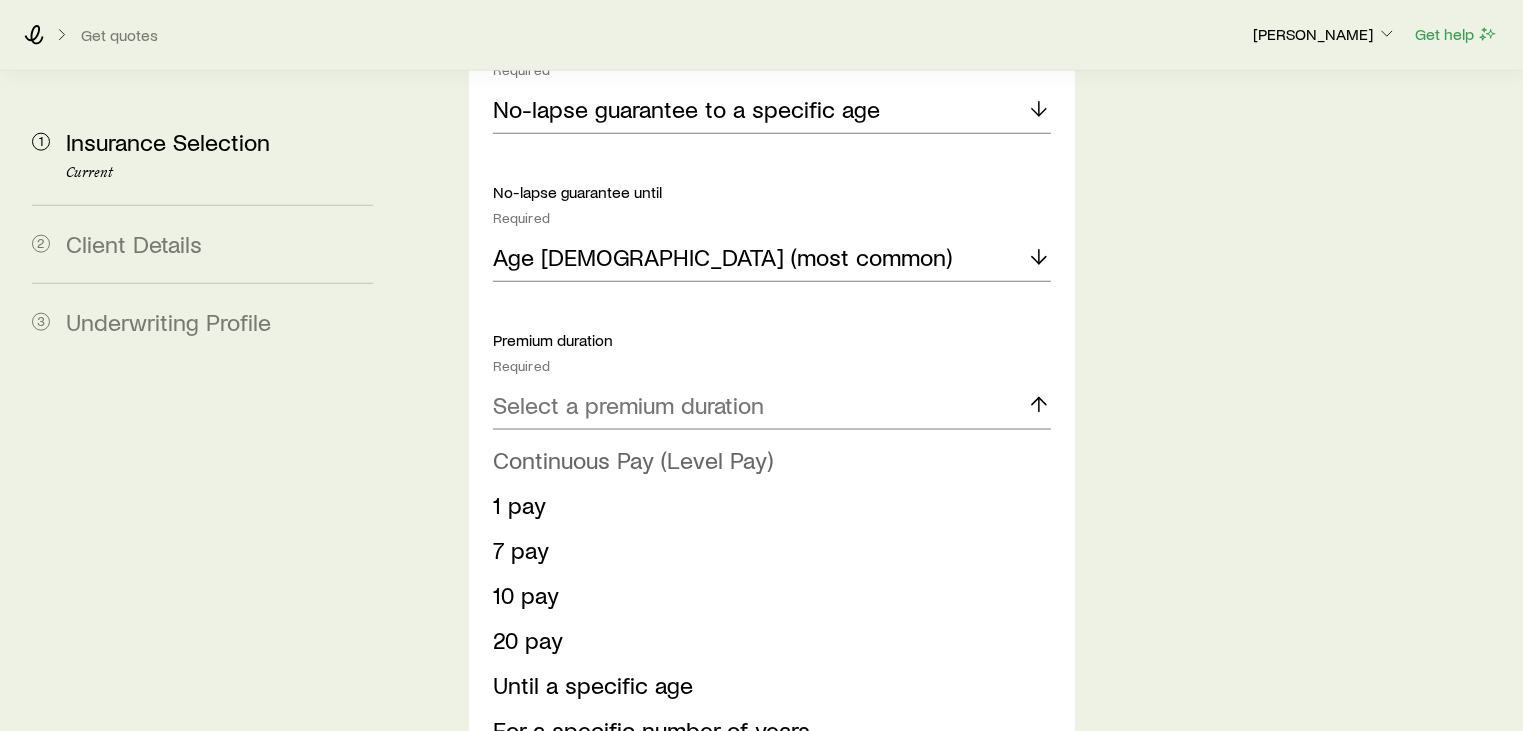 click on "Continuous Pay (Level Pay)" at bounding box center (633, 459) 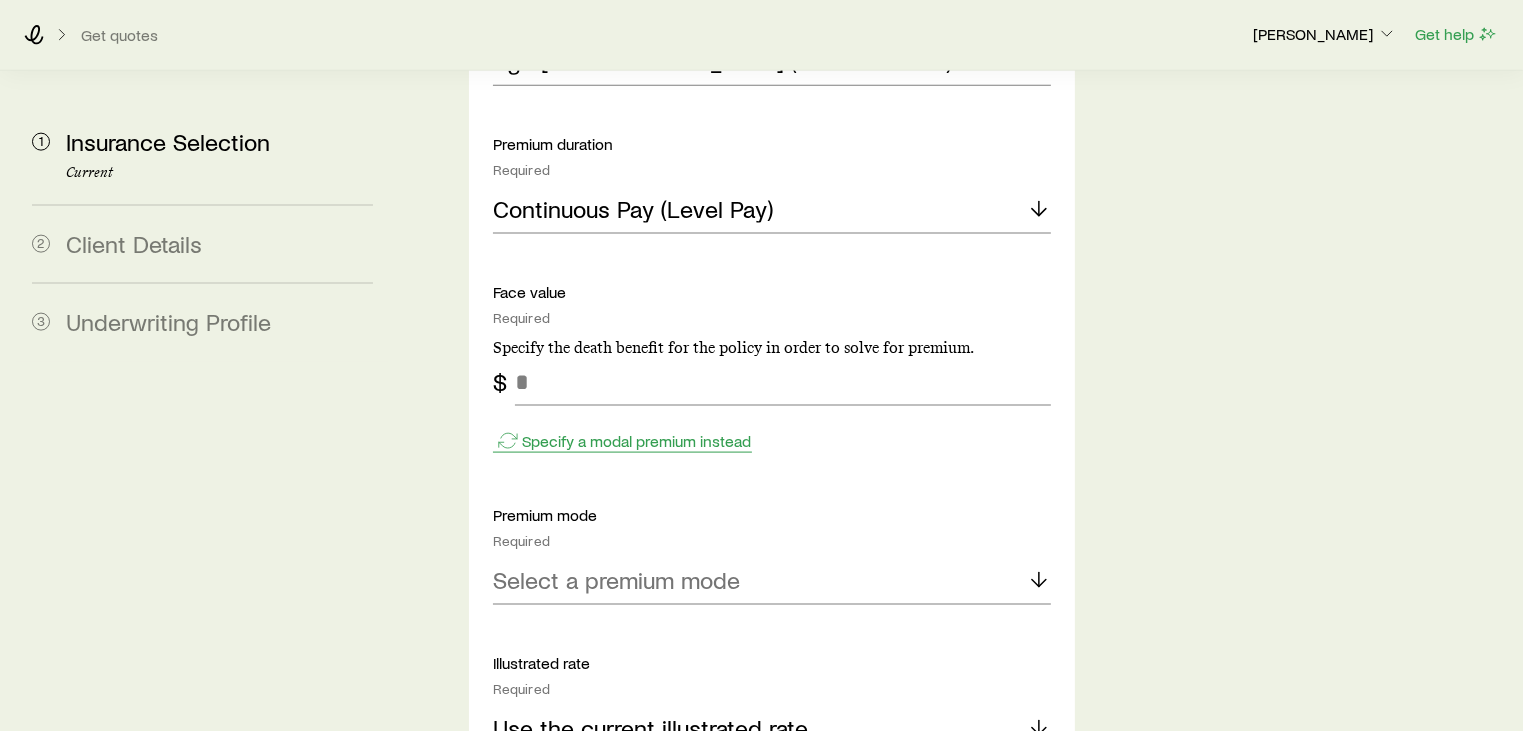 scroll, scrollTop: 2700, scrollLeft: 0, axis: vertical 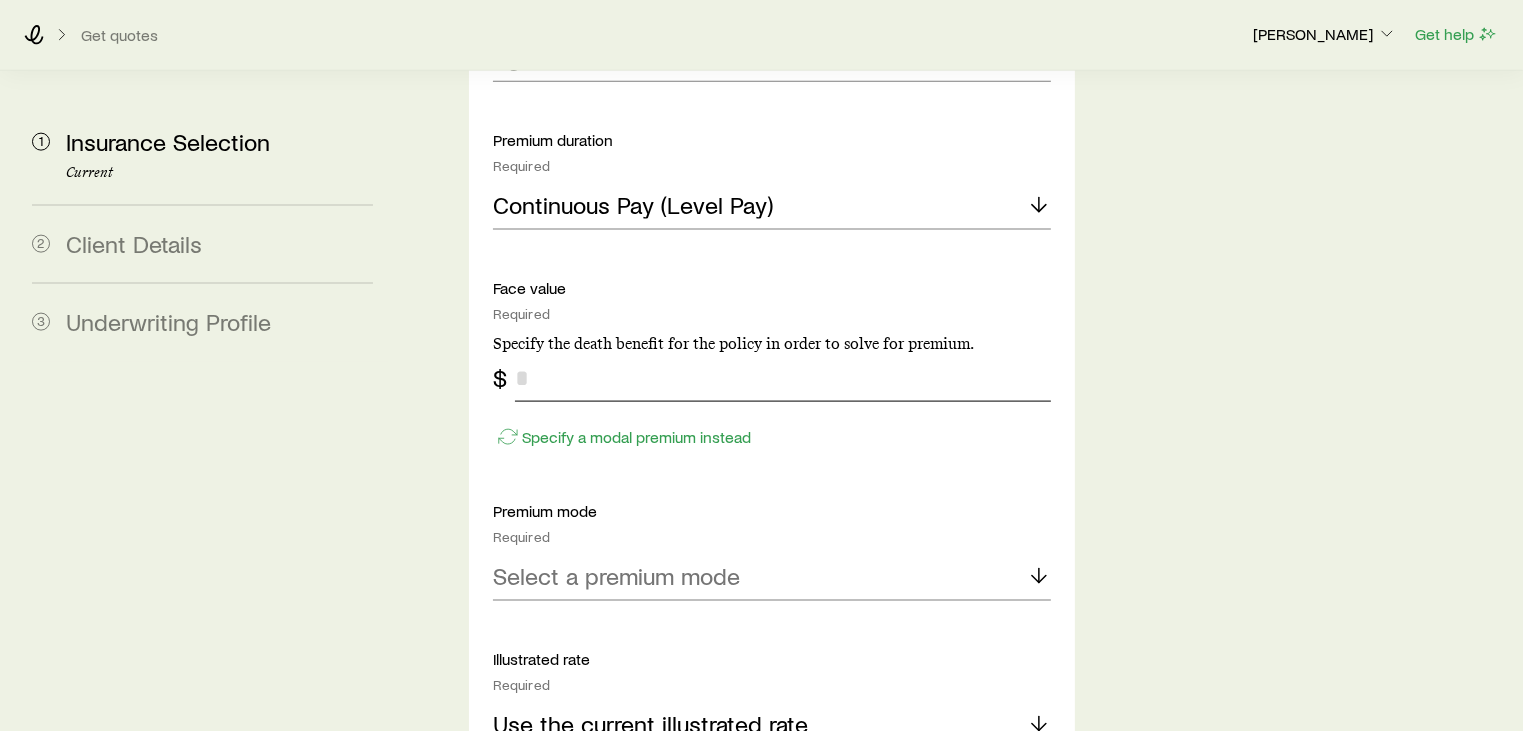 click at bounding box center [783, 378] 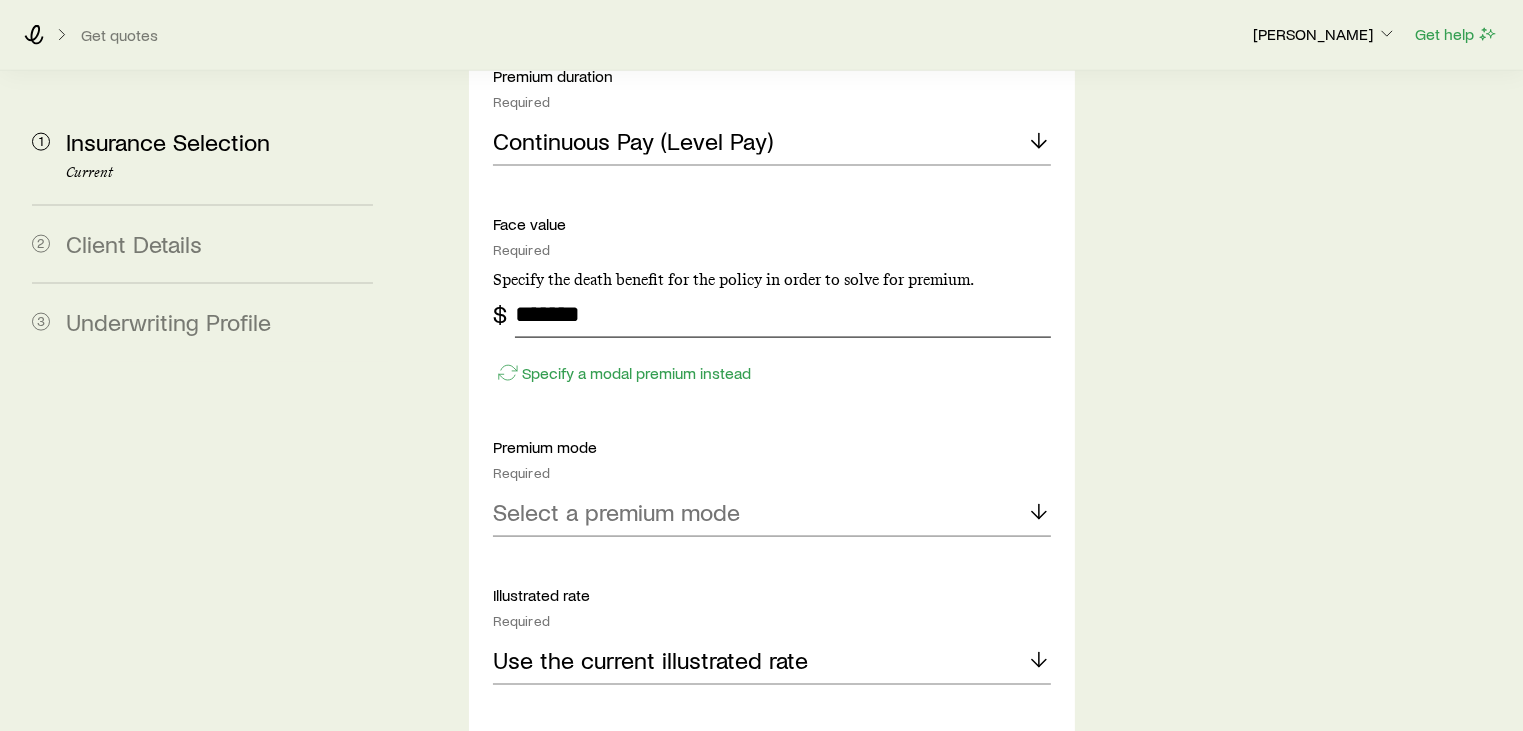 scroll, scrollTop: 2800, scrollLeft: 0, axis: vertical 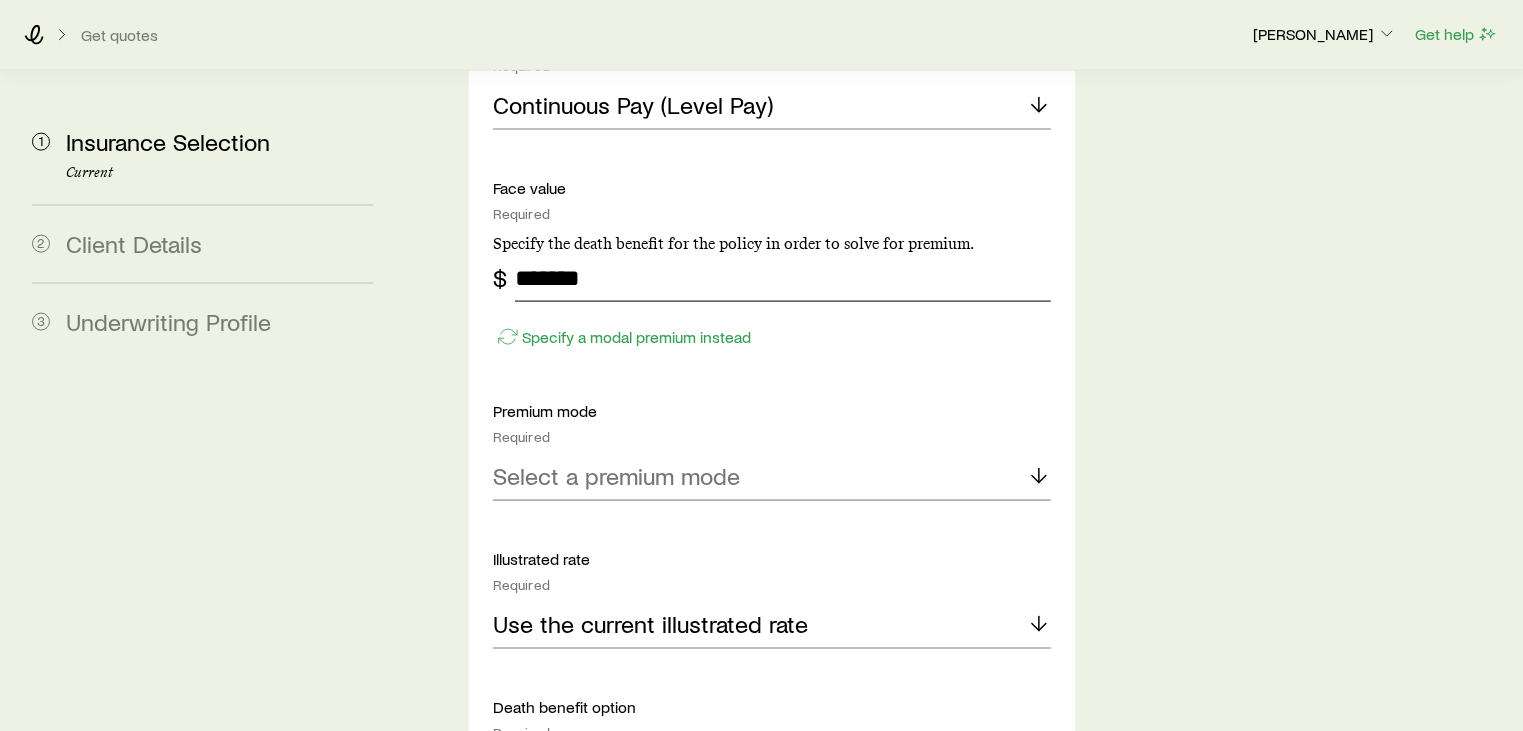 type on "*******" 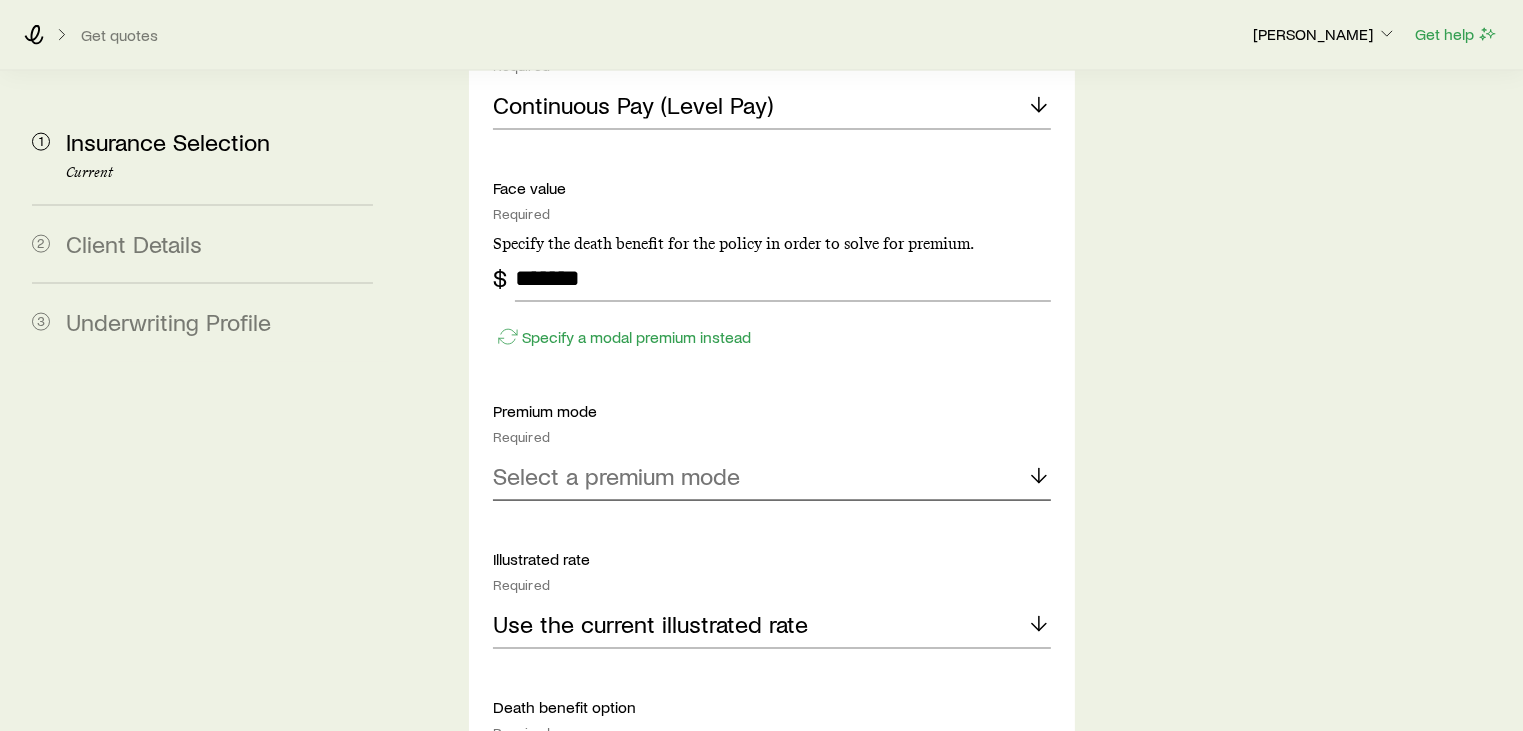 click on "Select a premium mode" at bounding box center [616, 476] 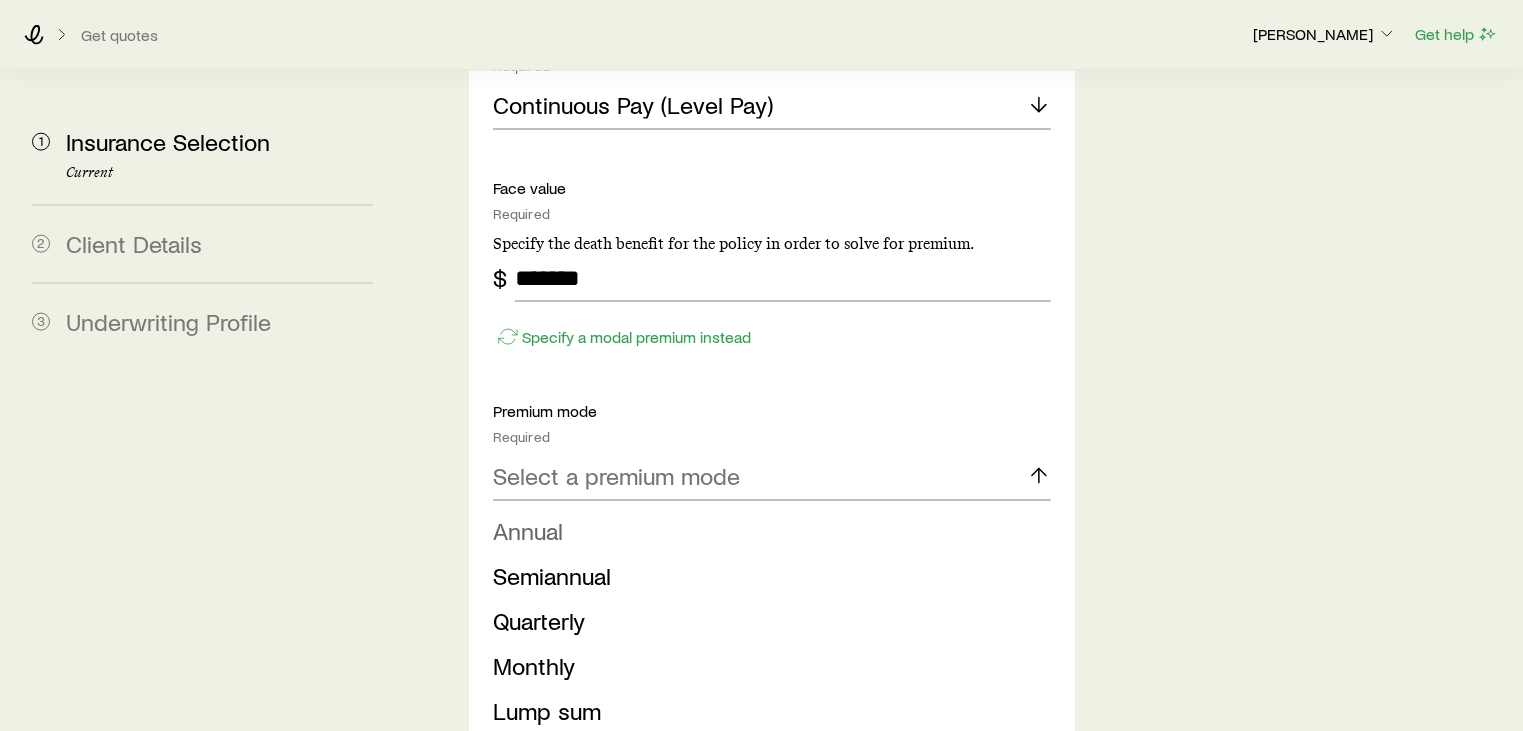 click on "Annual" at bounding box center (766, 531) 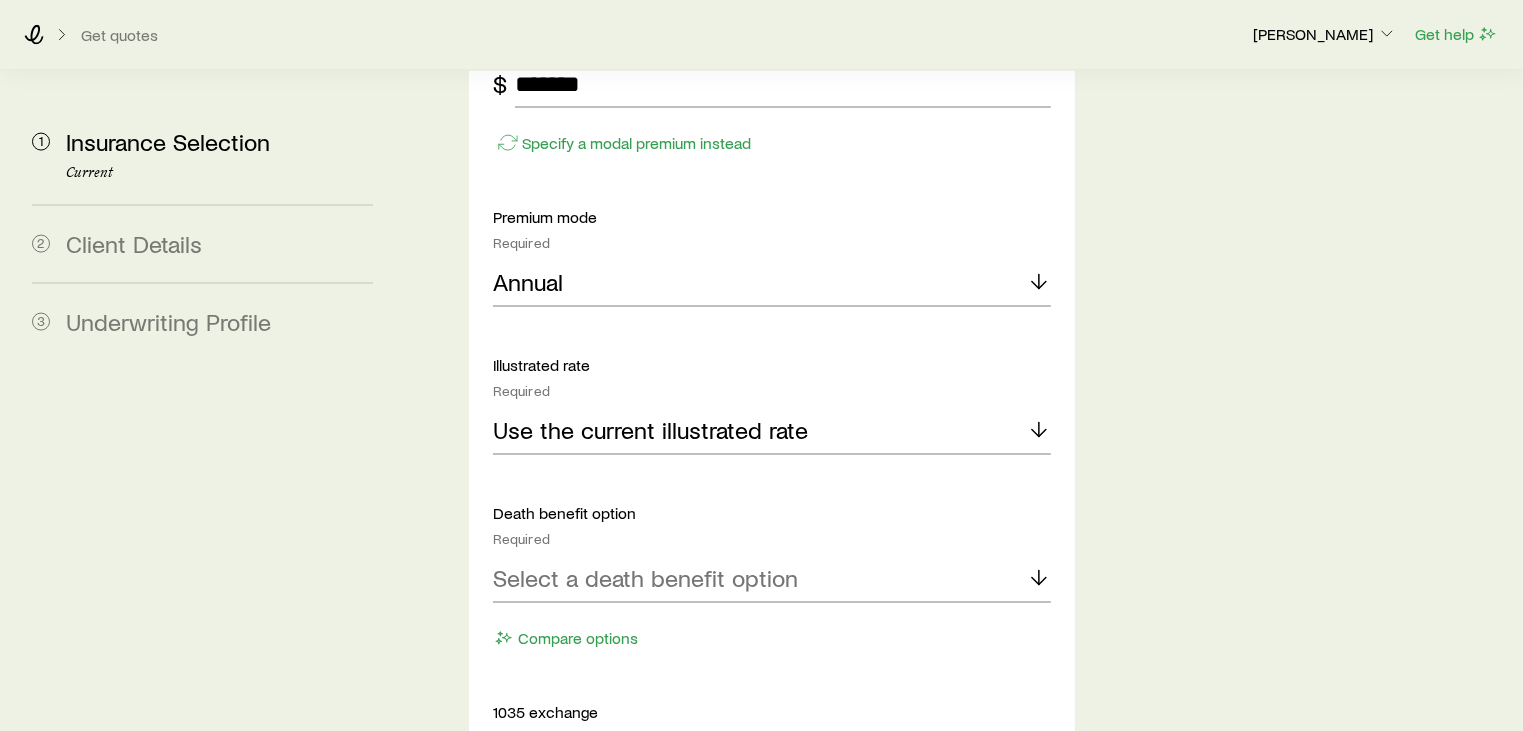 scroll, scrollTop: 3000, scrollLeft: 0, axis: vertical 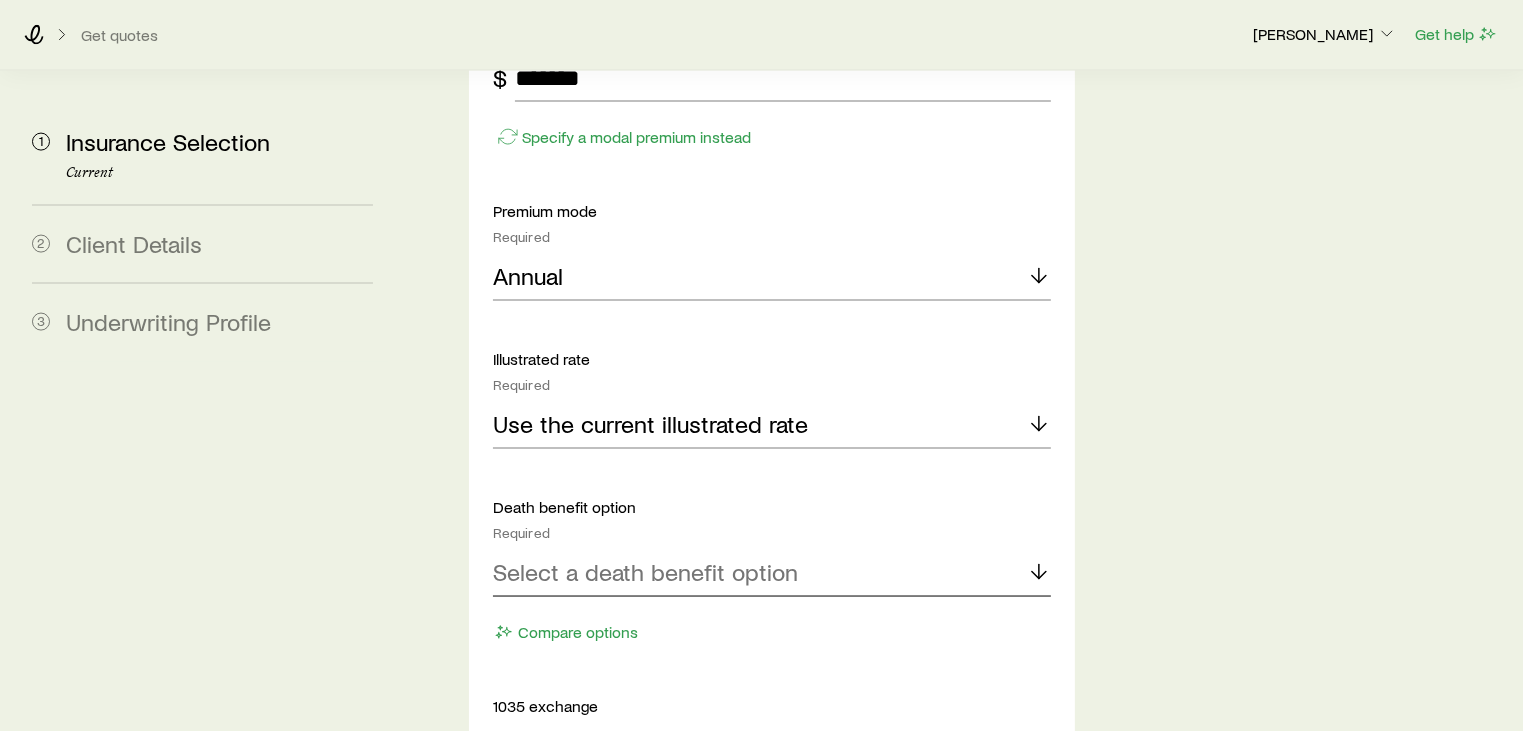 click on "Select a death benefit option" at bounding box center [645, 572] 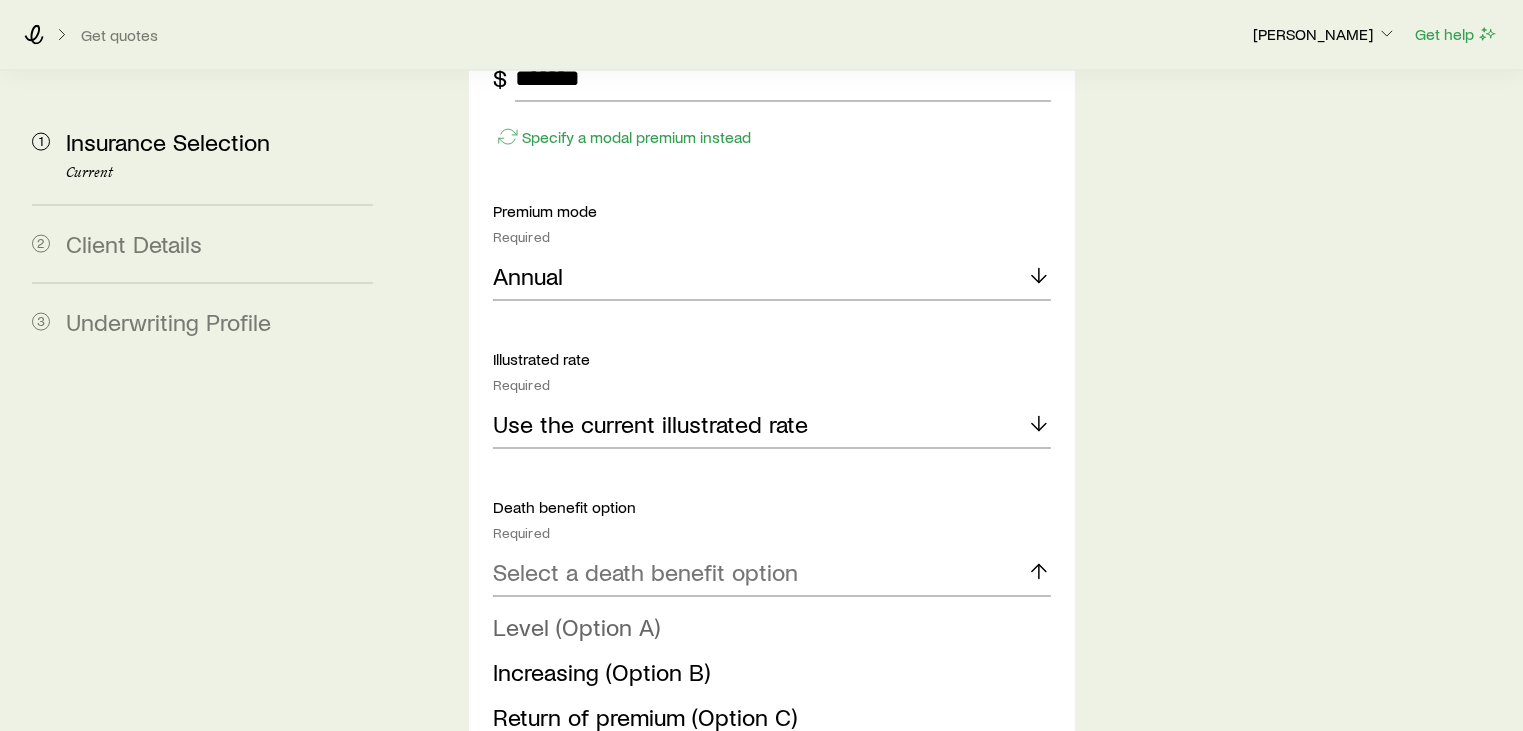 click on "Level (Option A)" at bounding box center [766, 627] 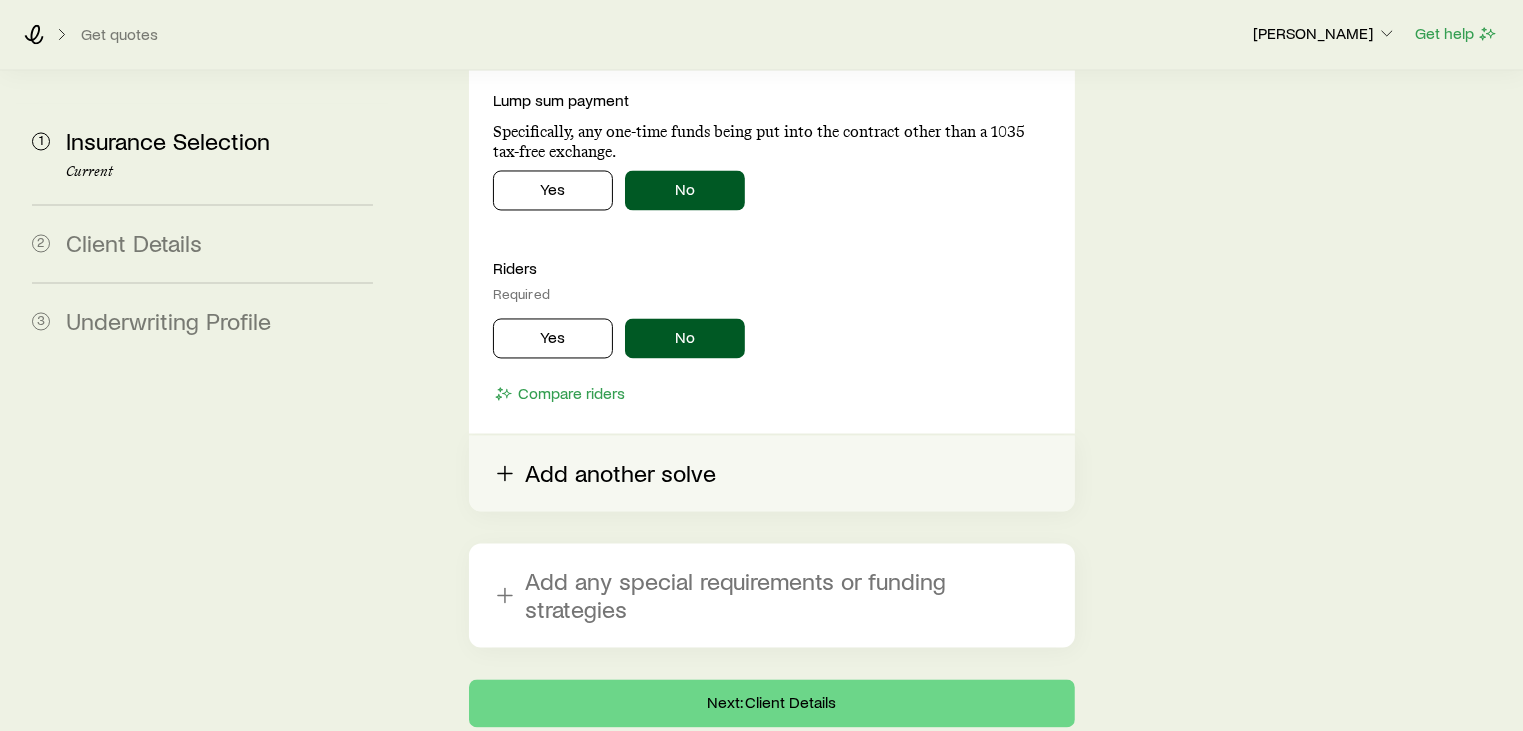 scroll, scrollTop: 3804, scrollLeft: 0, axis: vertical 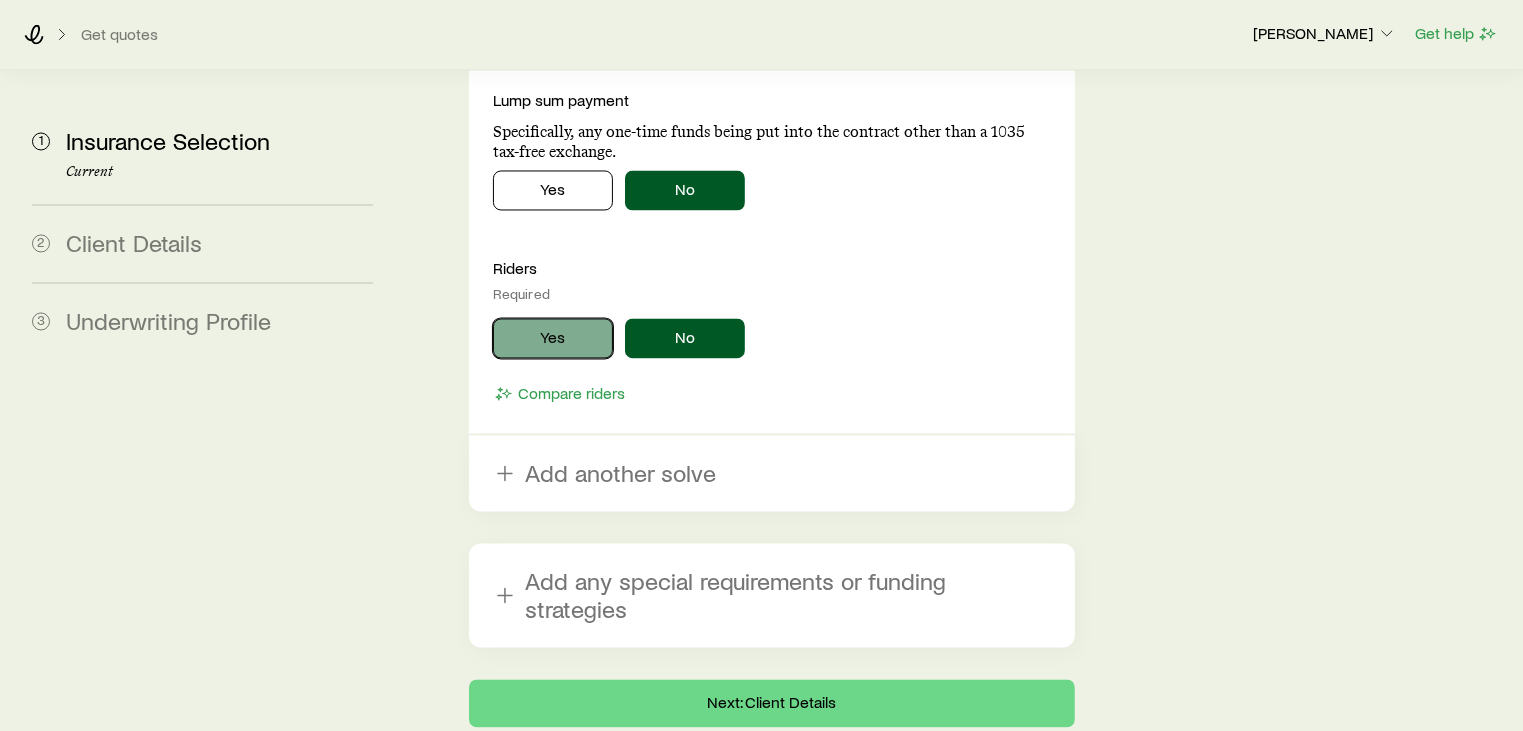 click on "Yes" at bounding box center [553, 339] 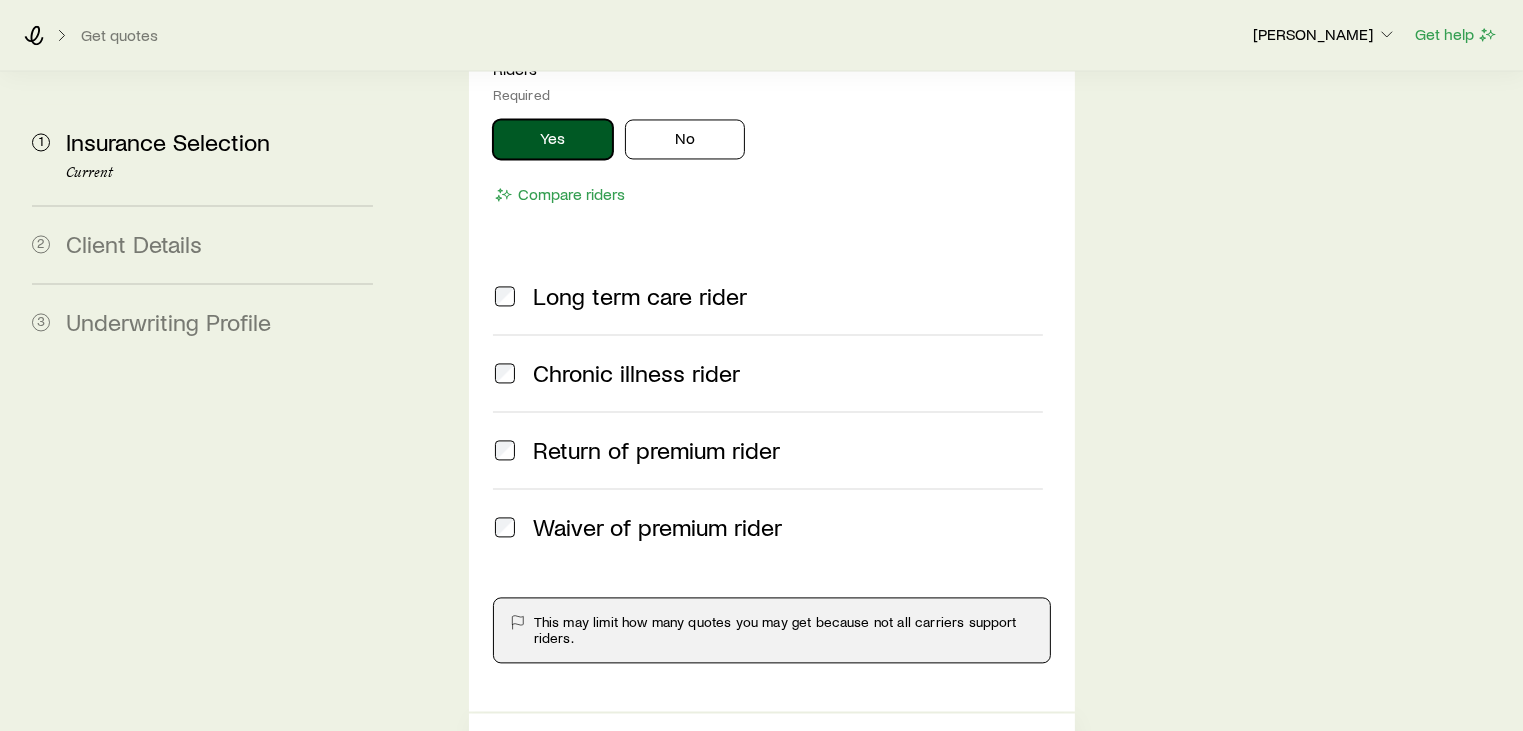 scroll, scrollTop: 3804, scrollLeft: 0, axis: vertical 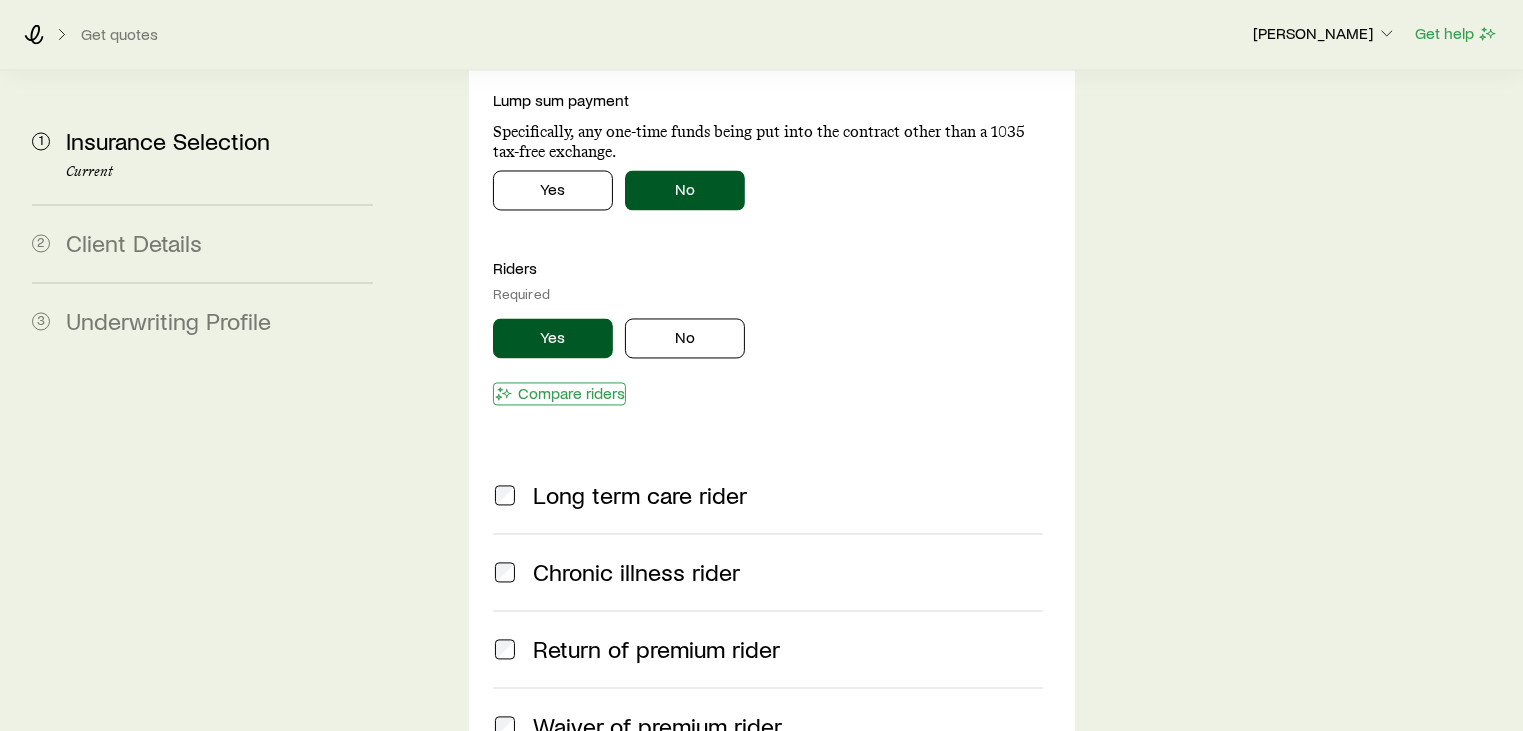 click on "Compare riders" at bounding box center (559, 394) 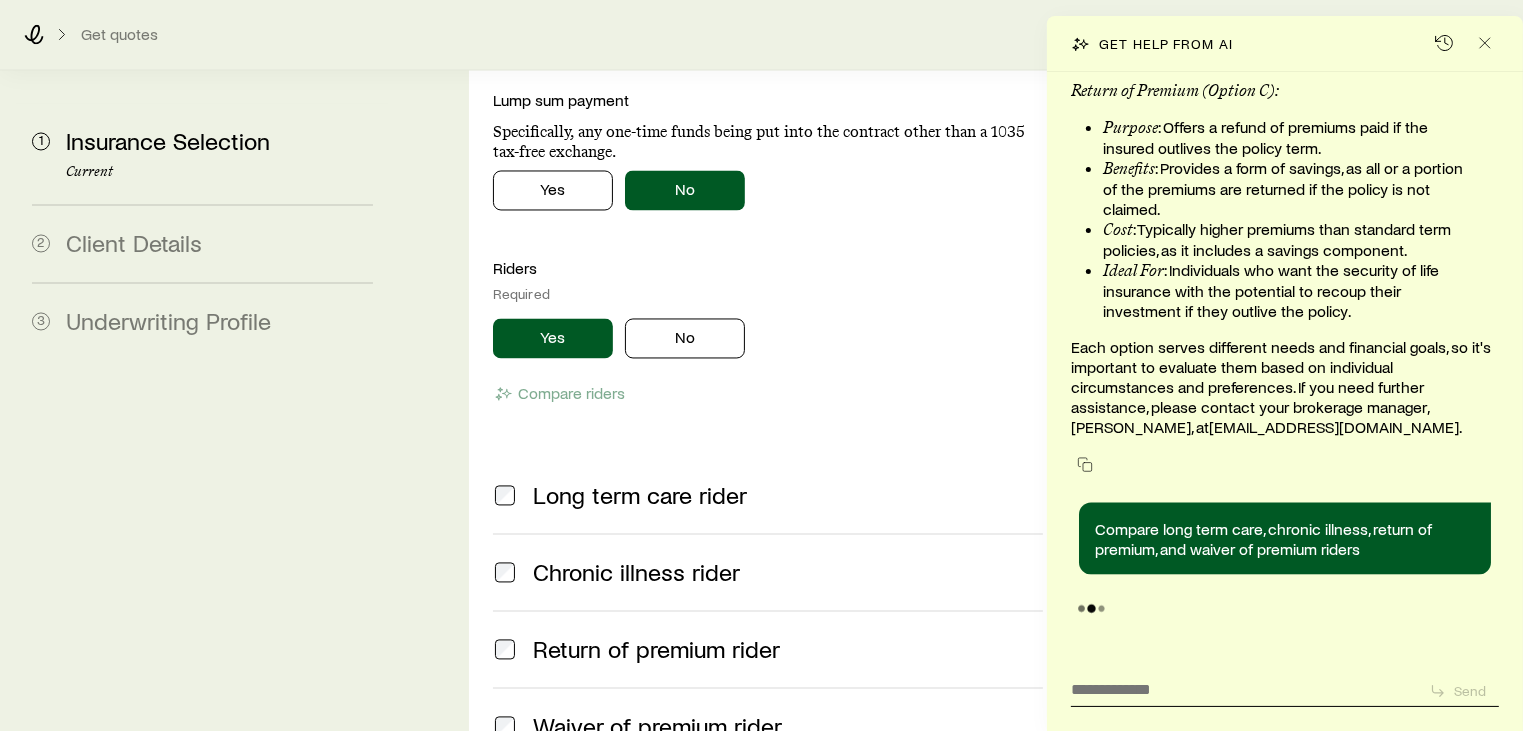 scroll, scrollTop: 95222, scrollLeft: 0, axis: vertical 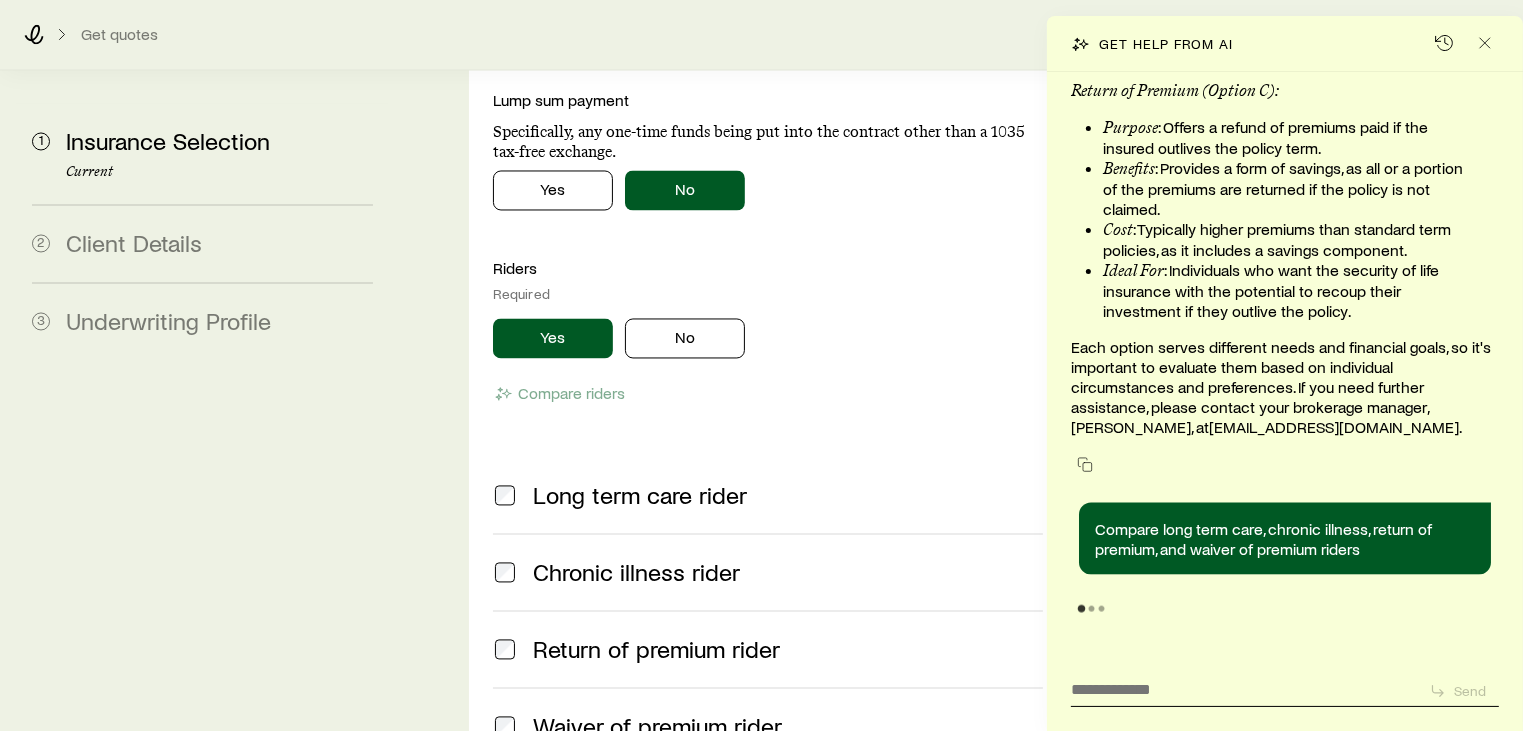 click on "Compare long term care, chronic illness, return of premium, and waiver of premium riders" at bounding box center [1285, 539] 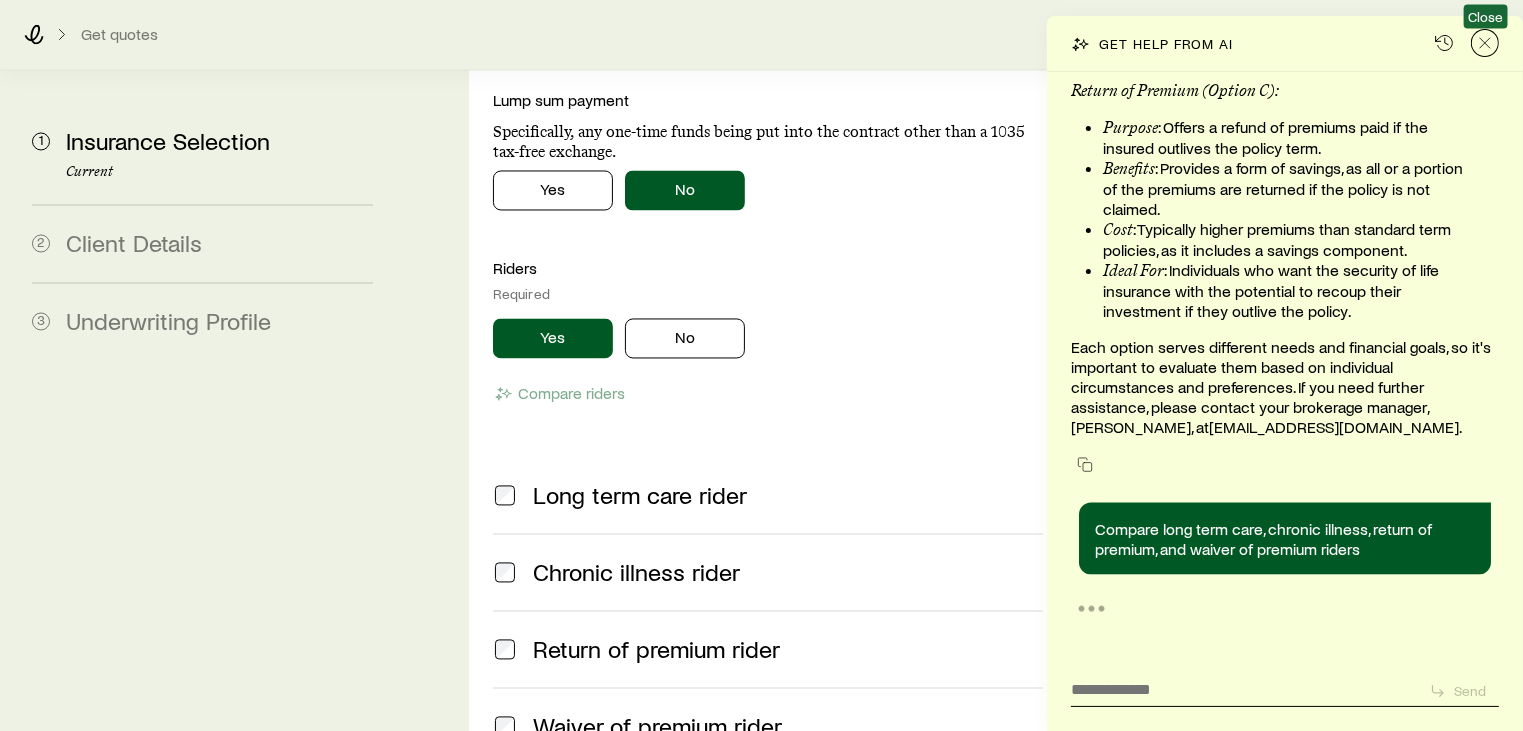 click 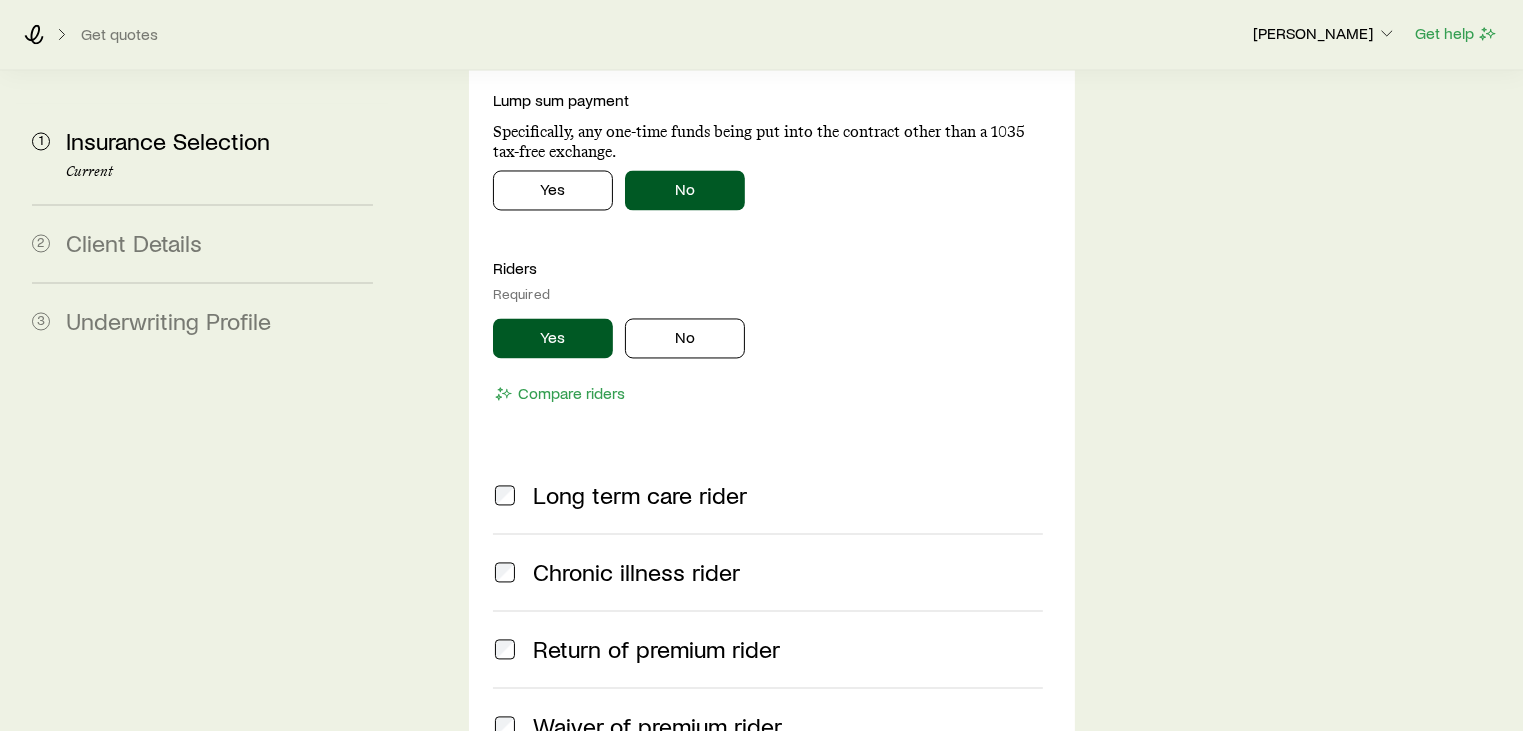 scroll, scrollTop: 95395, scrollLeft: 0, axis: vertical 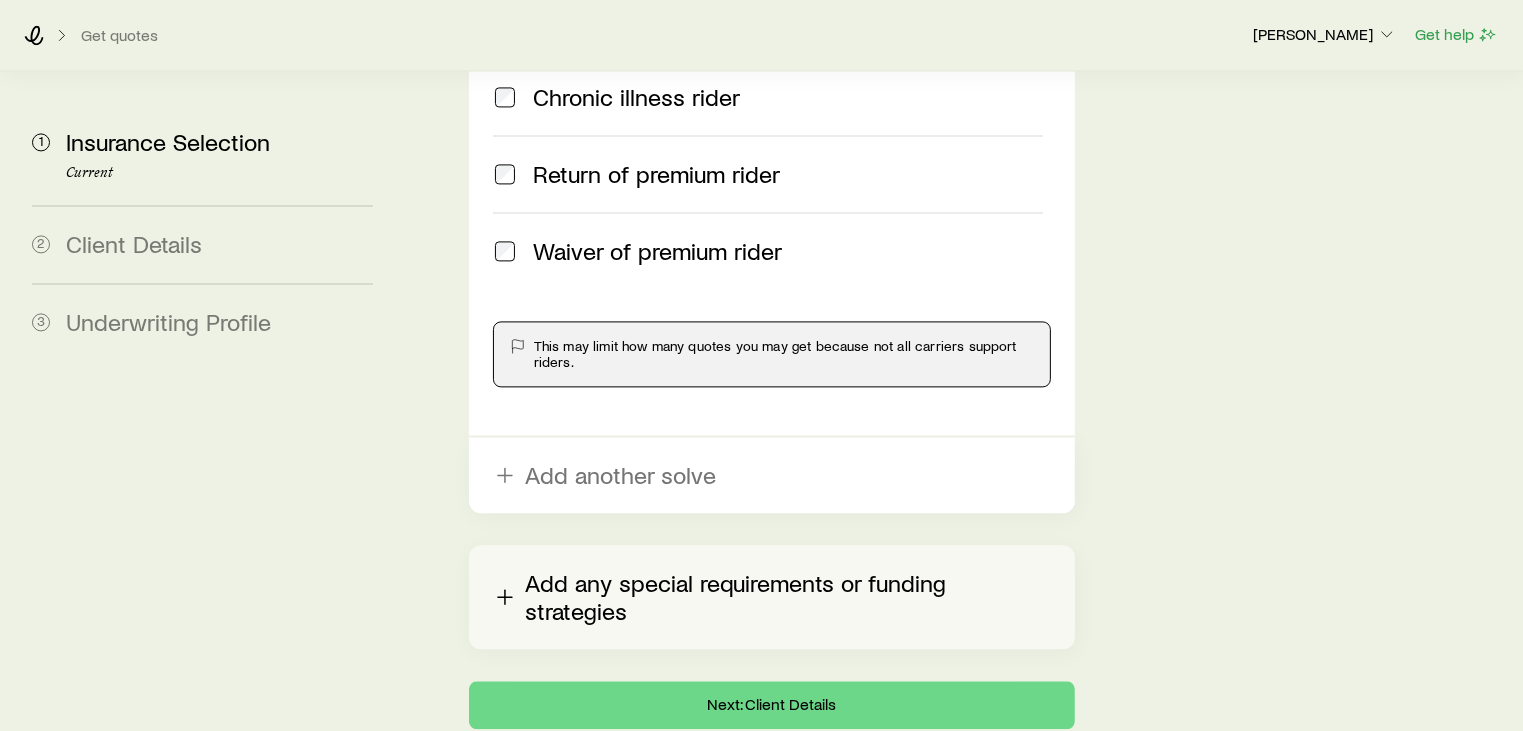 click on "Add any special requirements or funding strategies" at bounding box center (772, 597) 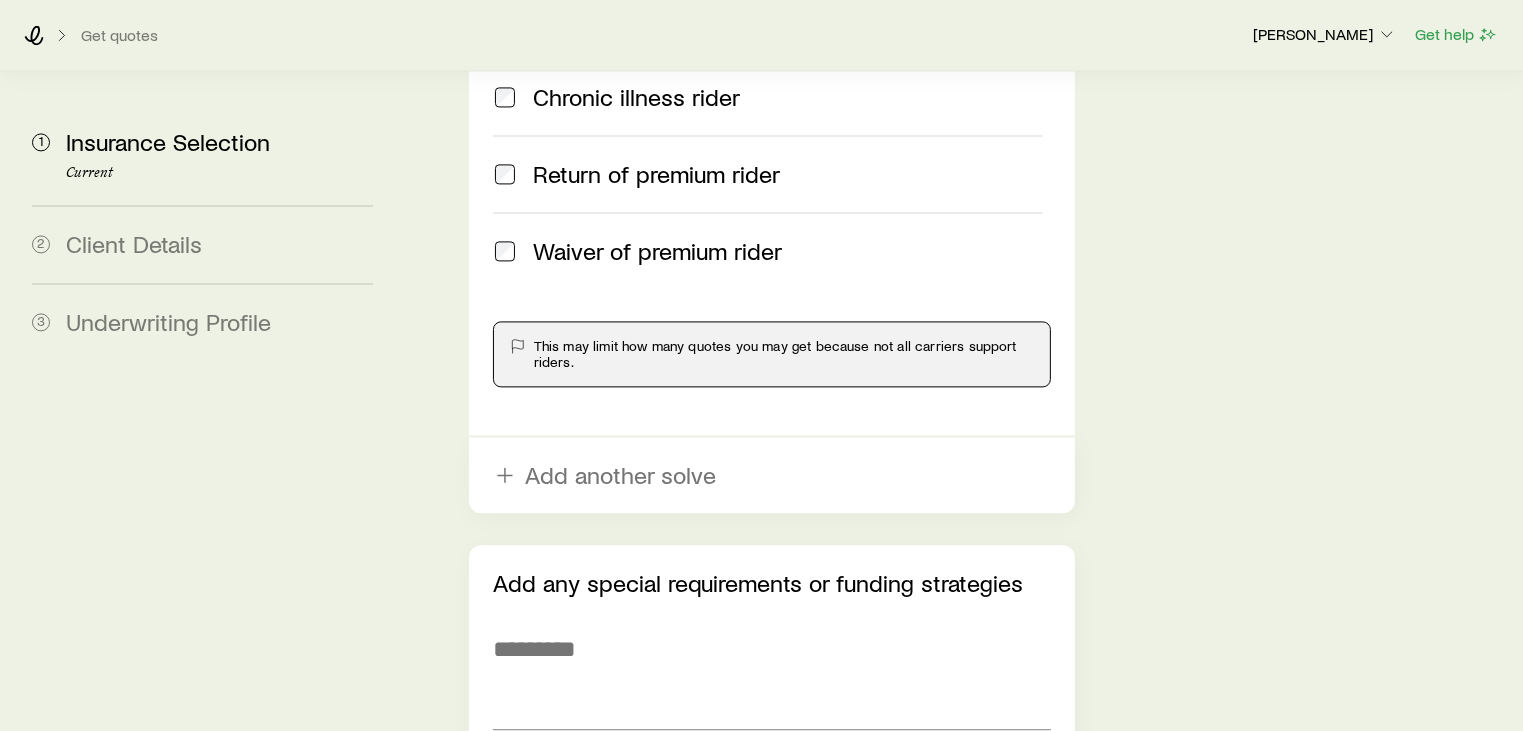 scroll, scrollTop: 4480, scrollLeft: 0, axis: vertical 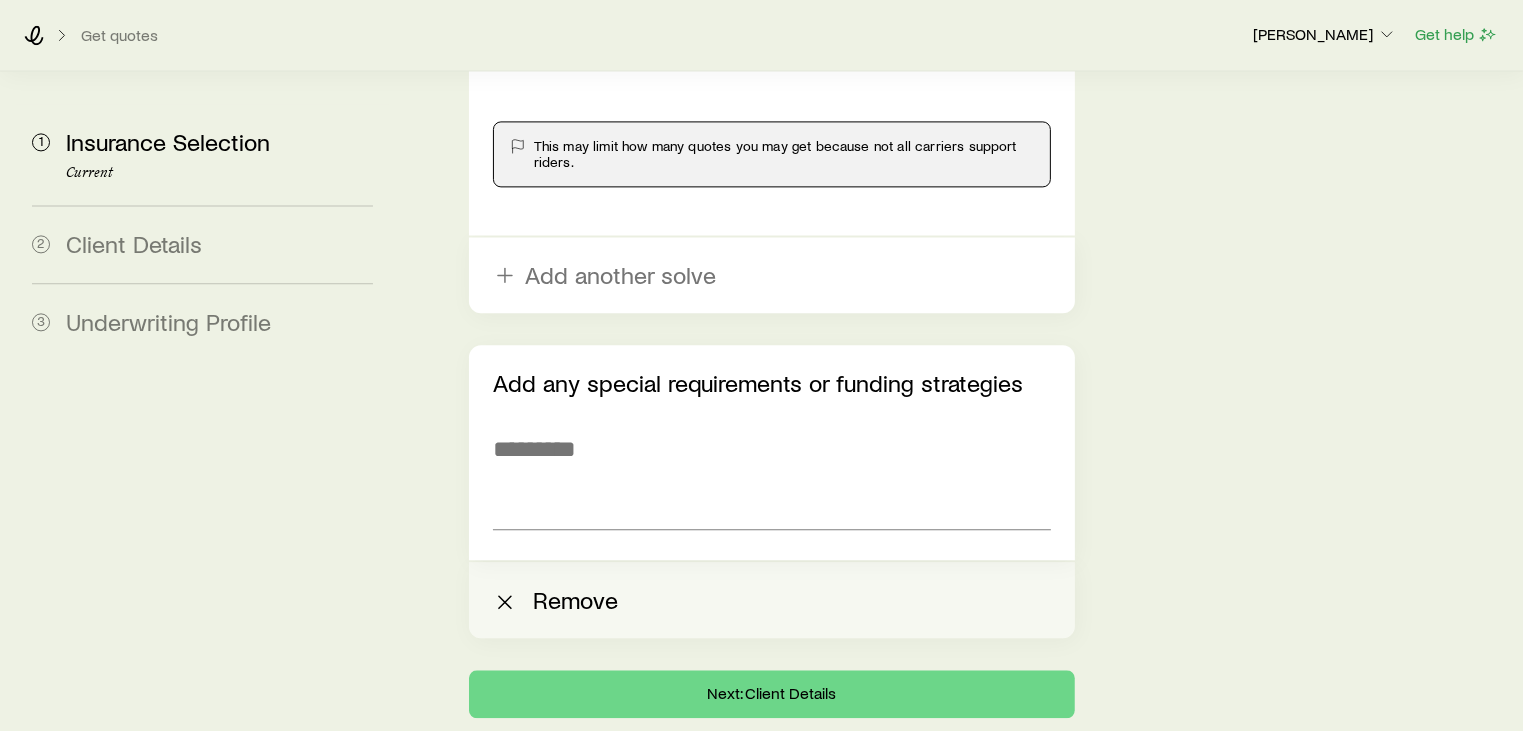 click on "Remove" at bounding box center (772, 600) 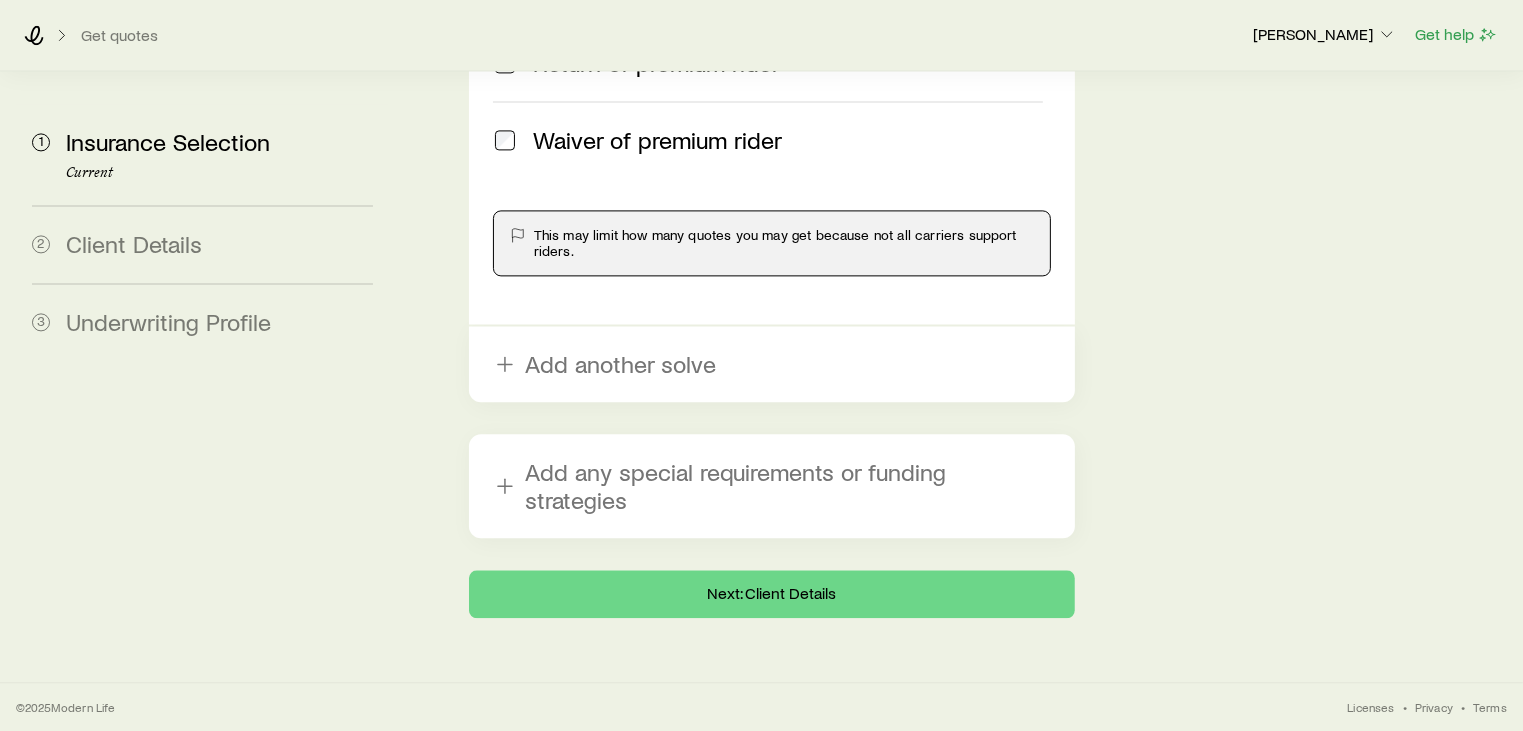 scroll, scrollTop: 4280, scrollLeft: 0, axis: vertical 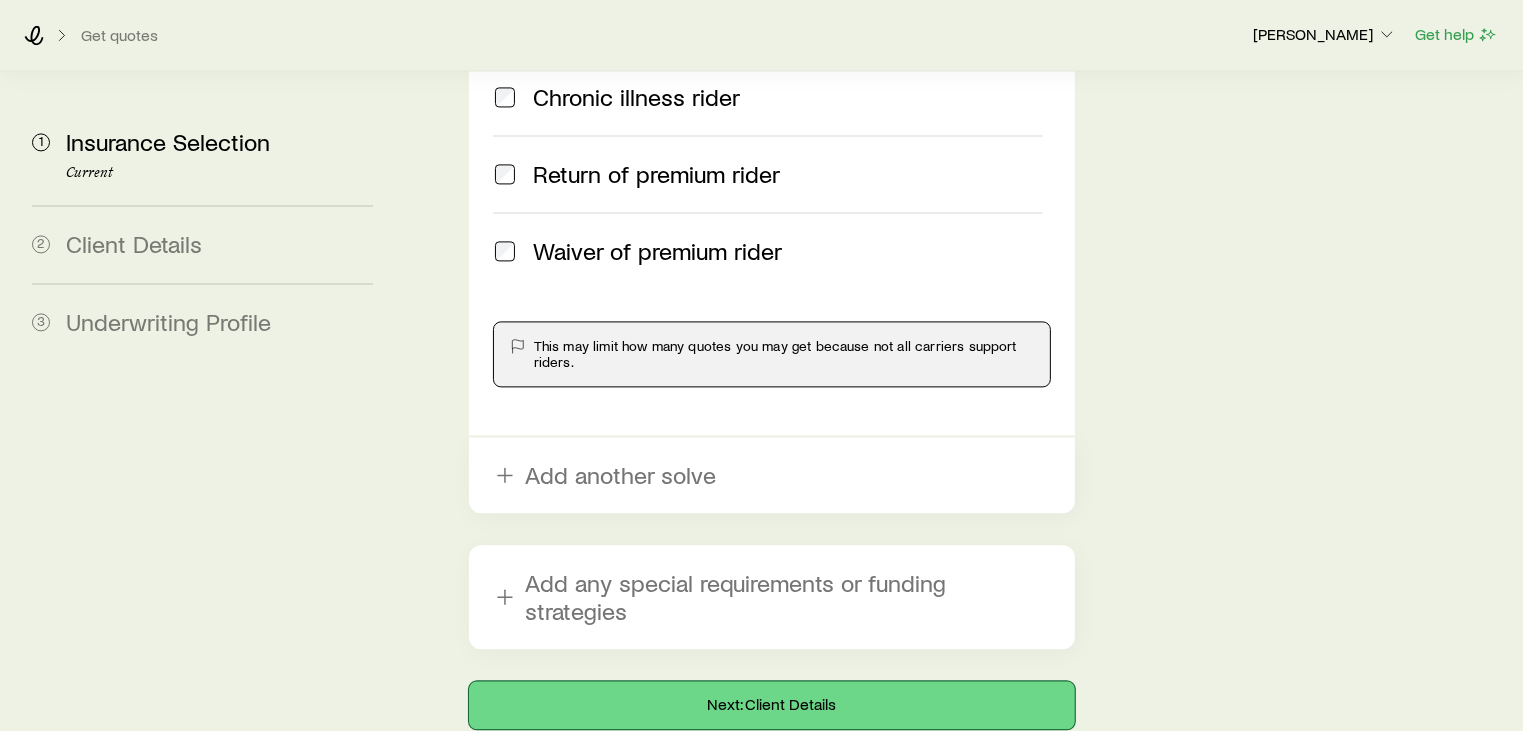click on "Next: Client Details" at bounding box center (772, 705) 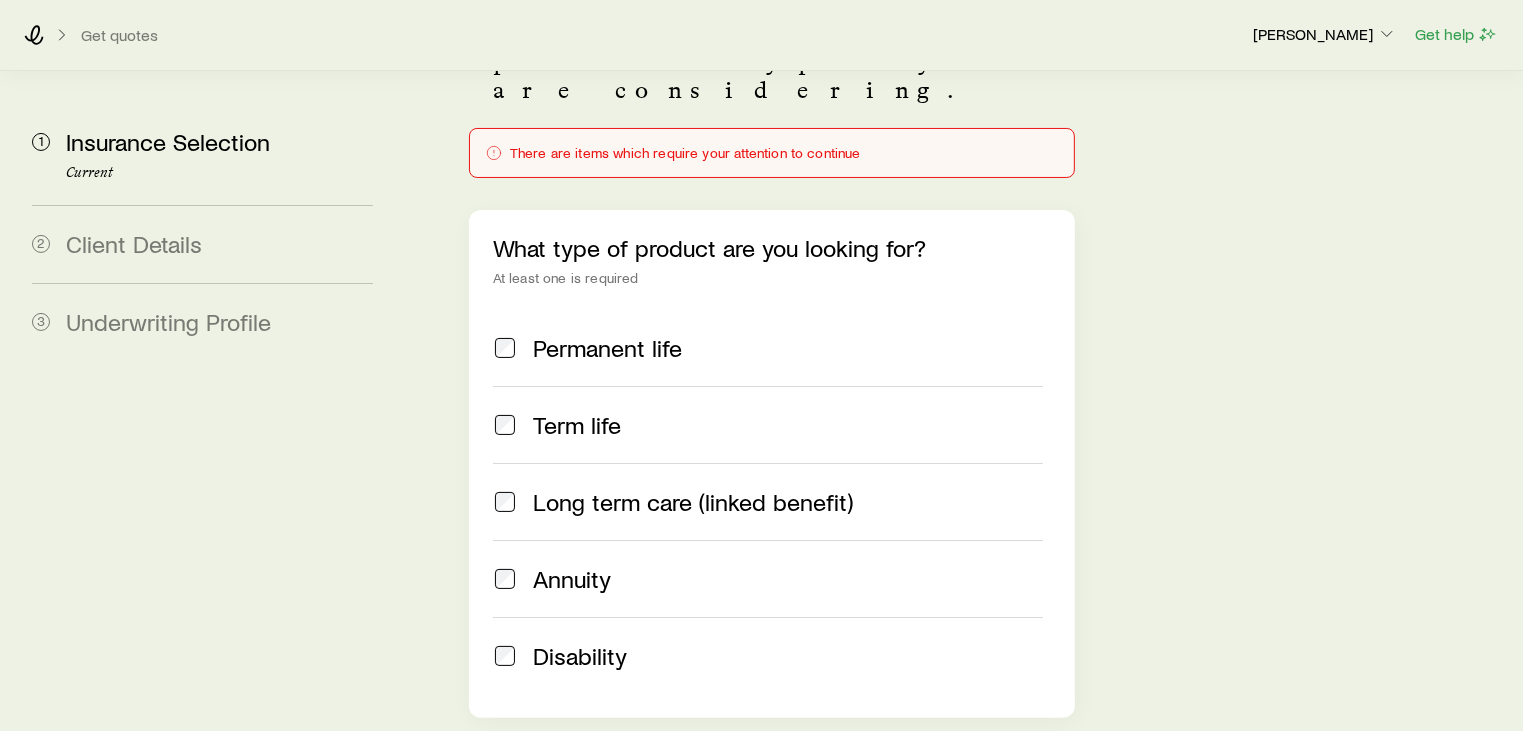 scroll, scrollTop: 0, scrollLeft: 0, axis: both 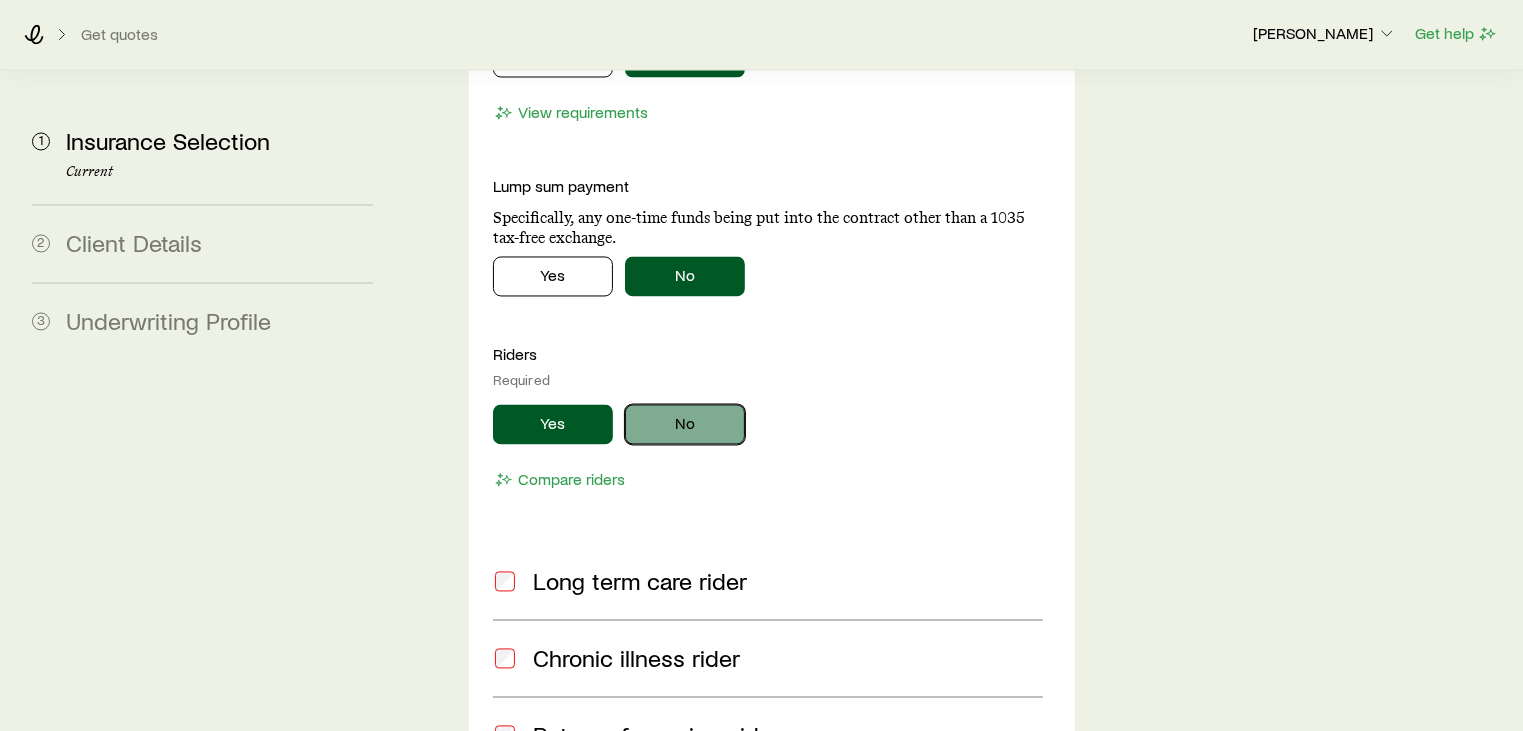 click on "No" at bounding box center (685, 425) 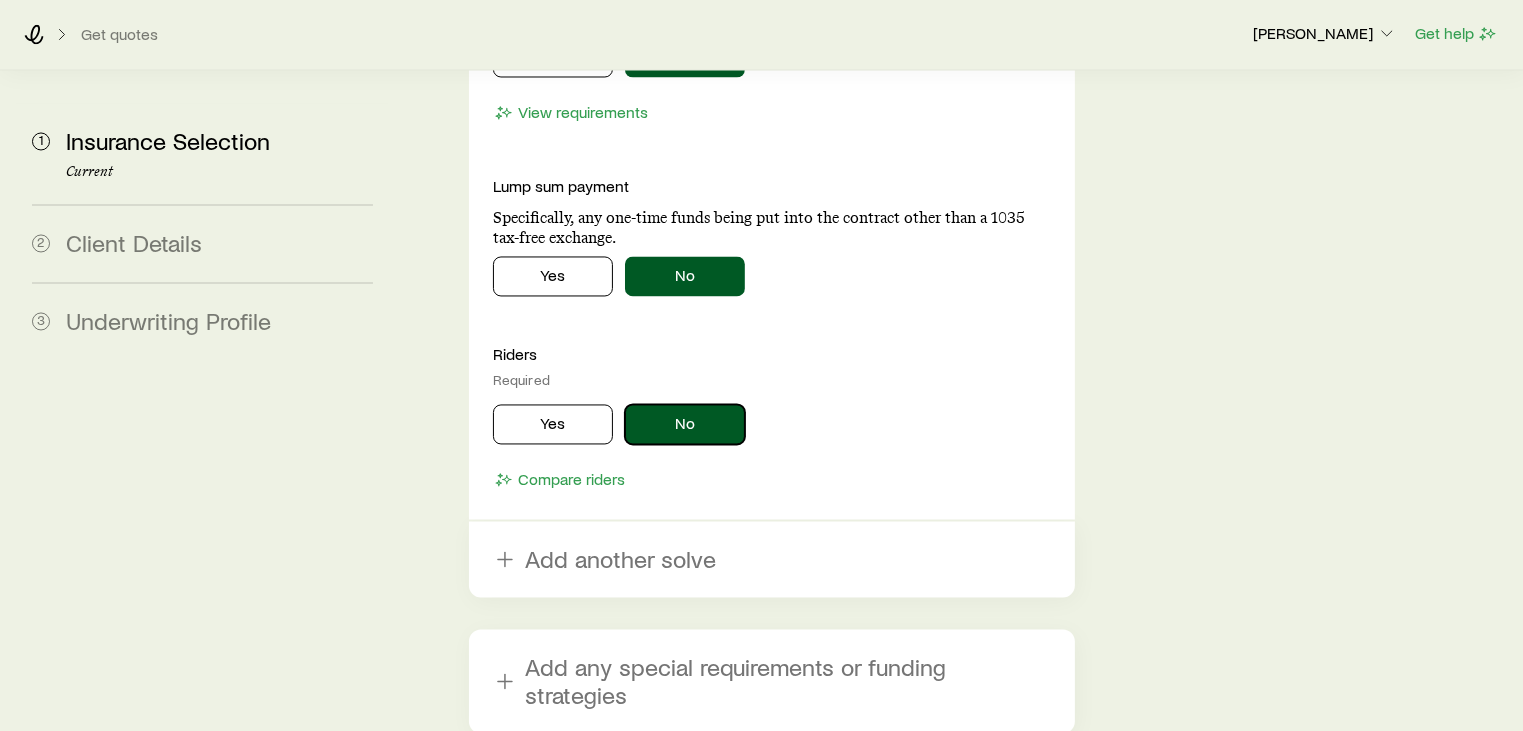scroll, scrollTop: 3886, scrollLeft: 0, axis: vertical 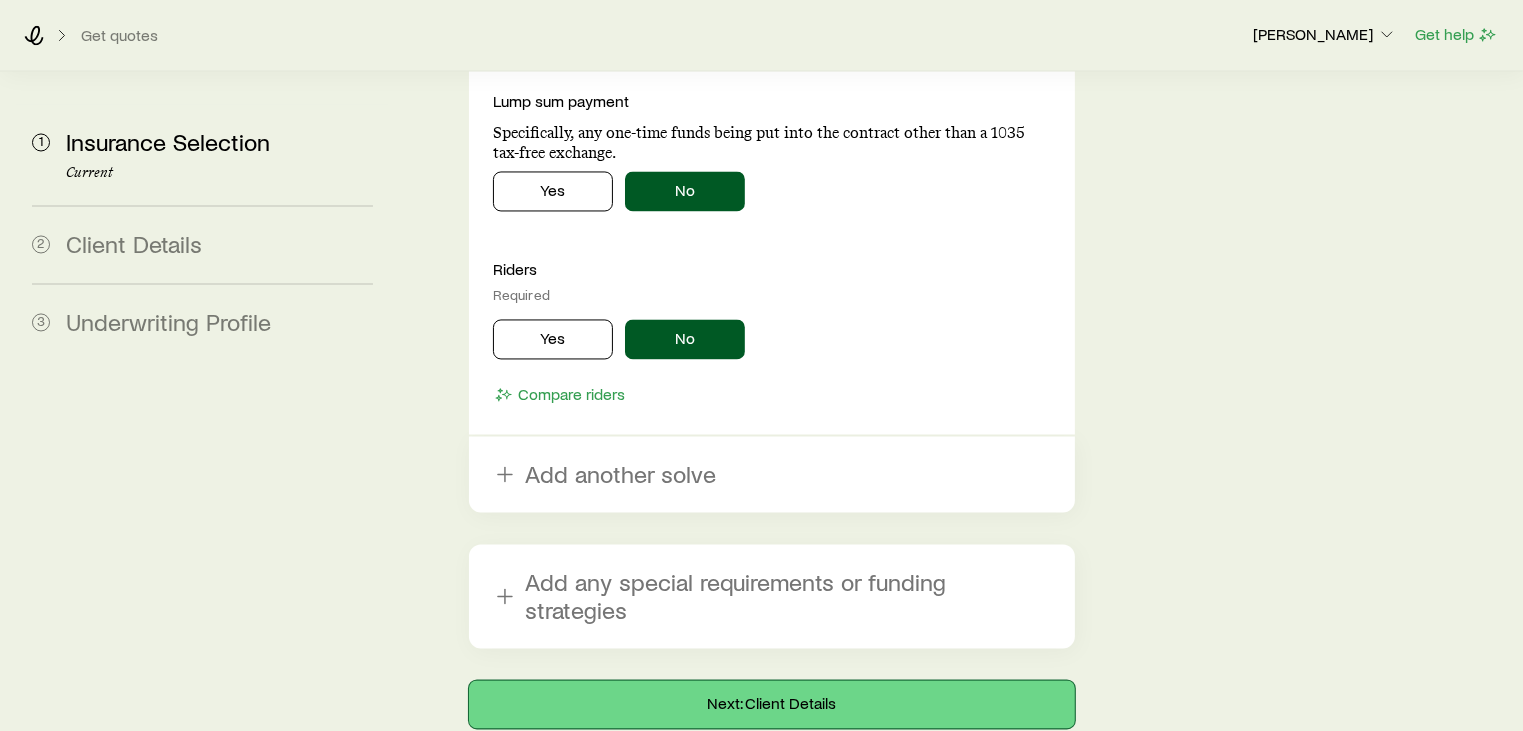 click on "Next: Client Details" at bounding box center [772, 704] 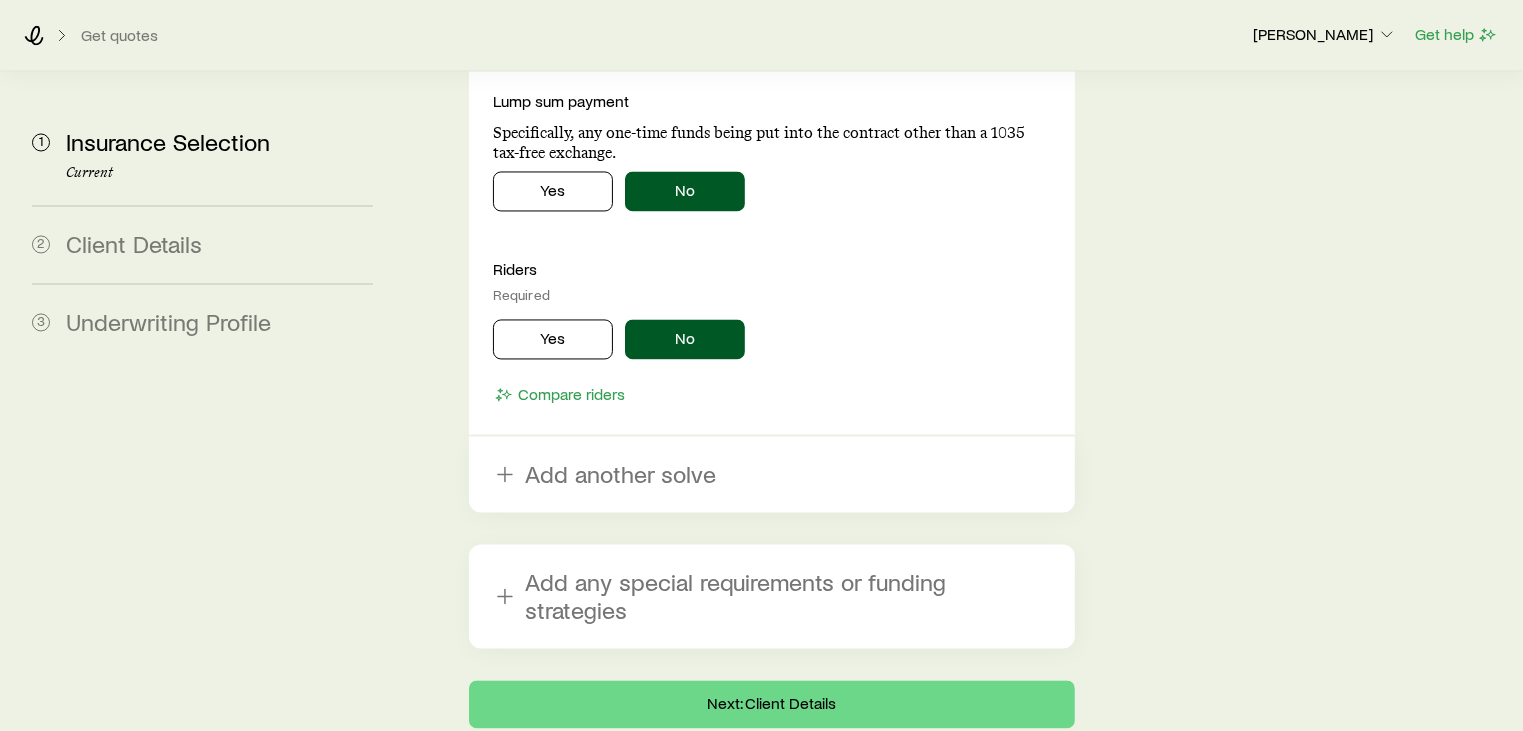 scroll, scrollTop: 0, scrollLeft: 0, axis: both 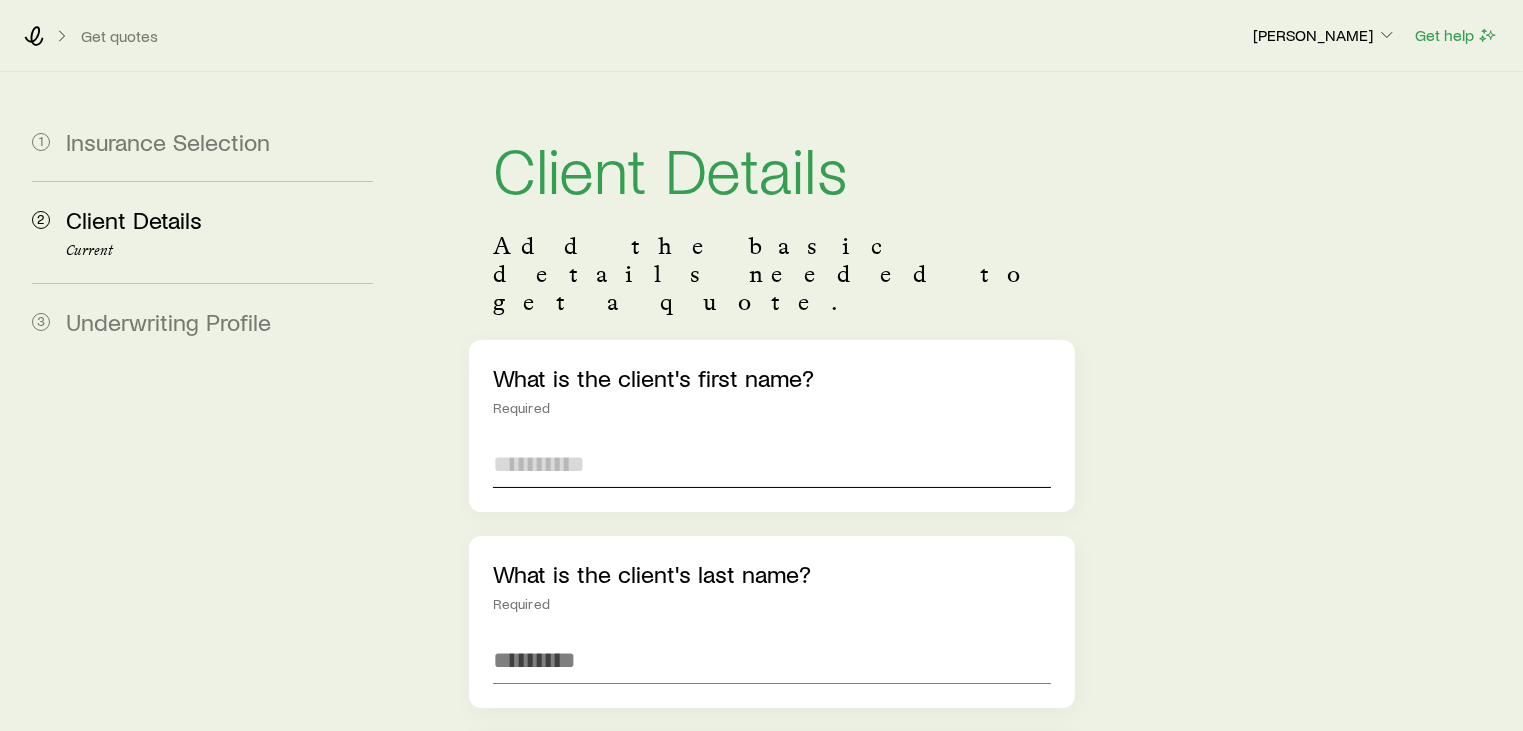click at bounding box center [772, 464] 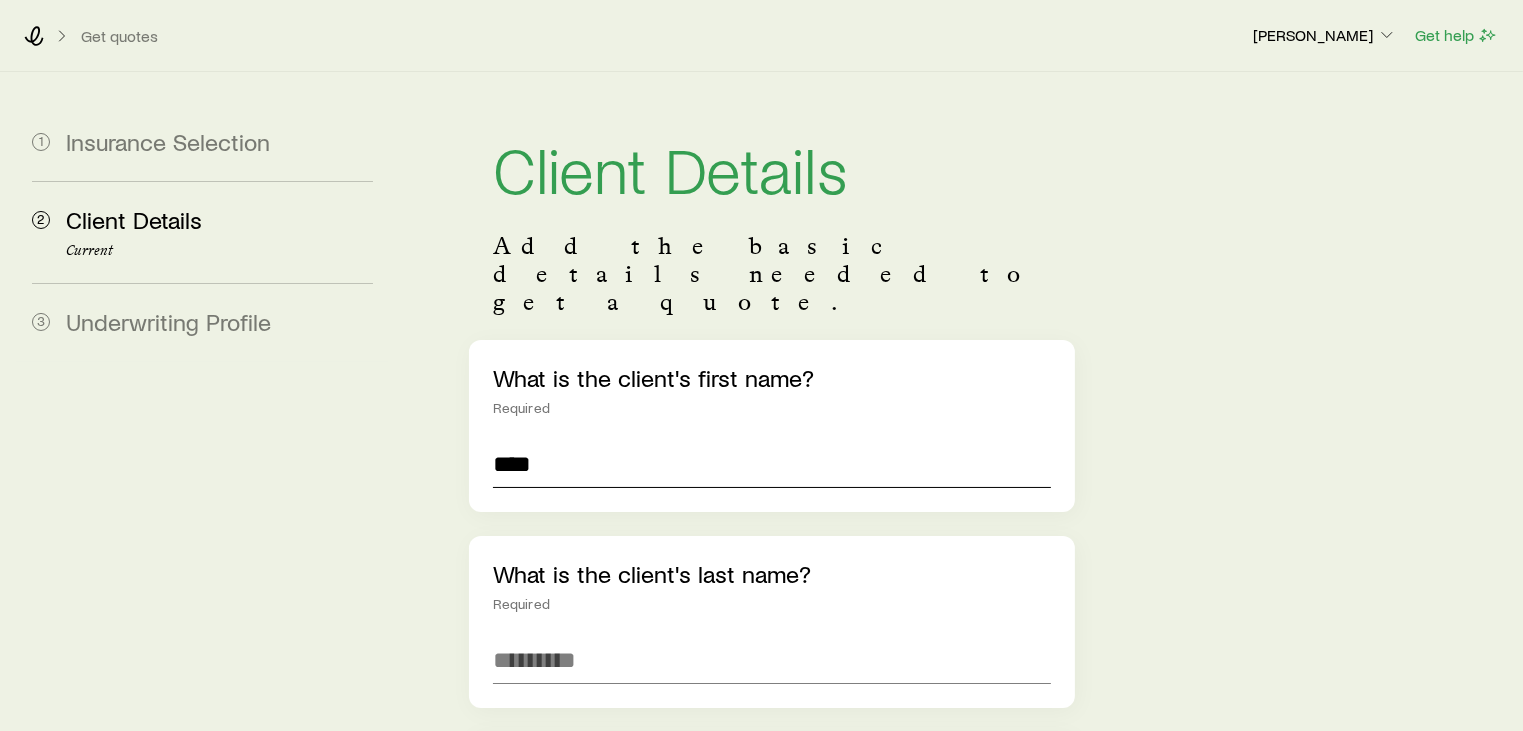 type on "****" 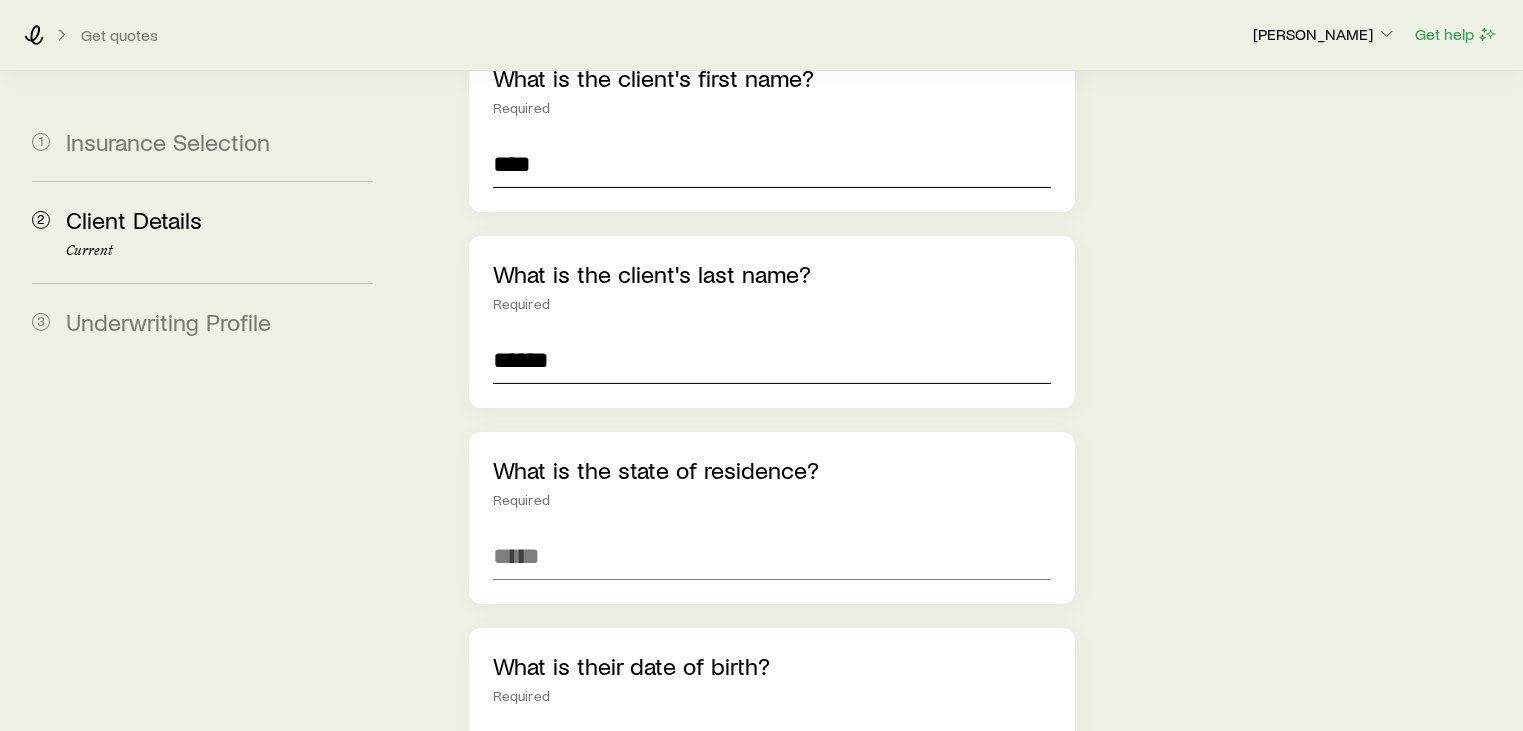 scroll, scrollTop: 400, scrollLeft: 0, axis: vertical 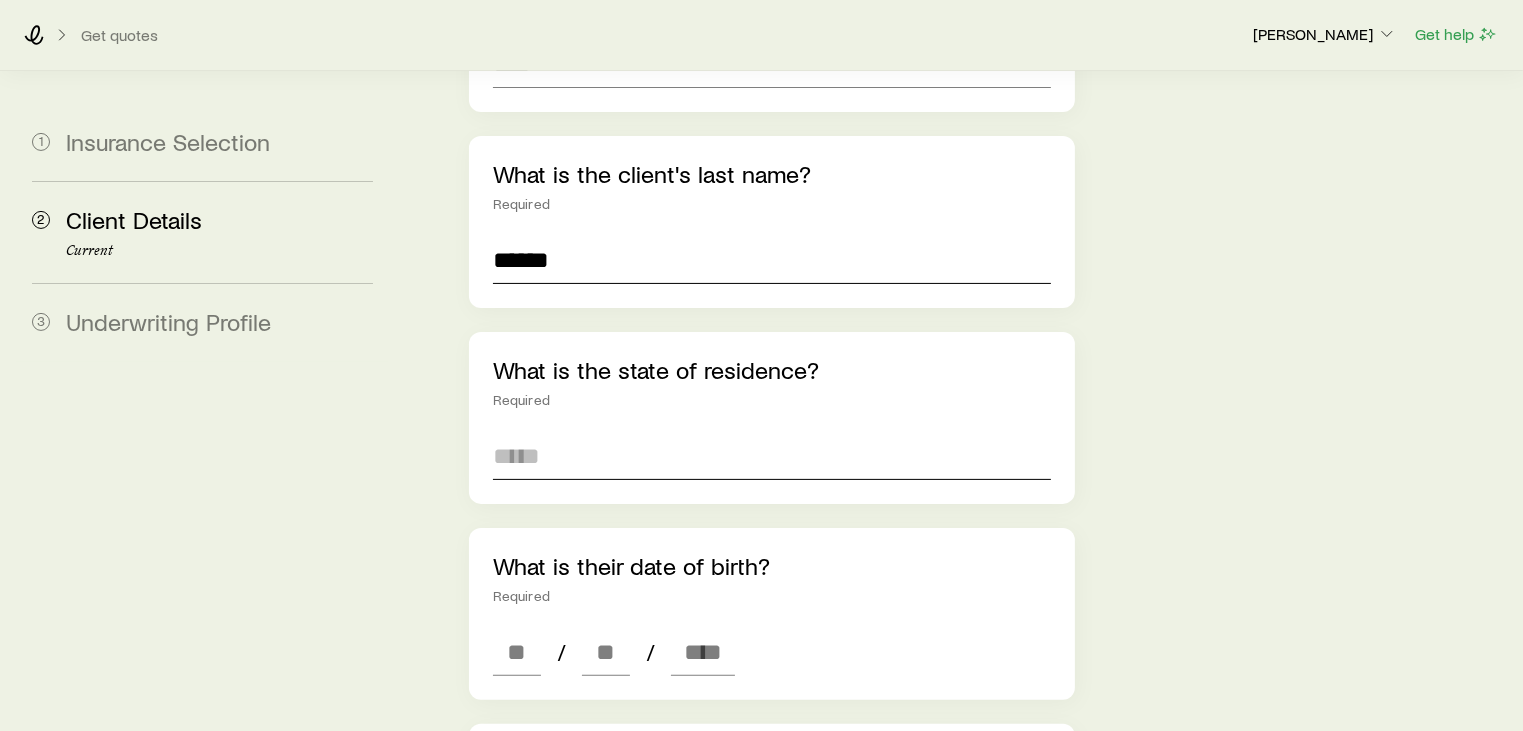 type on "******" 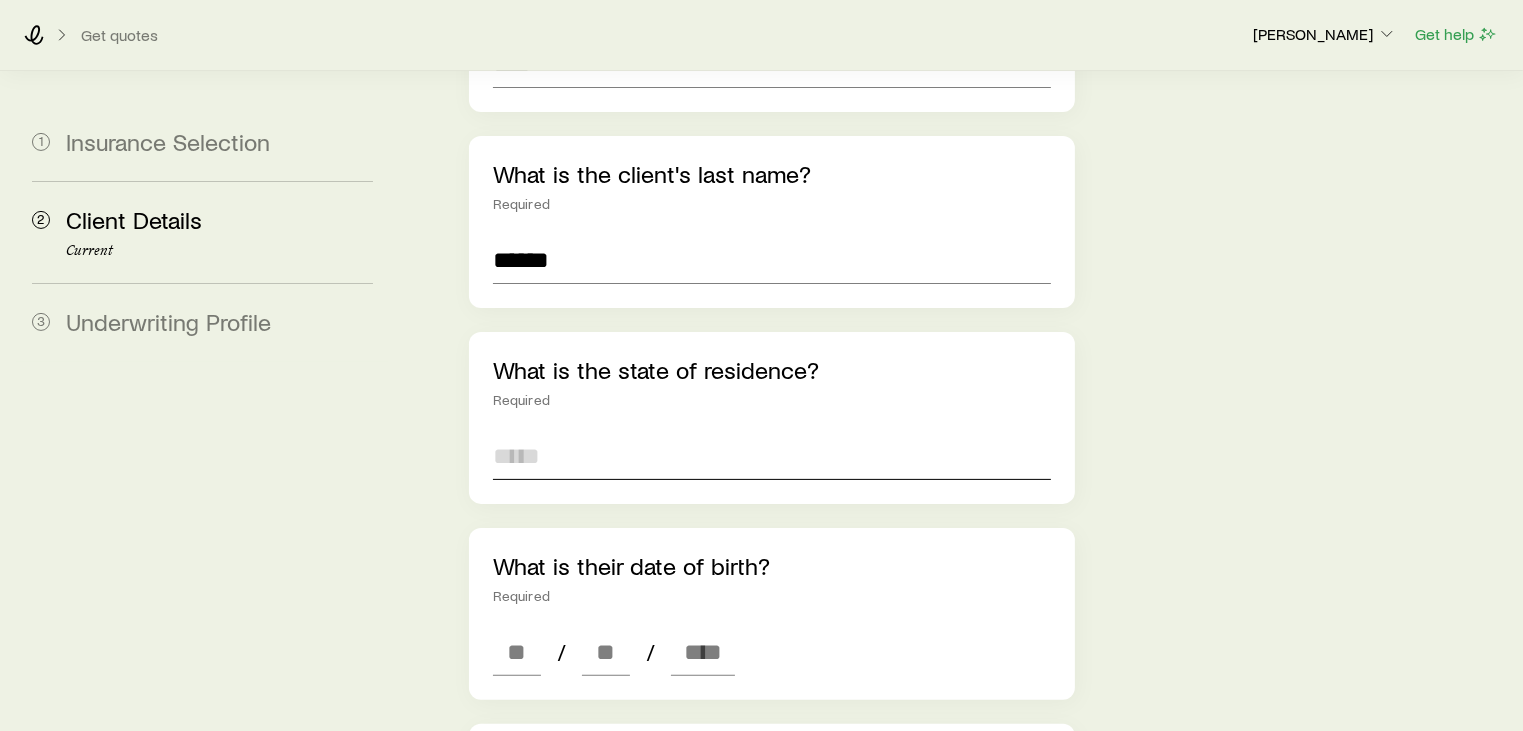 click at bounding box center [772, 456] 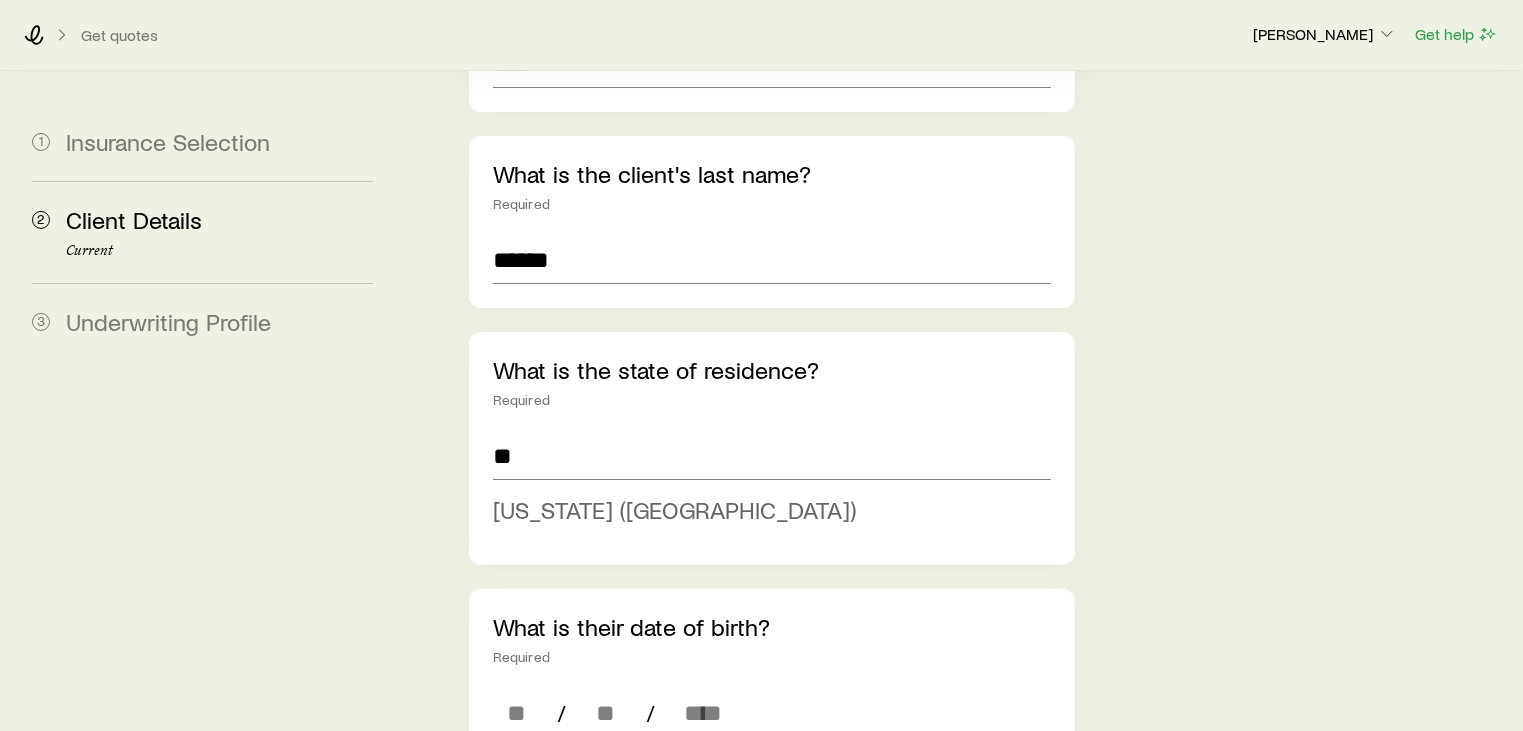 click on "[US_STATE] ([GEOGRAPHIC_DATA])" at bounding box center [674, 509] 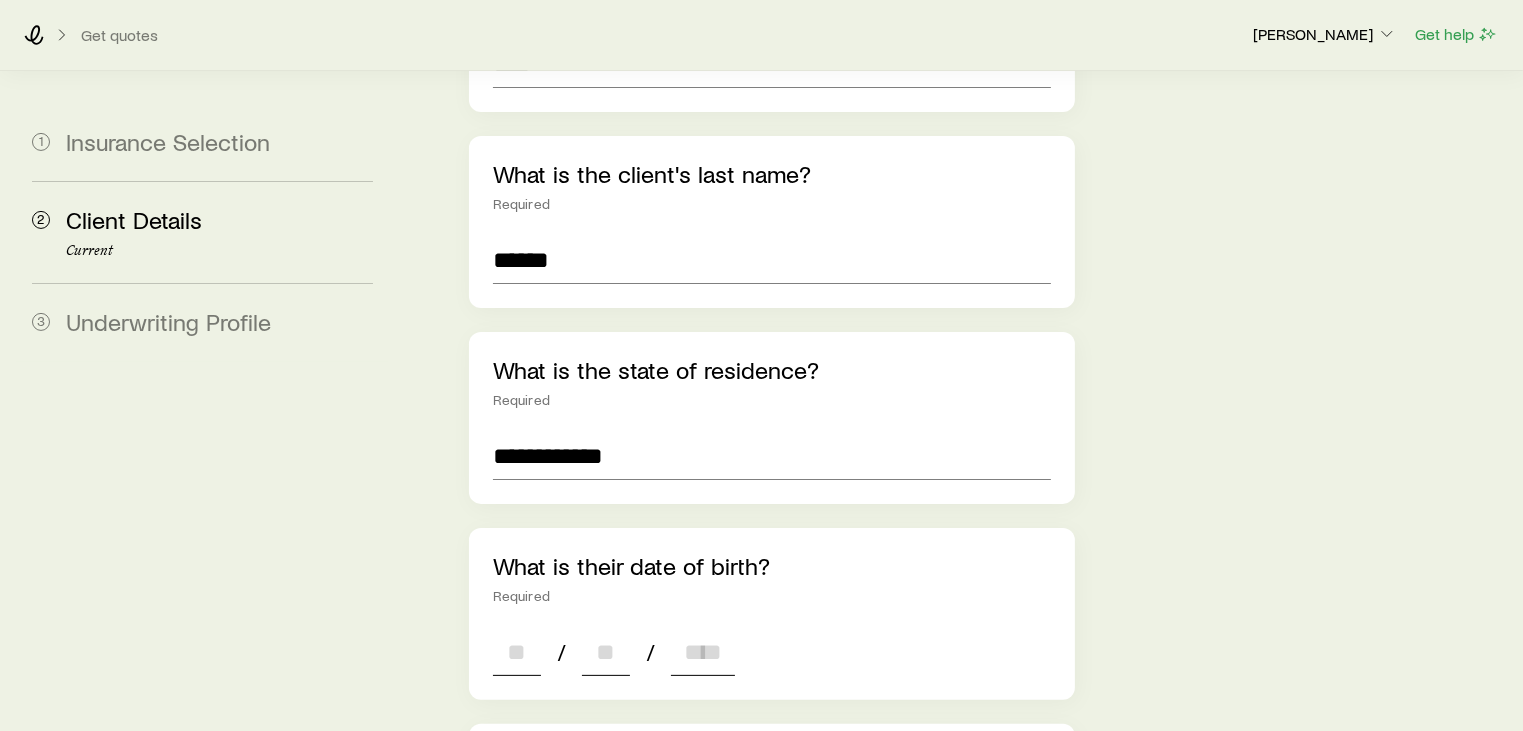 click at bounding box center [517, 652] 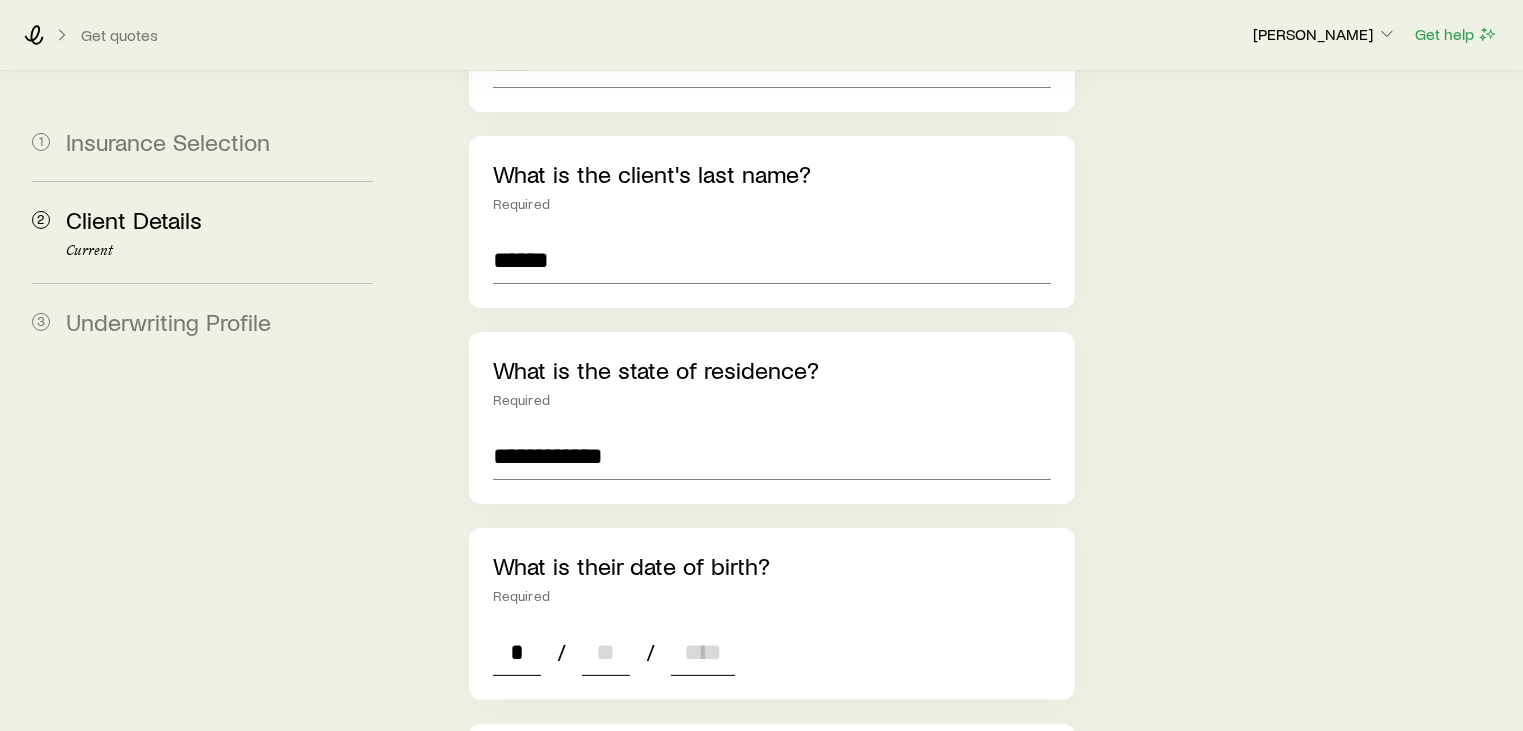 type on "**" 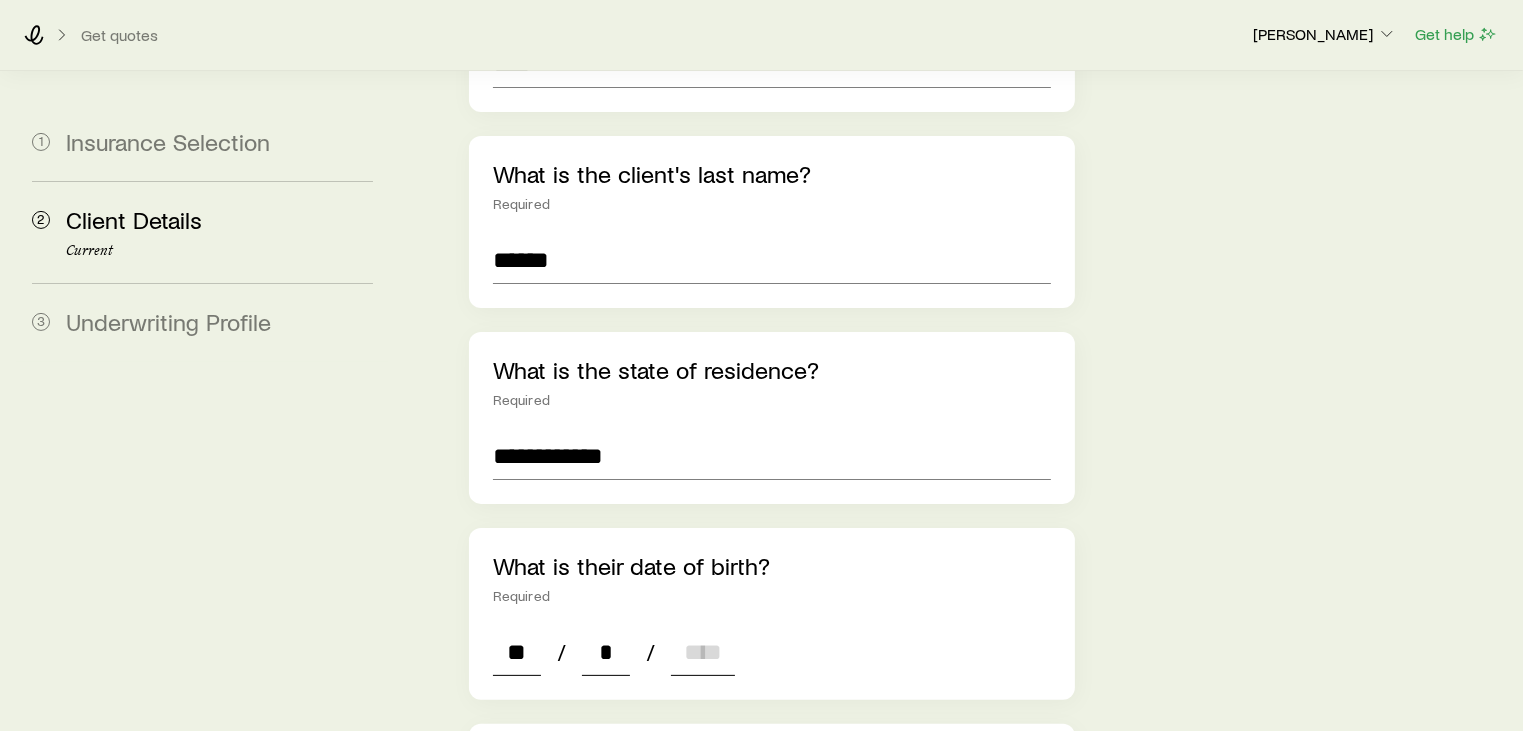 type on "**" 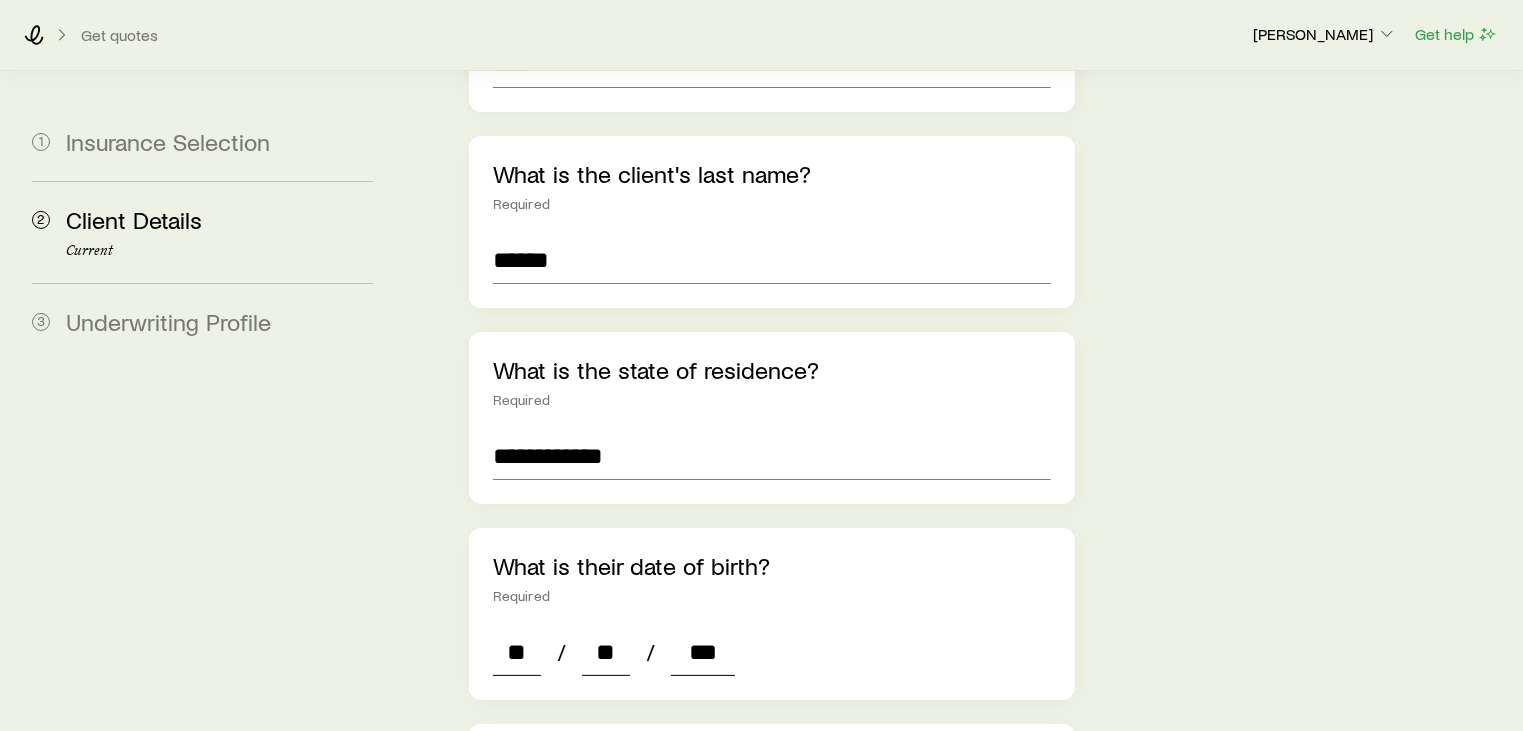 type on "****" 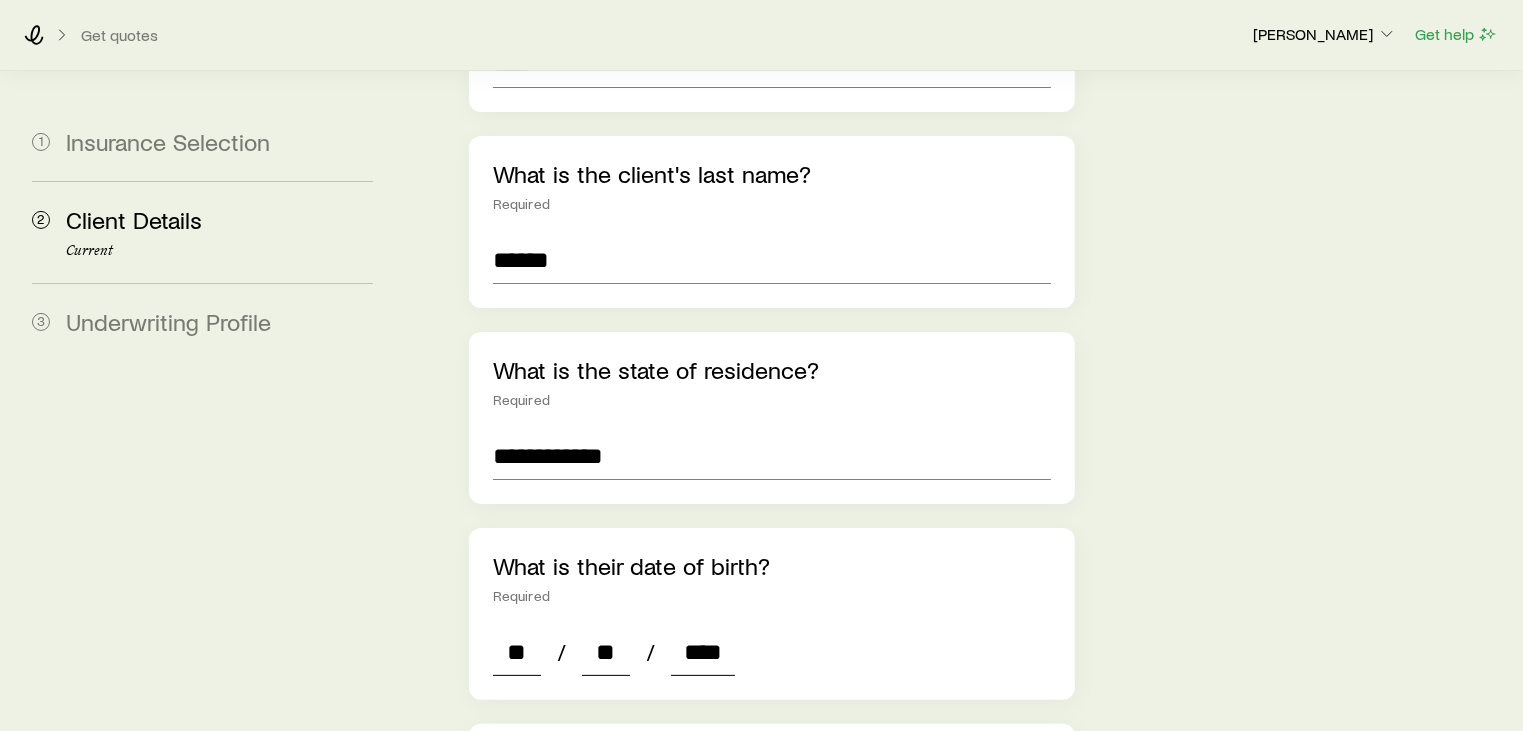 type on "*" 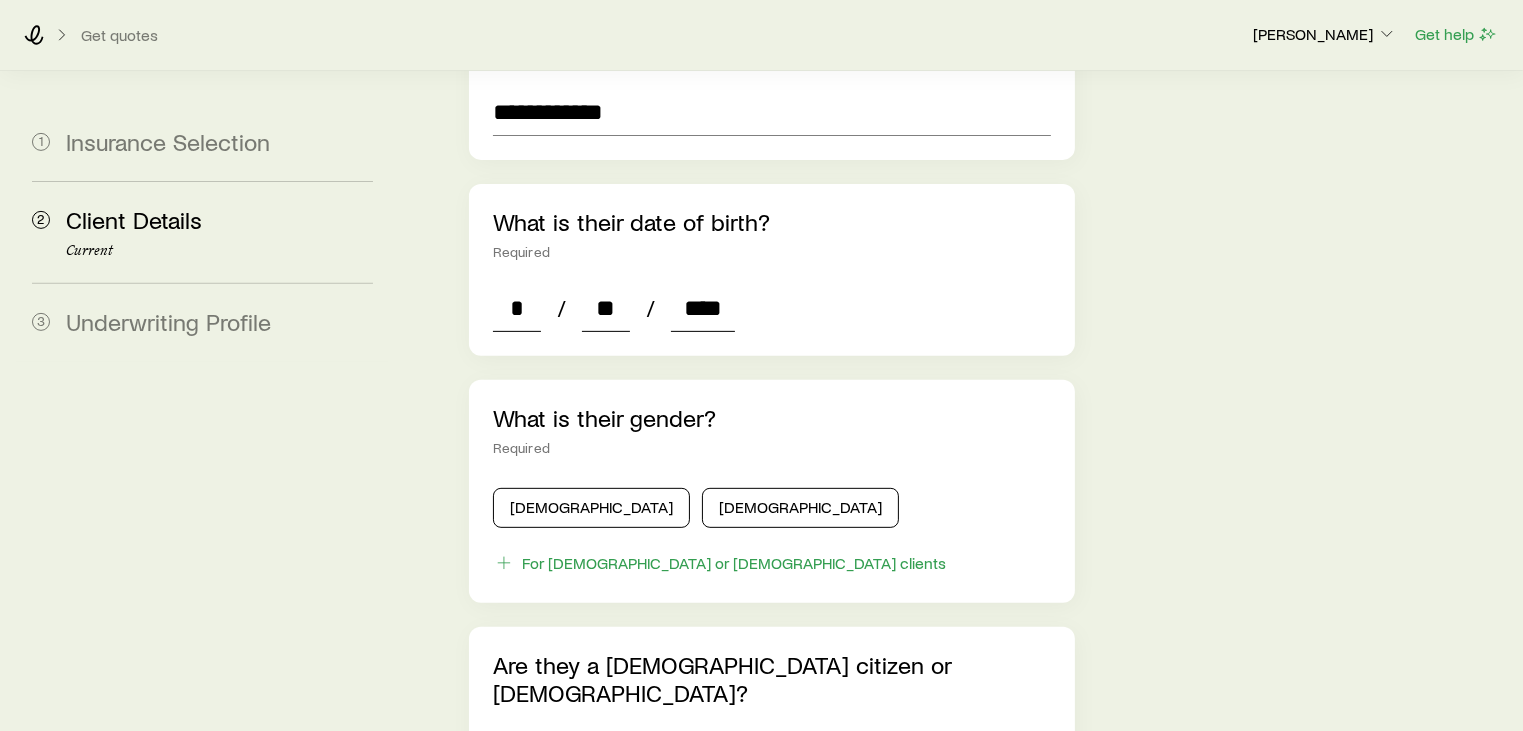 scroll, scrollTop: 900, scrollLeft: 0, axis: vertical 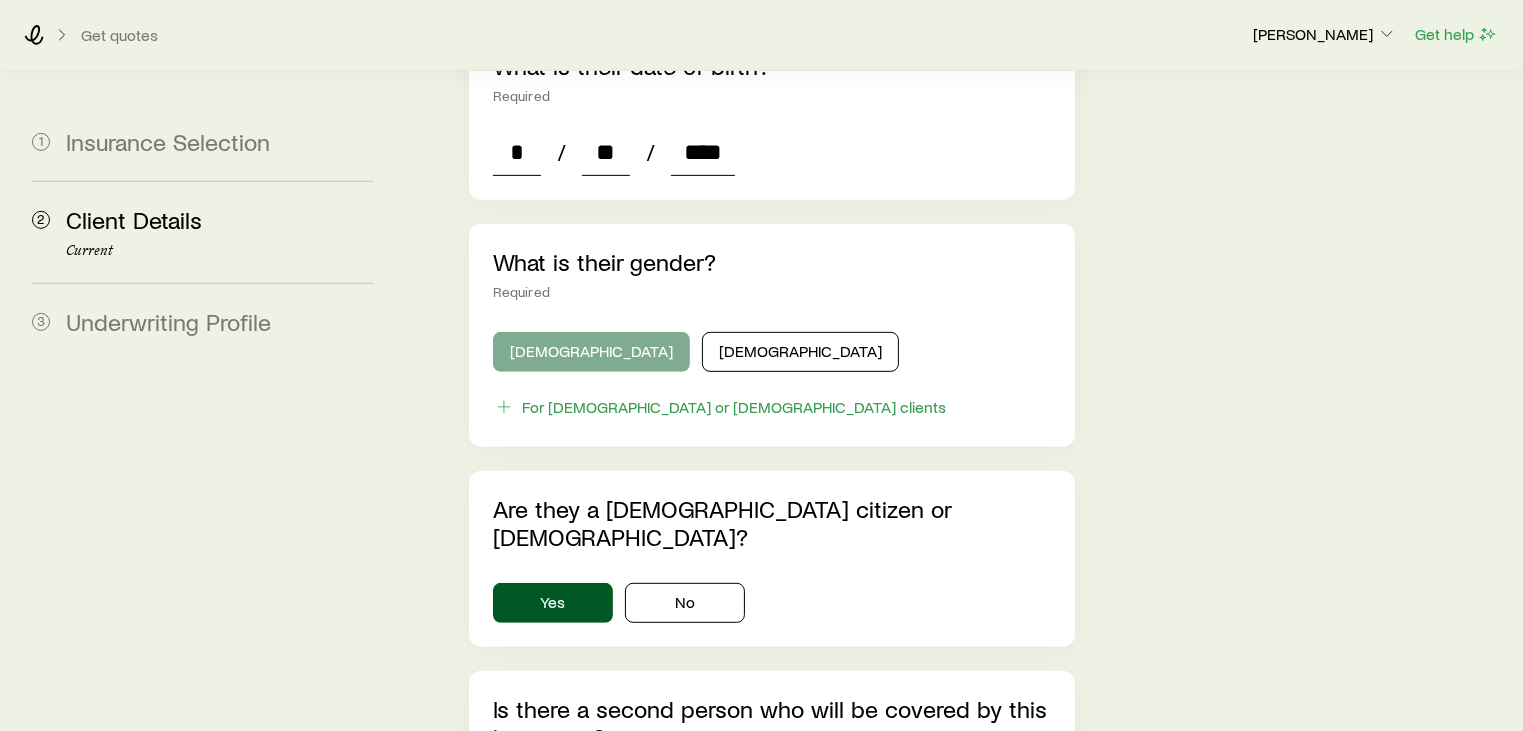 type on "****" 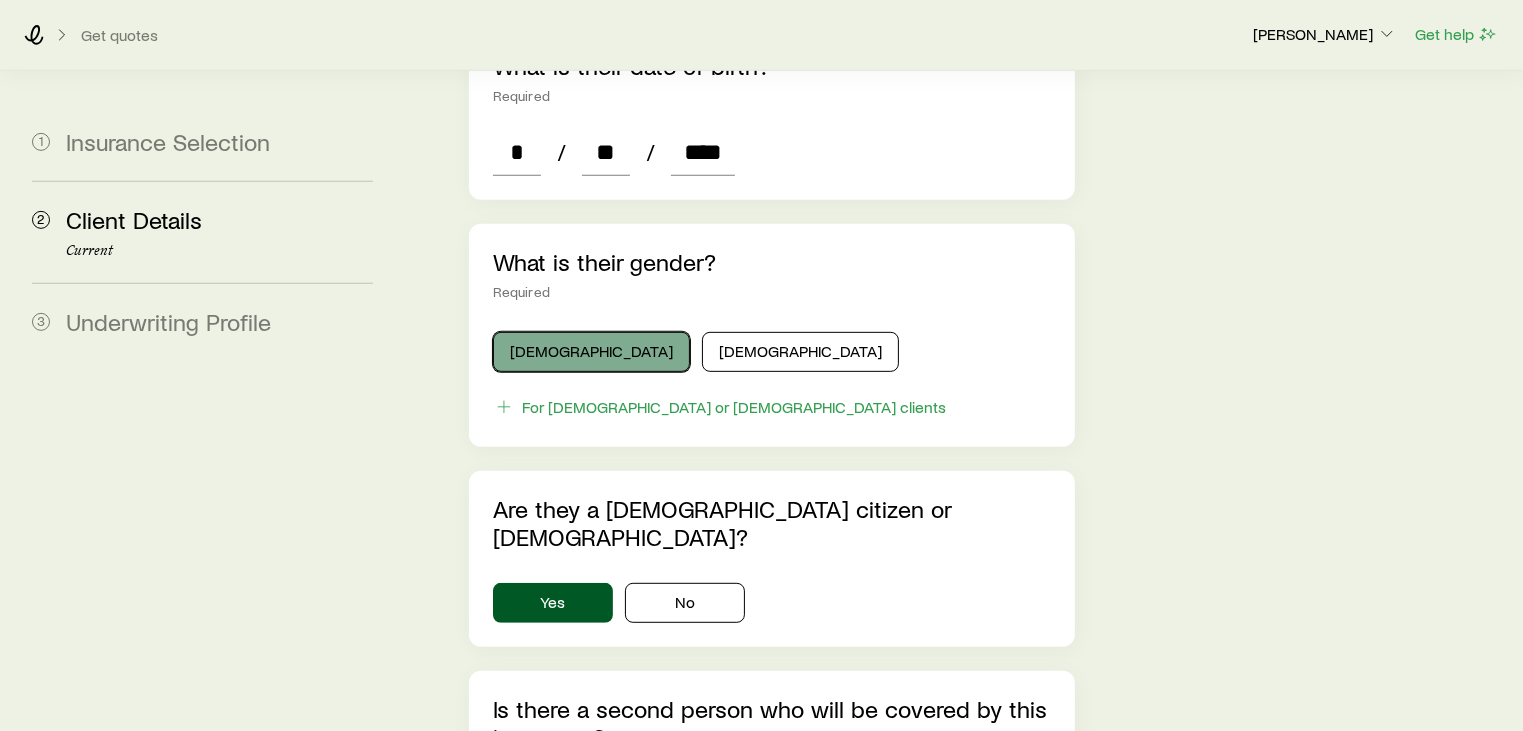 click on "[DEMOGRAPHIC_DATA]" at bounding box center (591, 352) 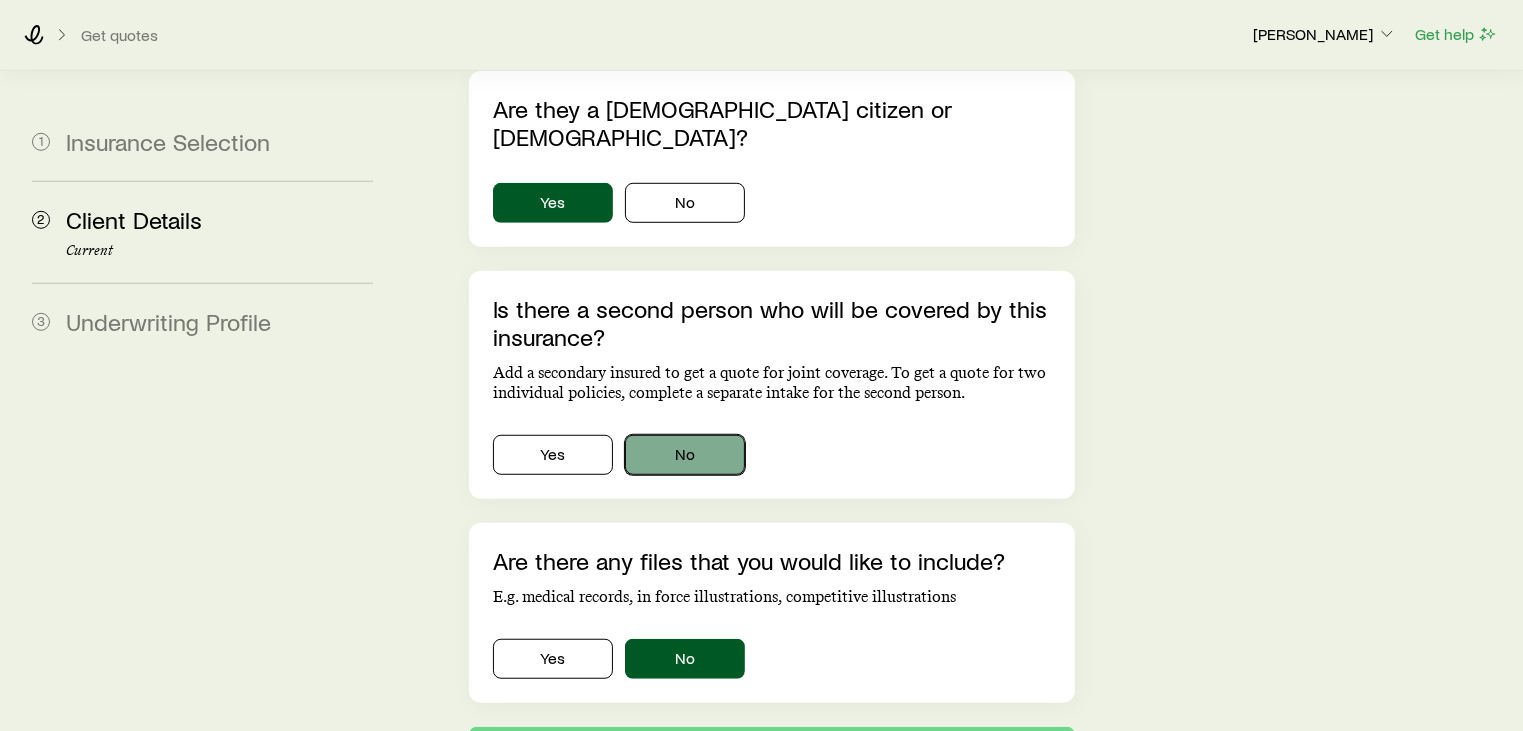 click on "No" at bounding box center (685, 455) 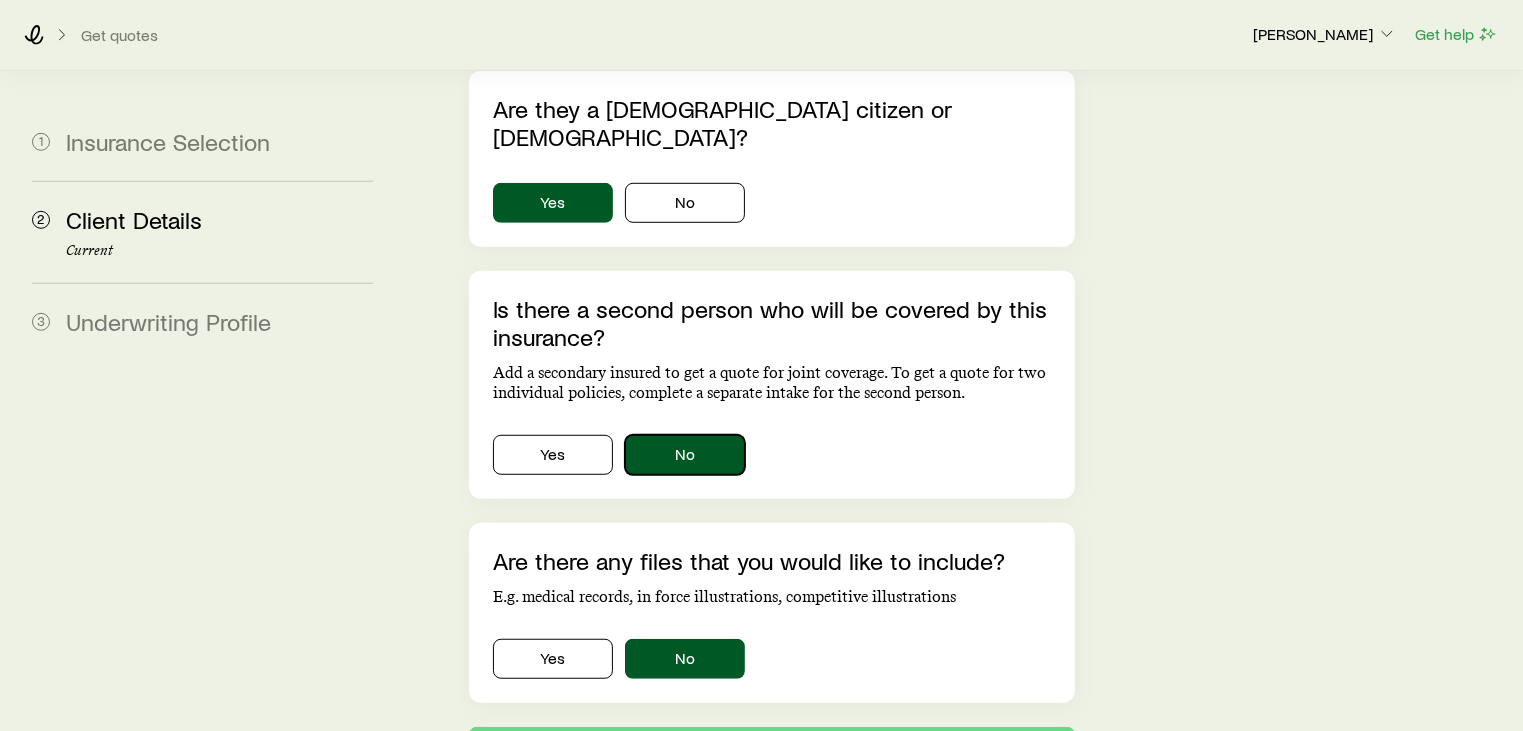 scroll, scrollTop: 1372, scrollLeft: 0, axis: vertical 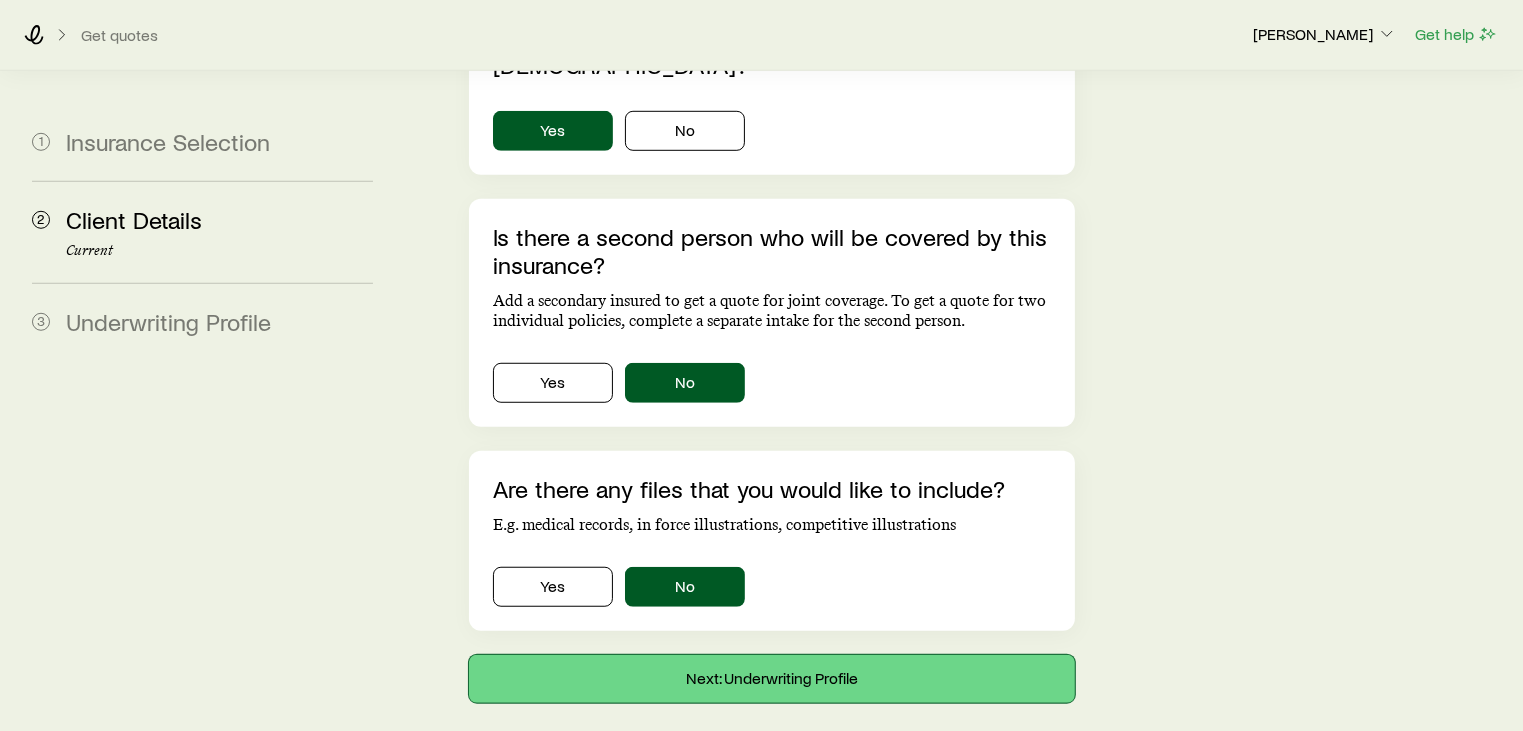 click on "Next: Underwriting Profile" at bounding box center [772, 679] 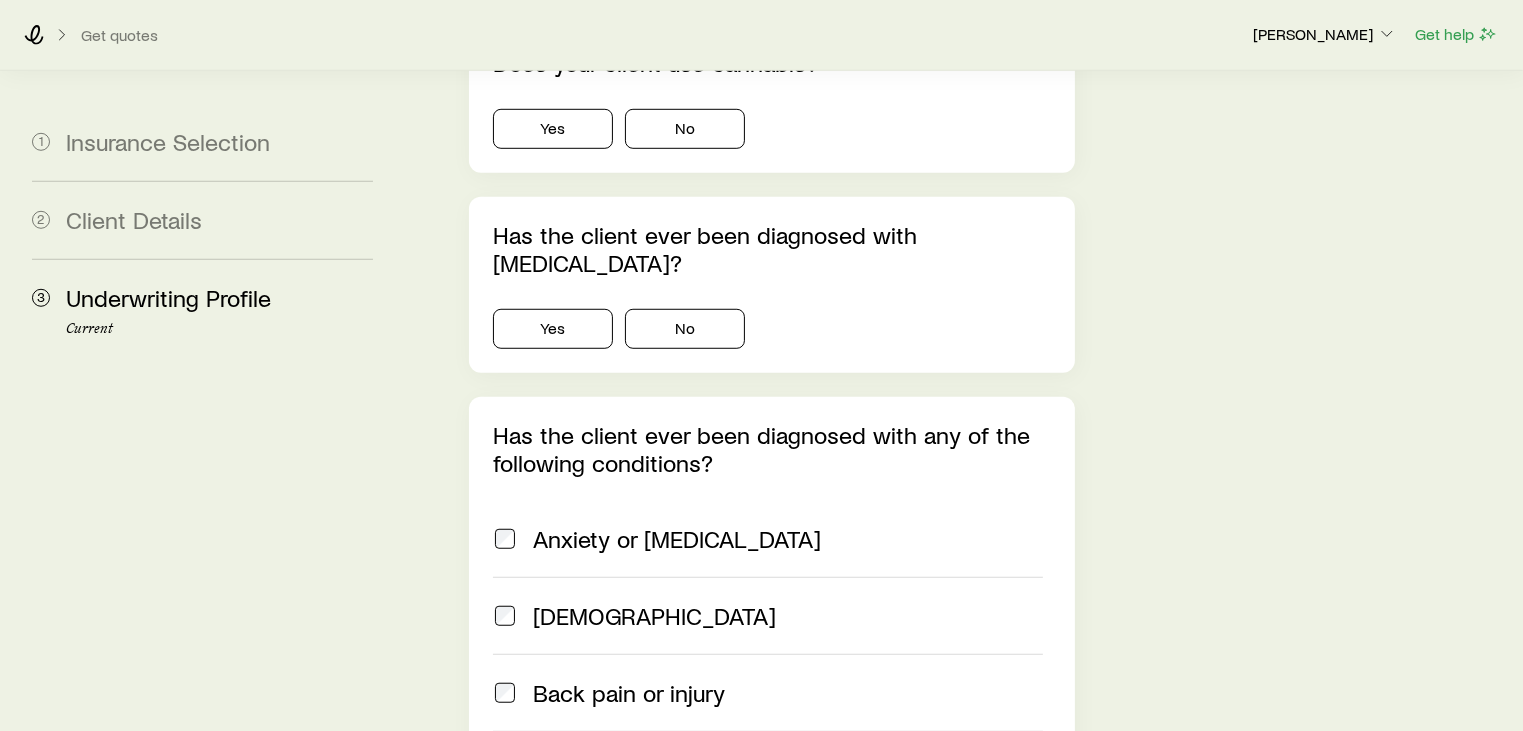 scroll, scrollTop: 0, scrollLeft: 0, axis: both 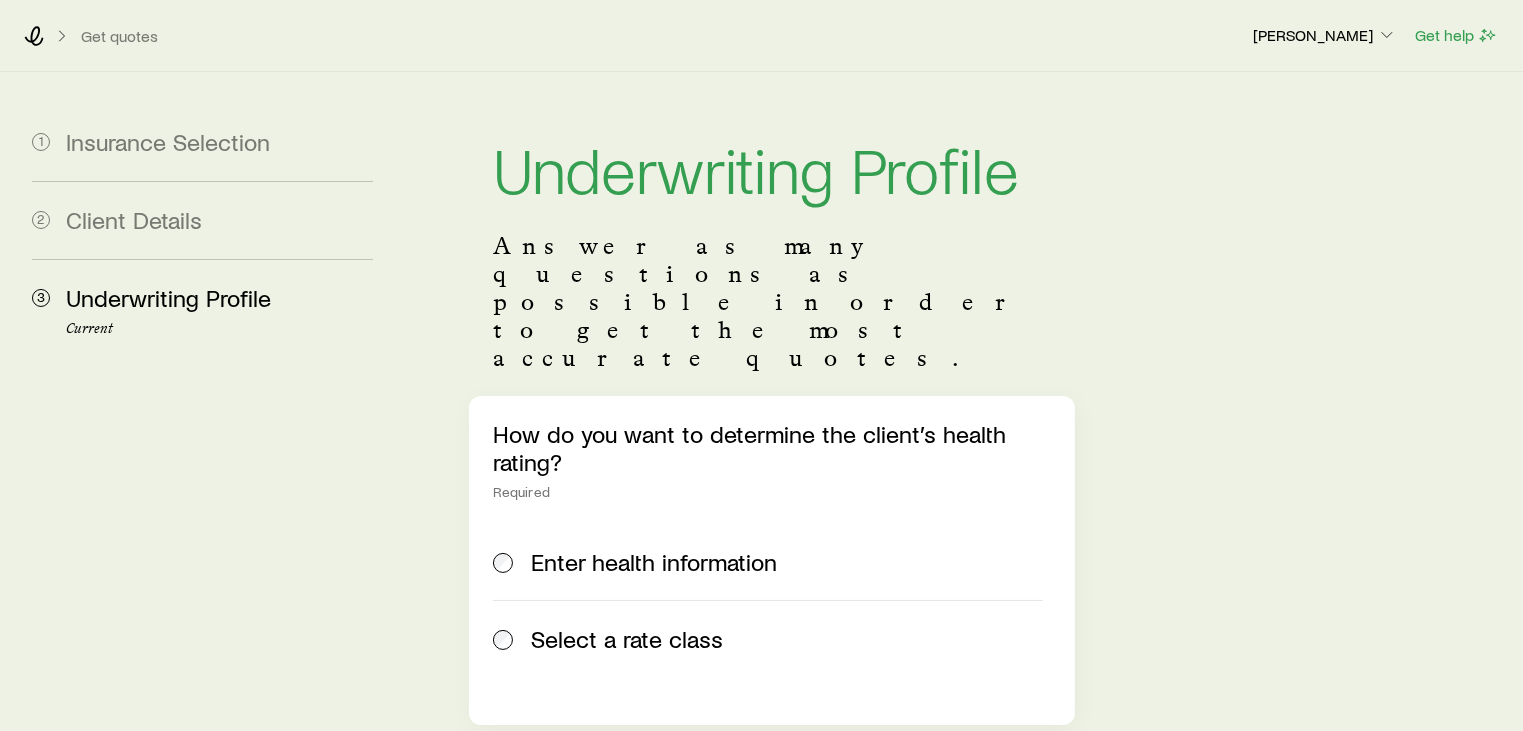 click on "Select a rate class" at bounding box center (768, 638) 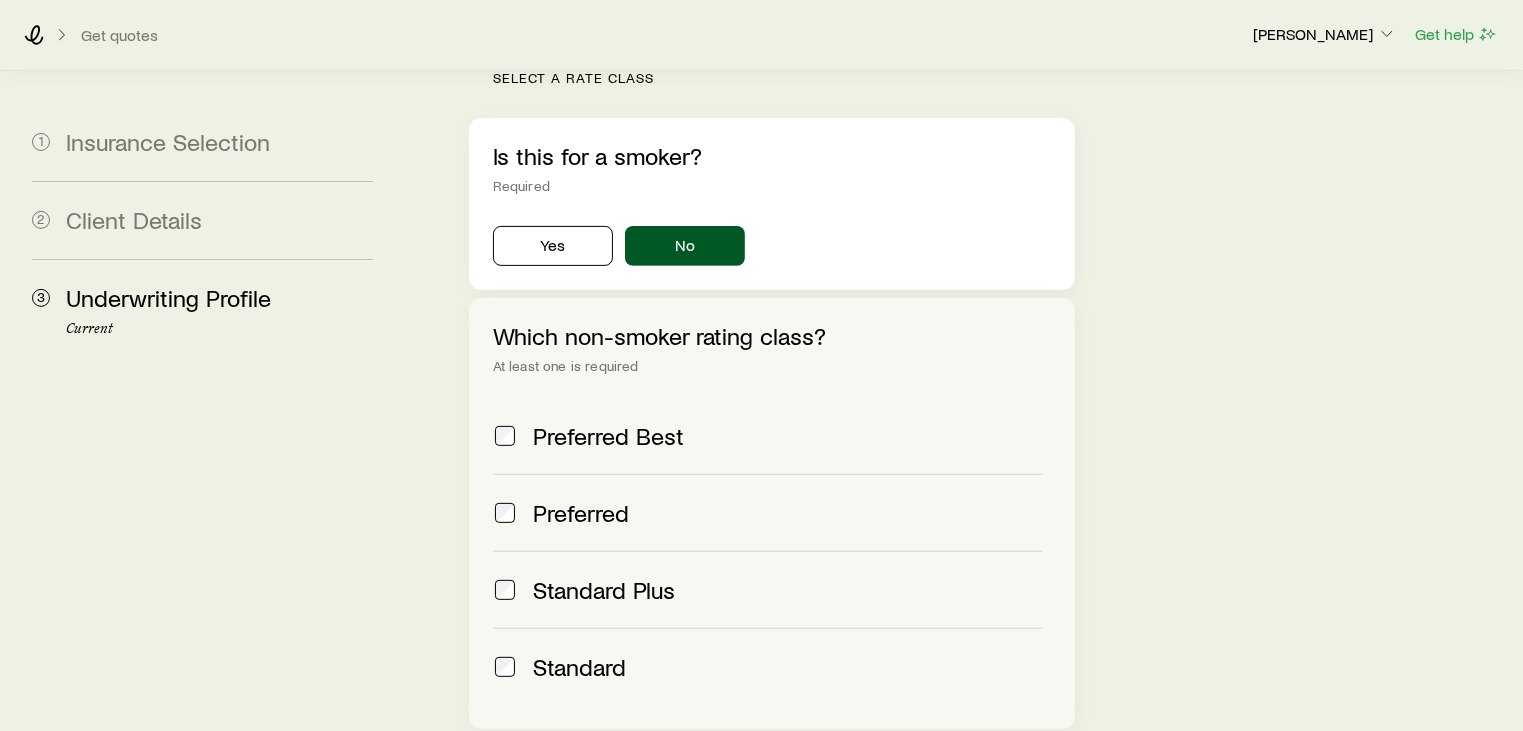 scroll, scrollTop: 700, scrollLeft: 0, axis: vertical 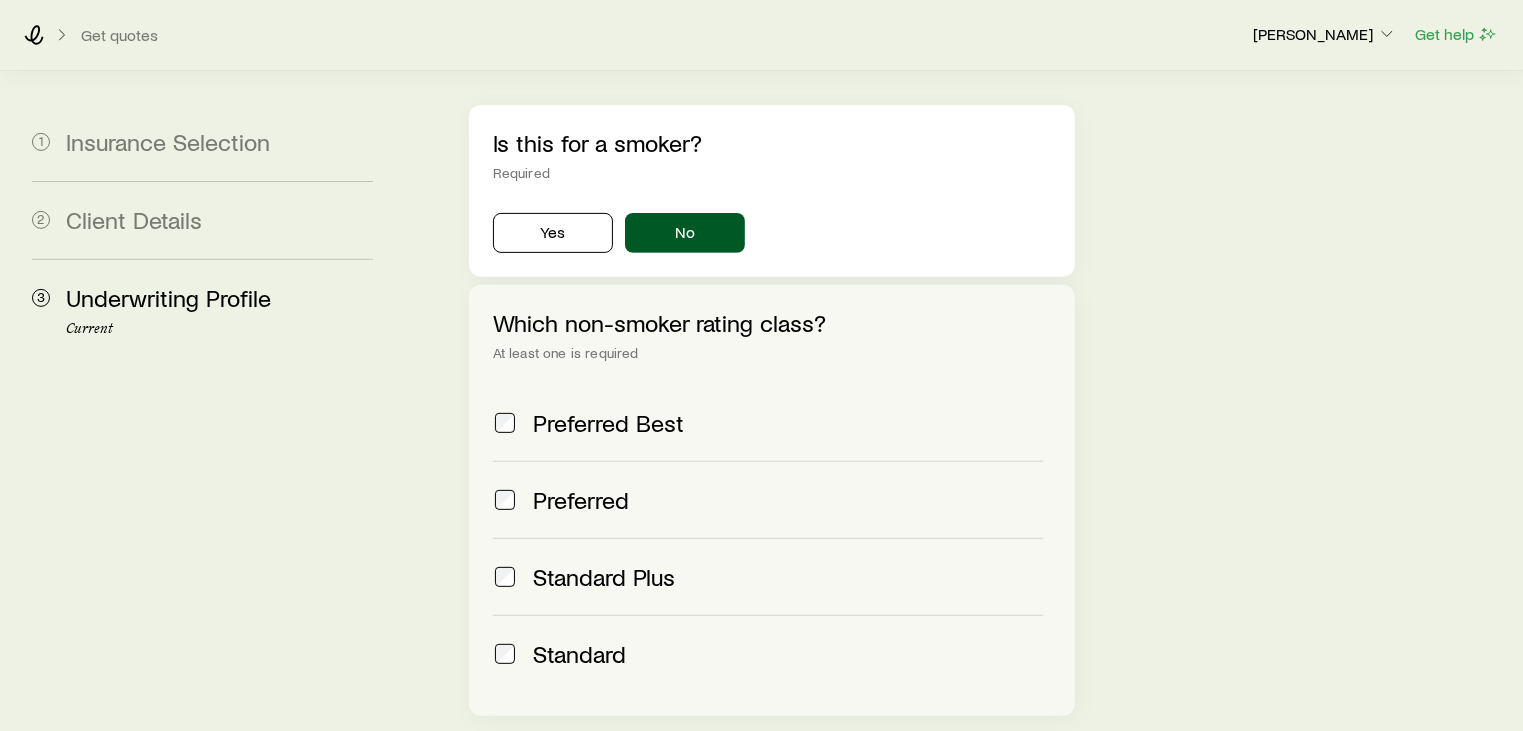 click on "Preferred Best" at bounding box center [768, 423] 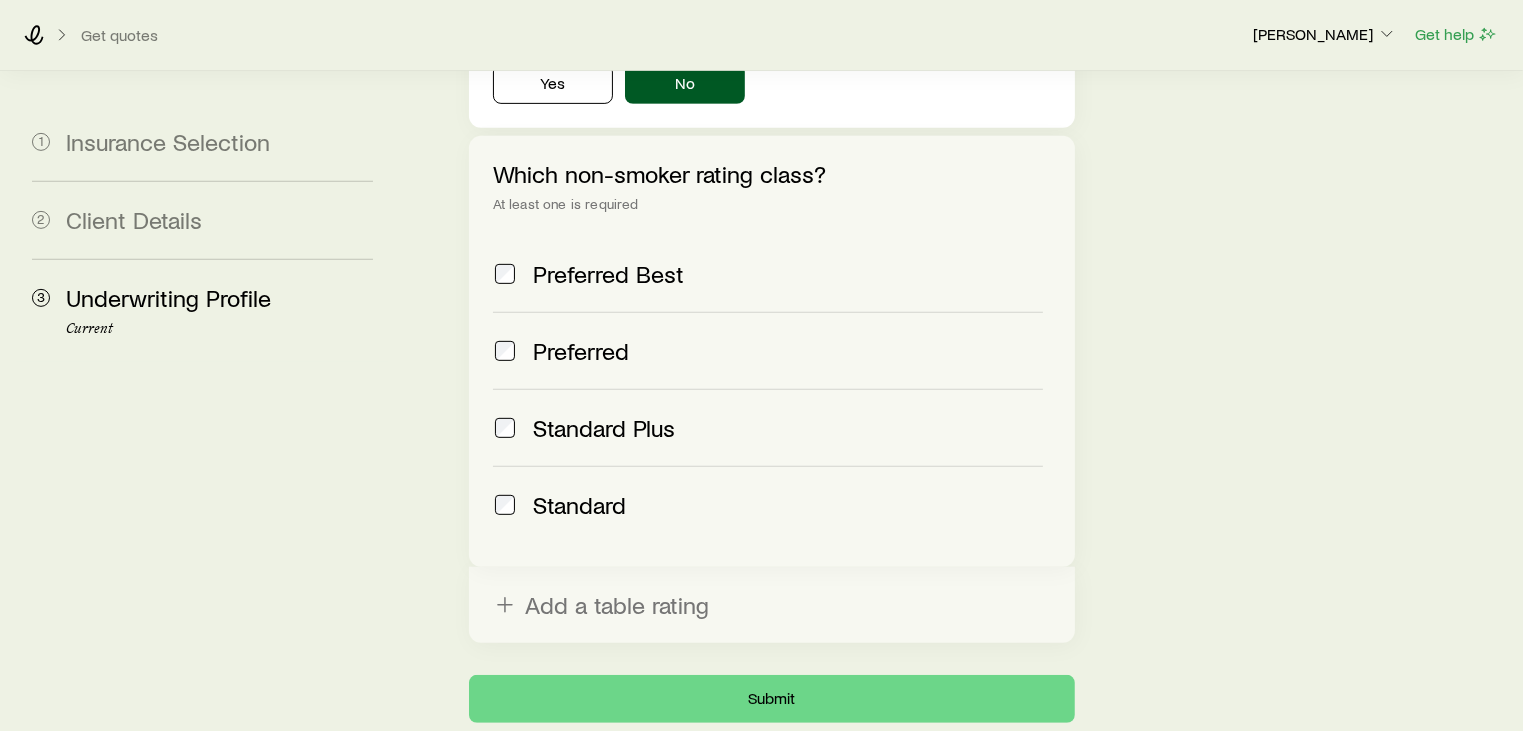 scroll, scrollTop: 923, scrollLeft: 0, axis: vertical 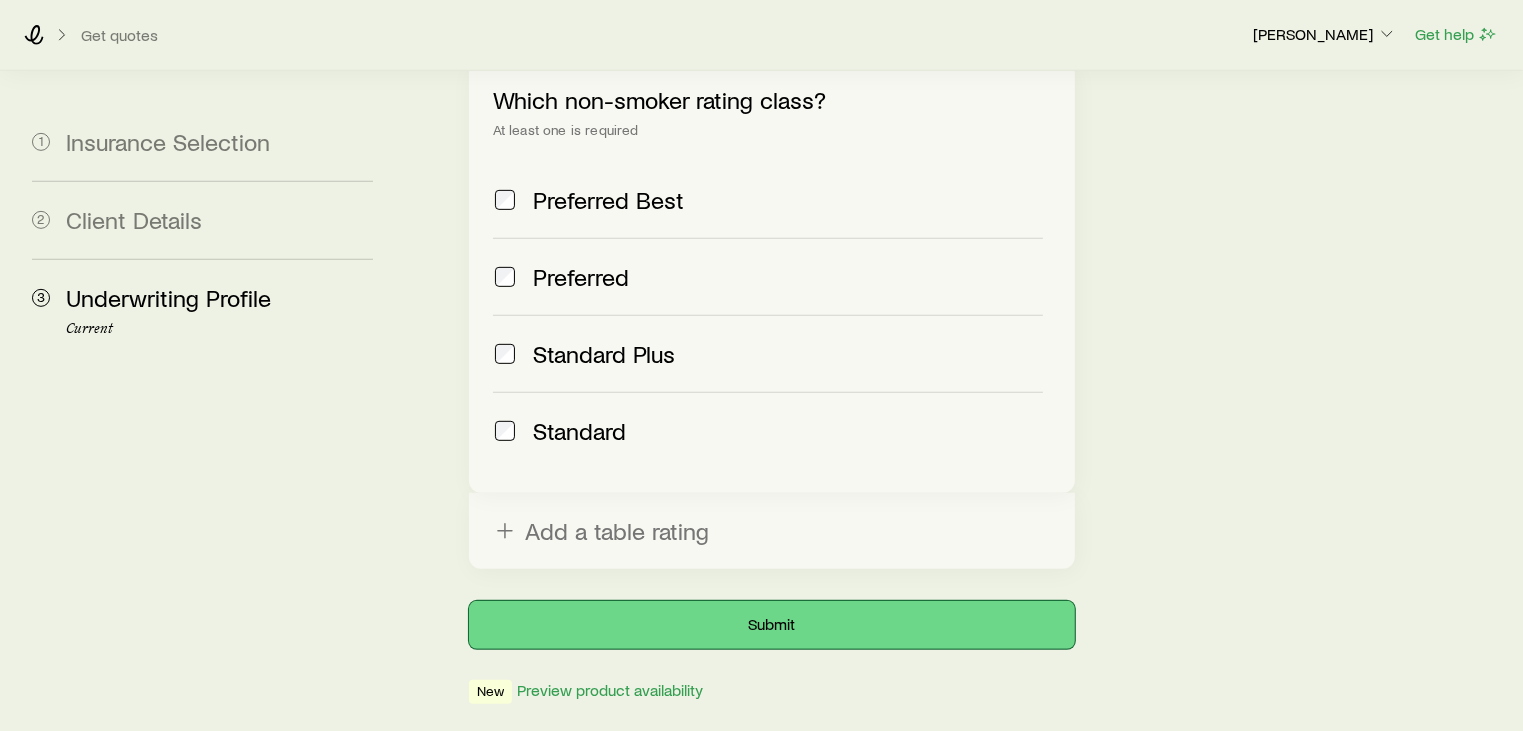 click on "Submit" at bounding box center [772, 625] 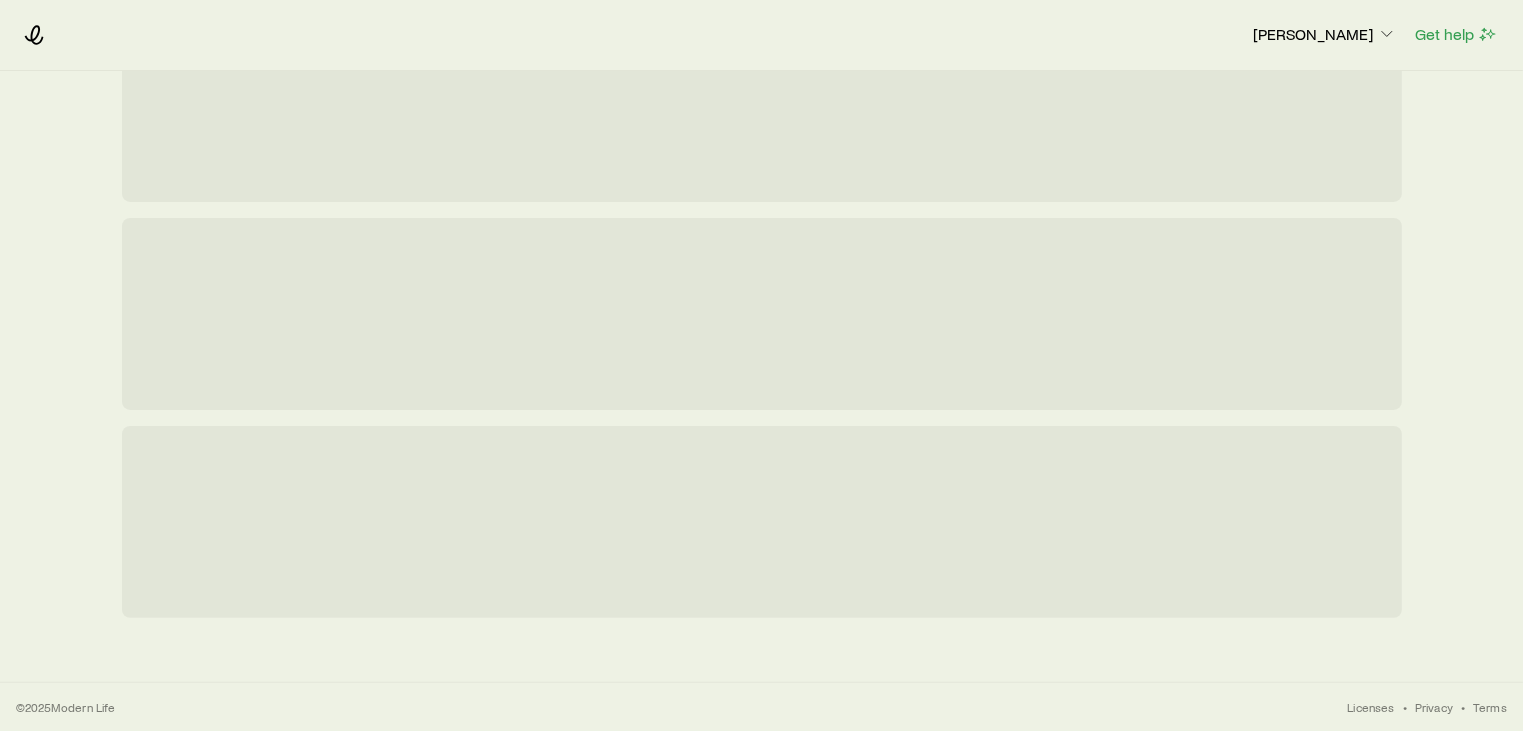 scroll, scrollTop: 0, scrollLeft: 0, axis: both 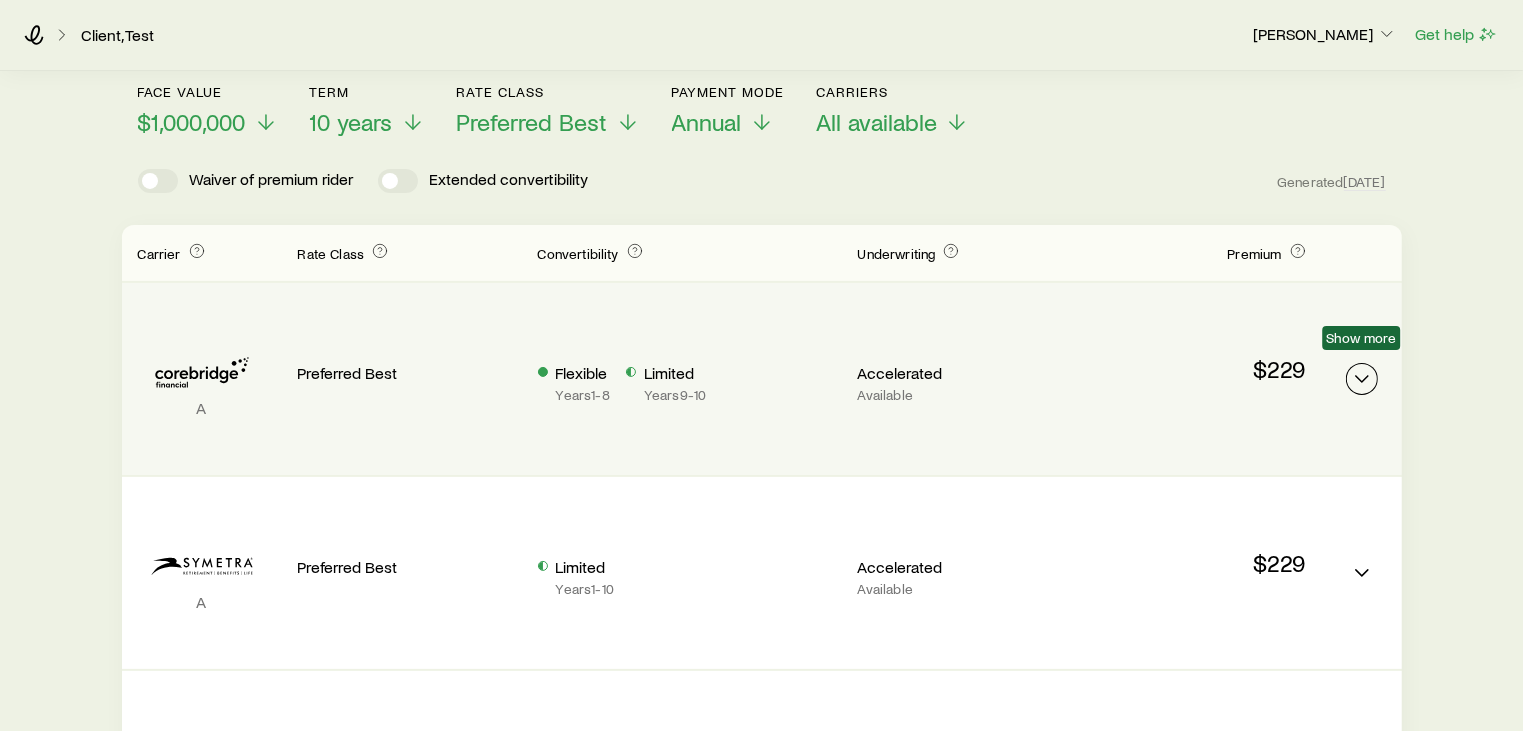 click 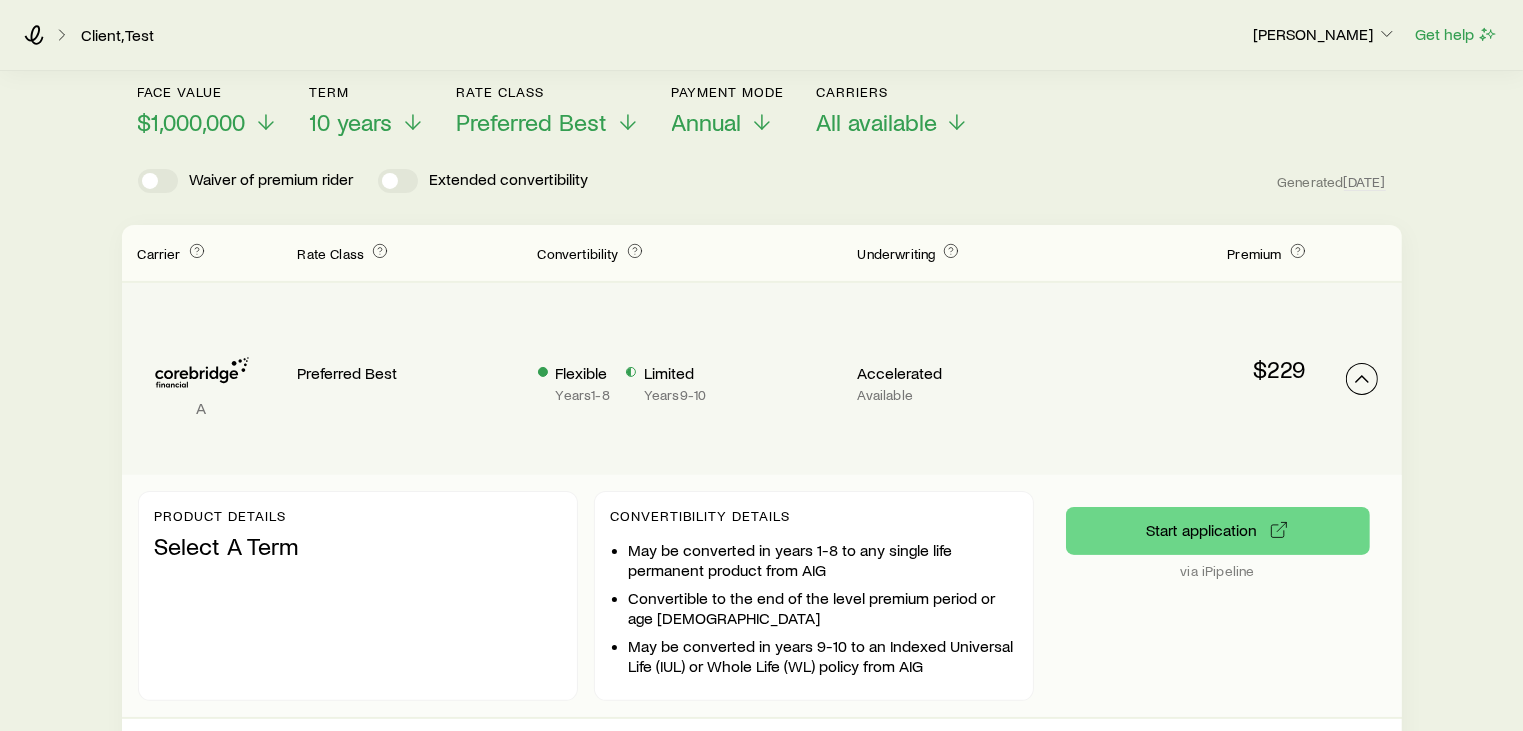 scroll, scrollTop: 100, scrollLeft: 0, axis: vertical 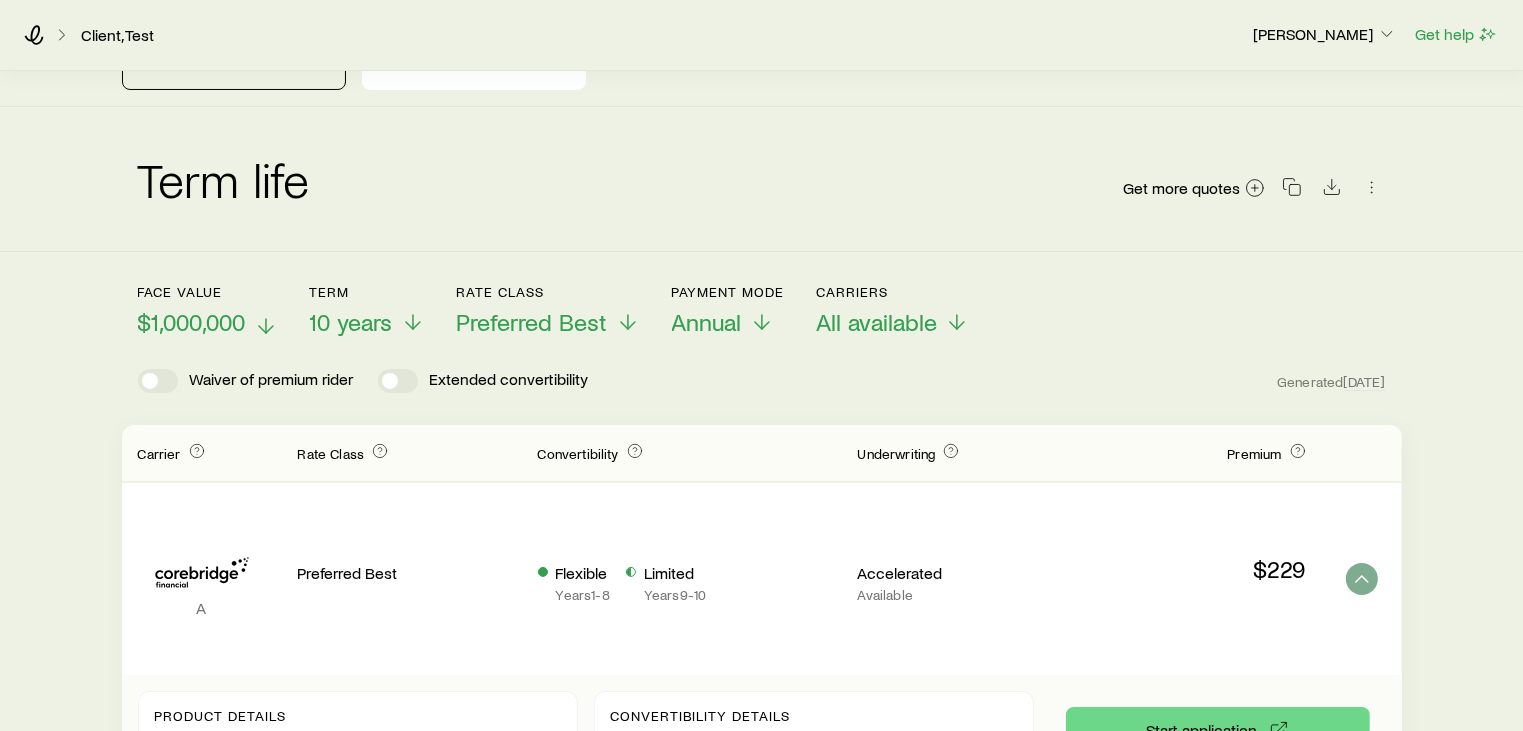 click 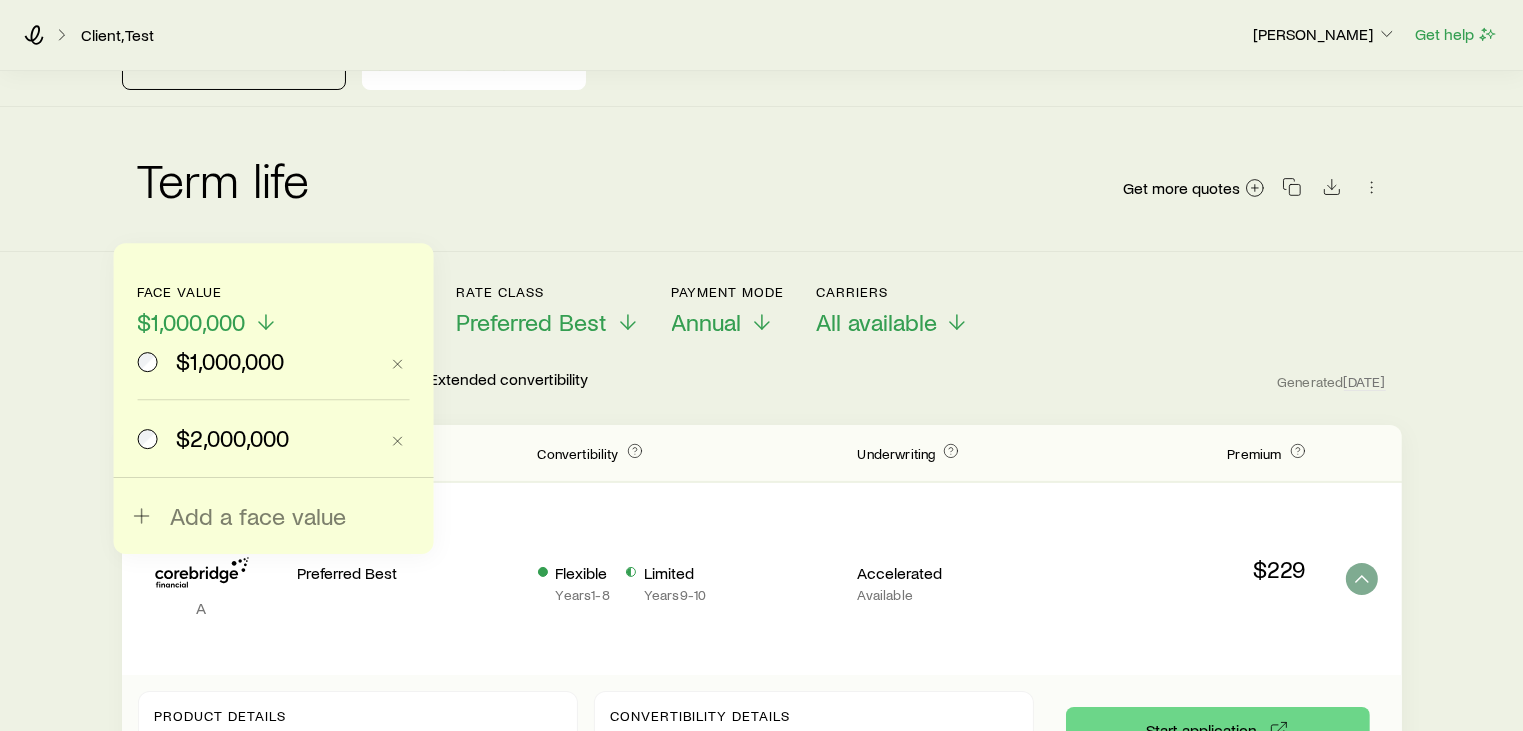 click on "$2,000,000" at bounding box center (232, 438) 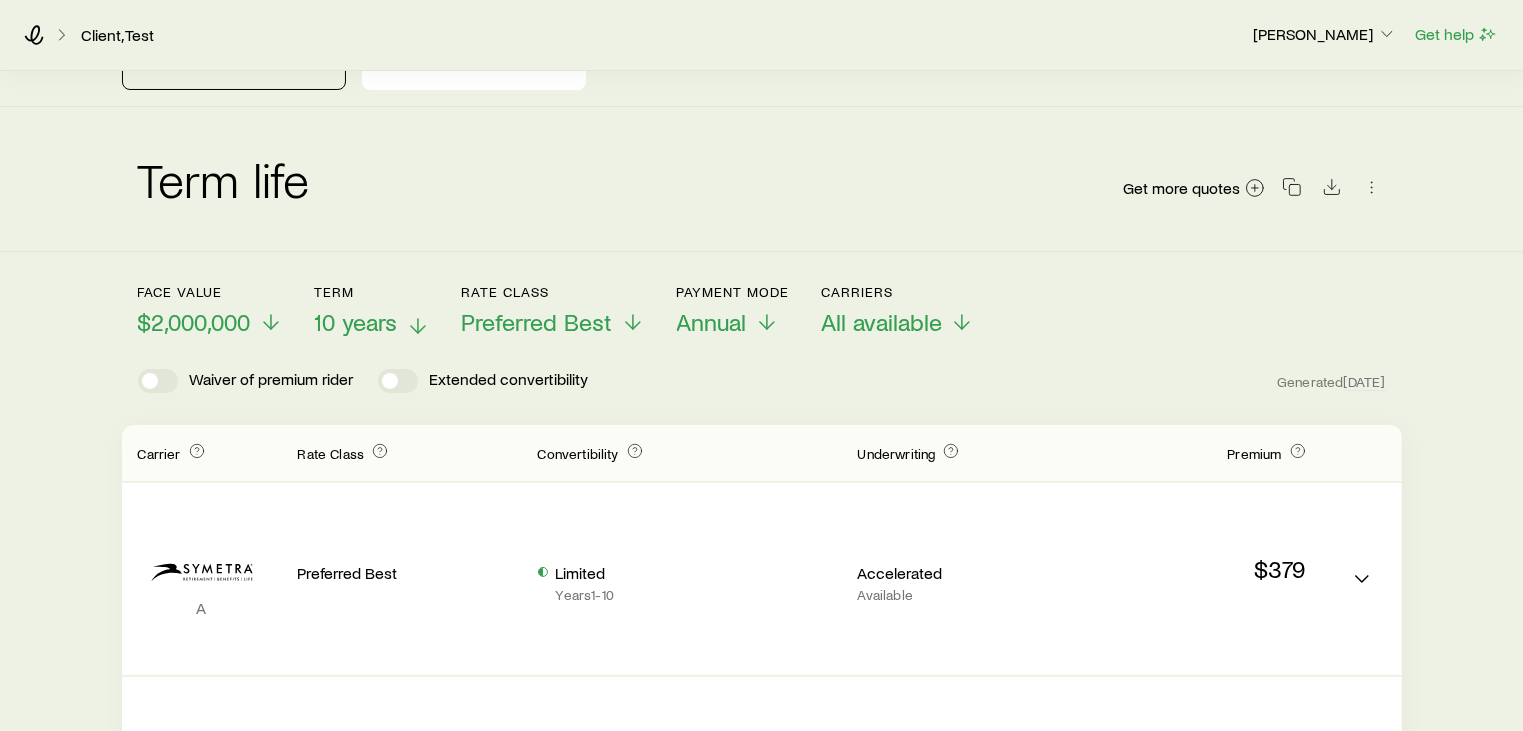 click on "10 years" at bounding box center [372, 322] 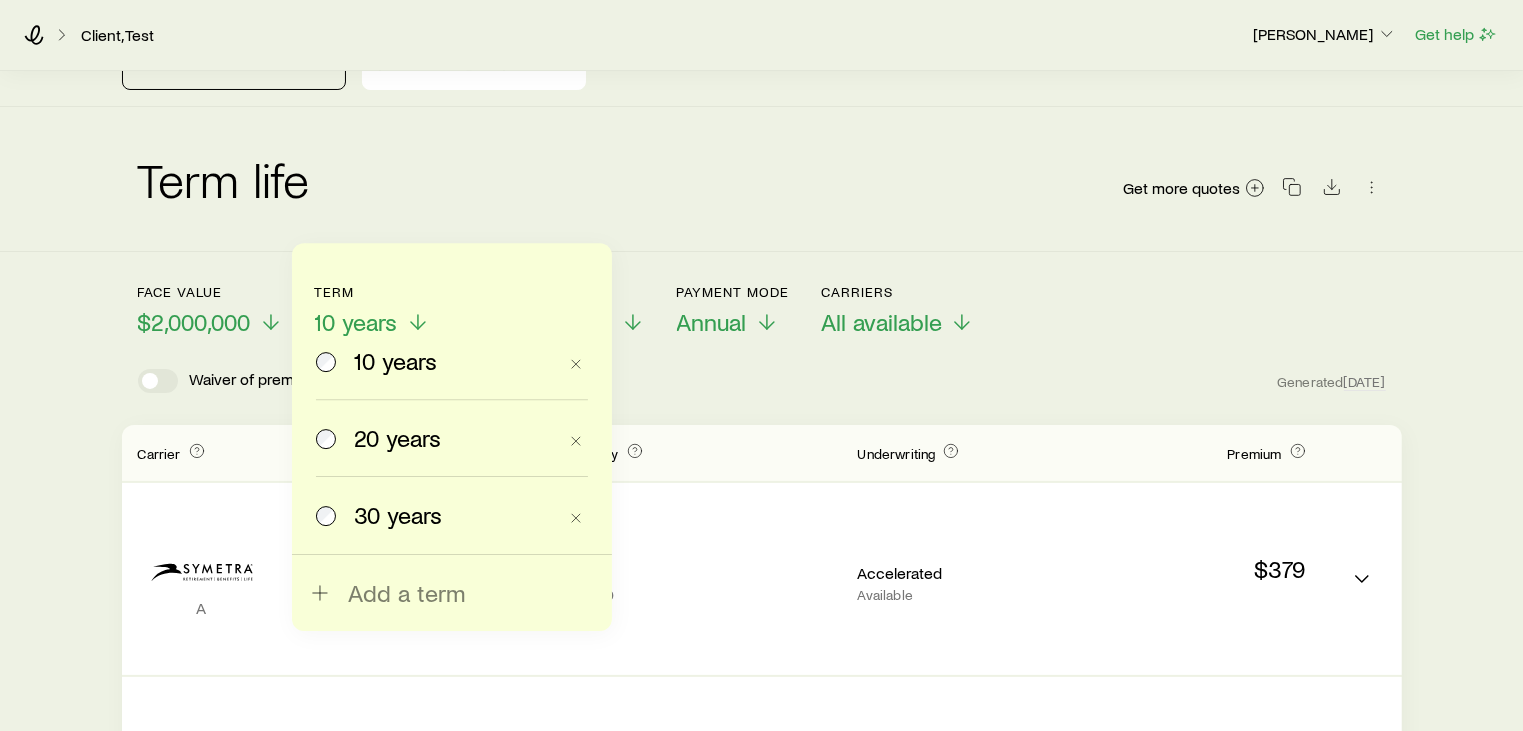 click on "20 years" at bounding box center [397, 438] 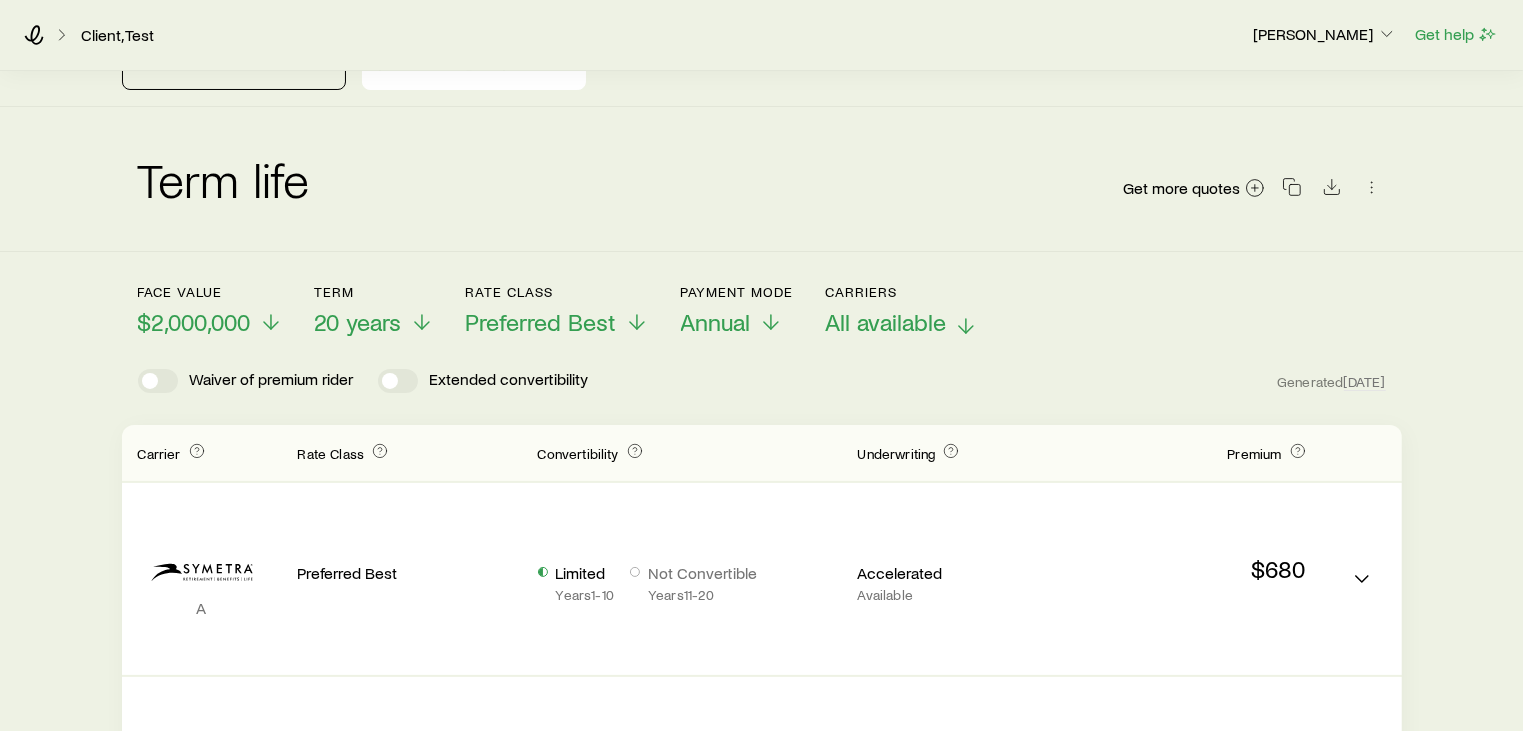 click on "All available" at bounding box center [885, 322] 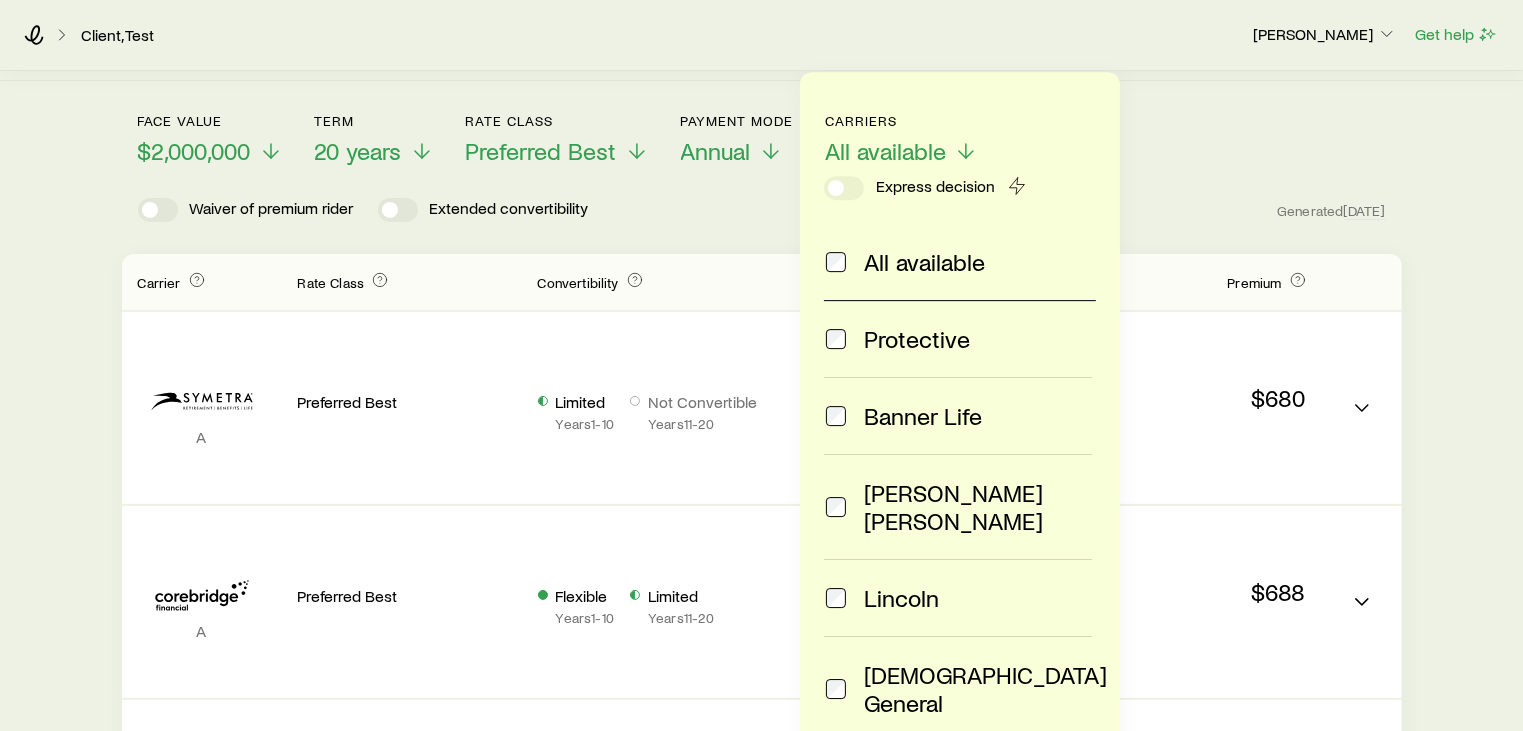 scroll, scrollTop: 300, scrollLeft: 0, axis: vertical 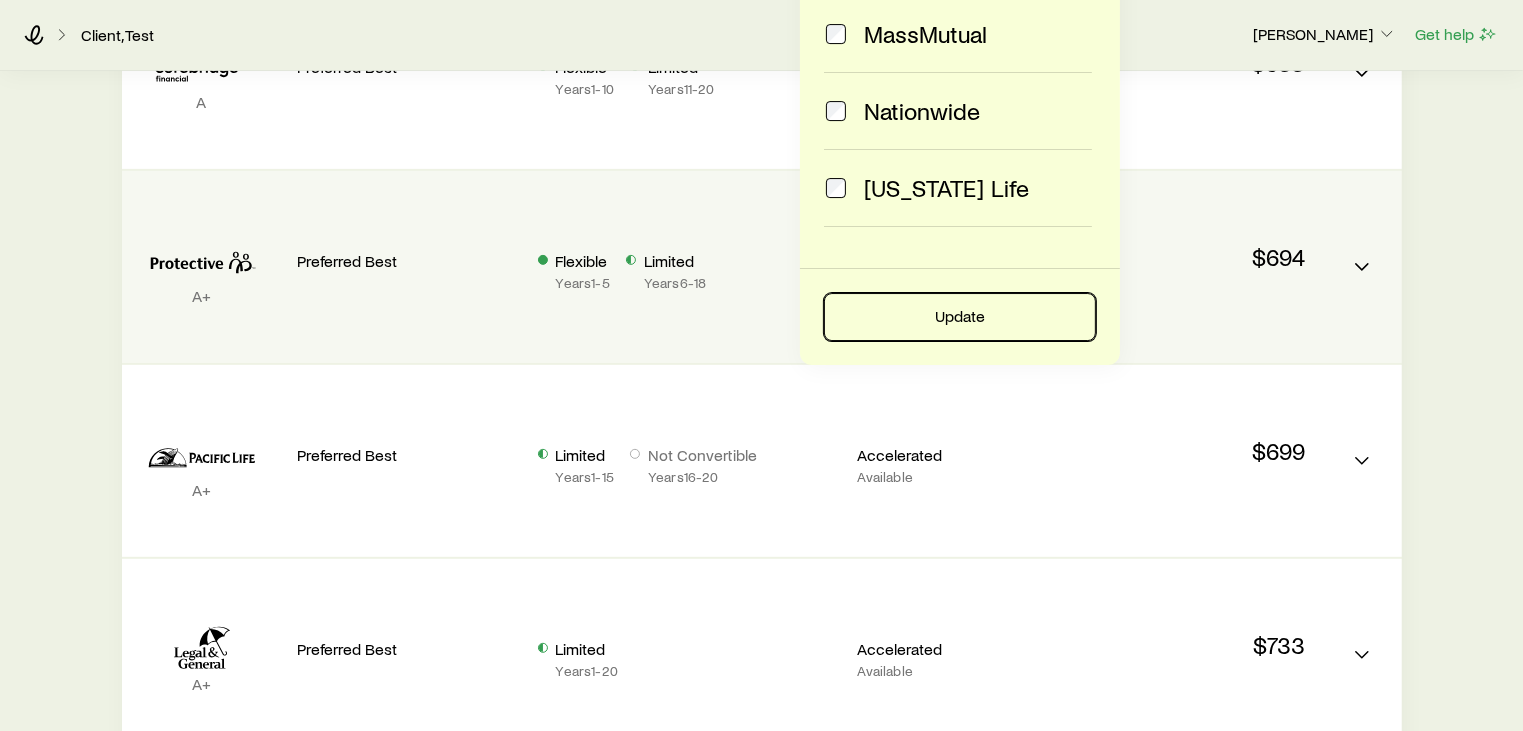 click on "Update" at bounding box center (960, 317) 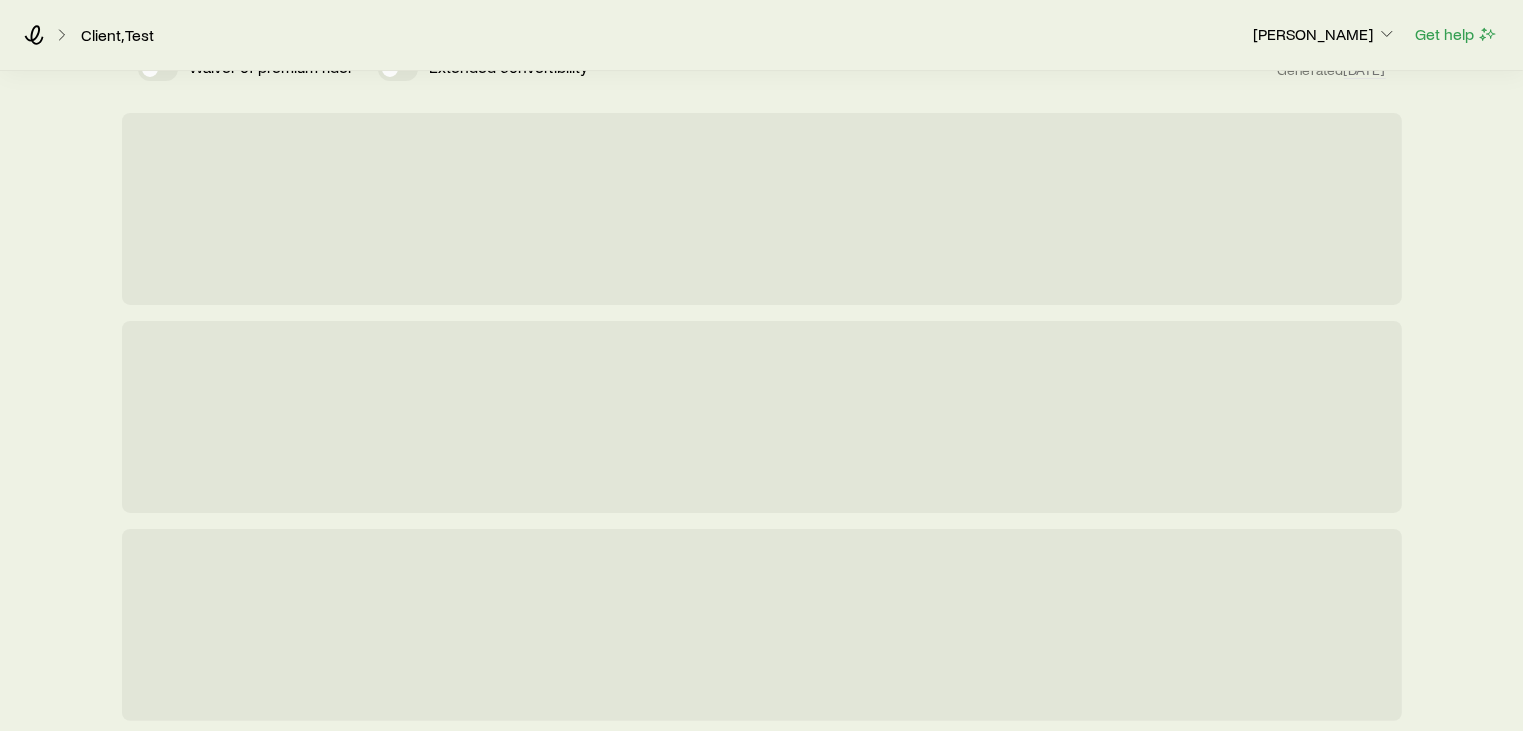 scroll, scrollTop: 97, scrollLeft: 0, axis: vertical 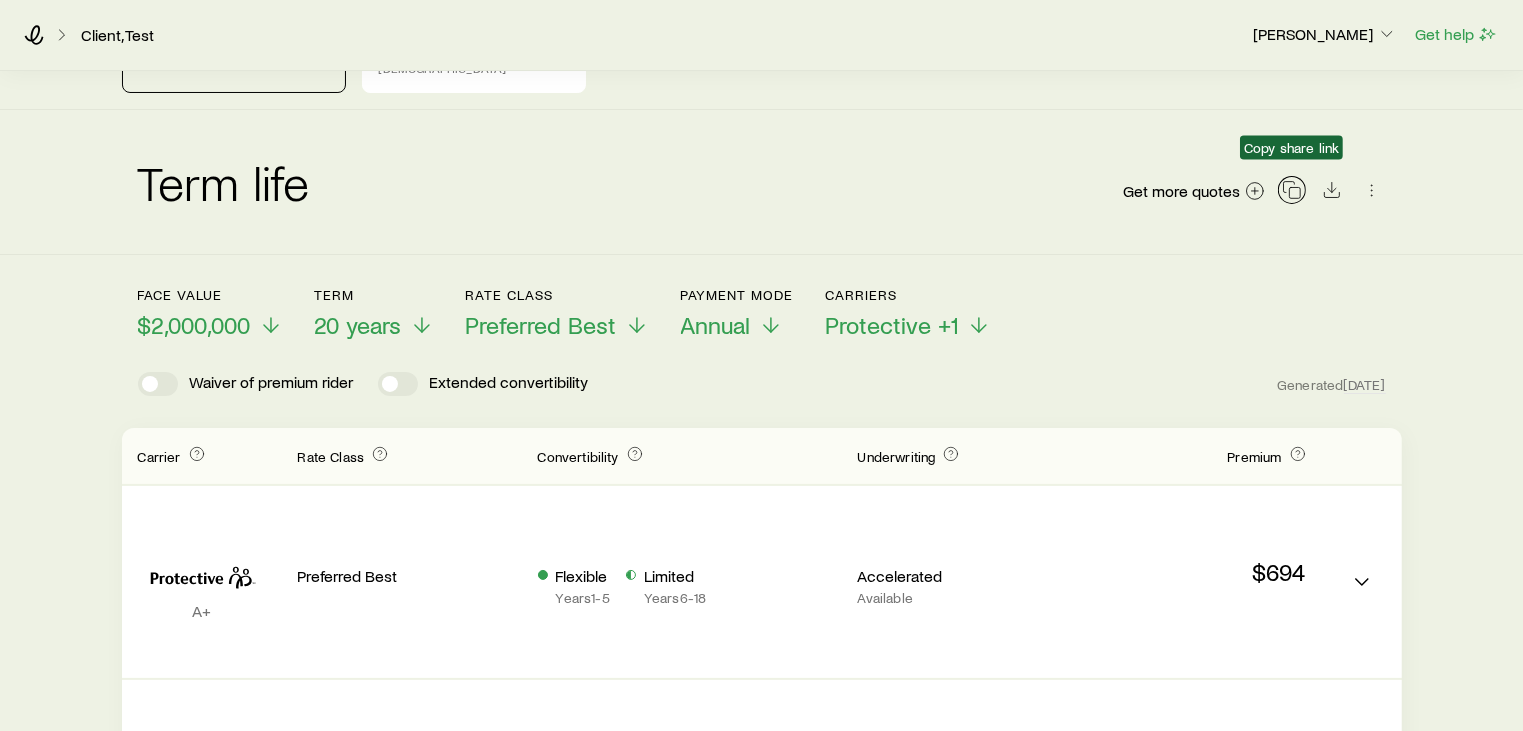 click 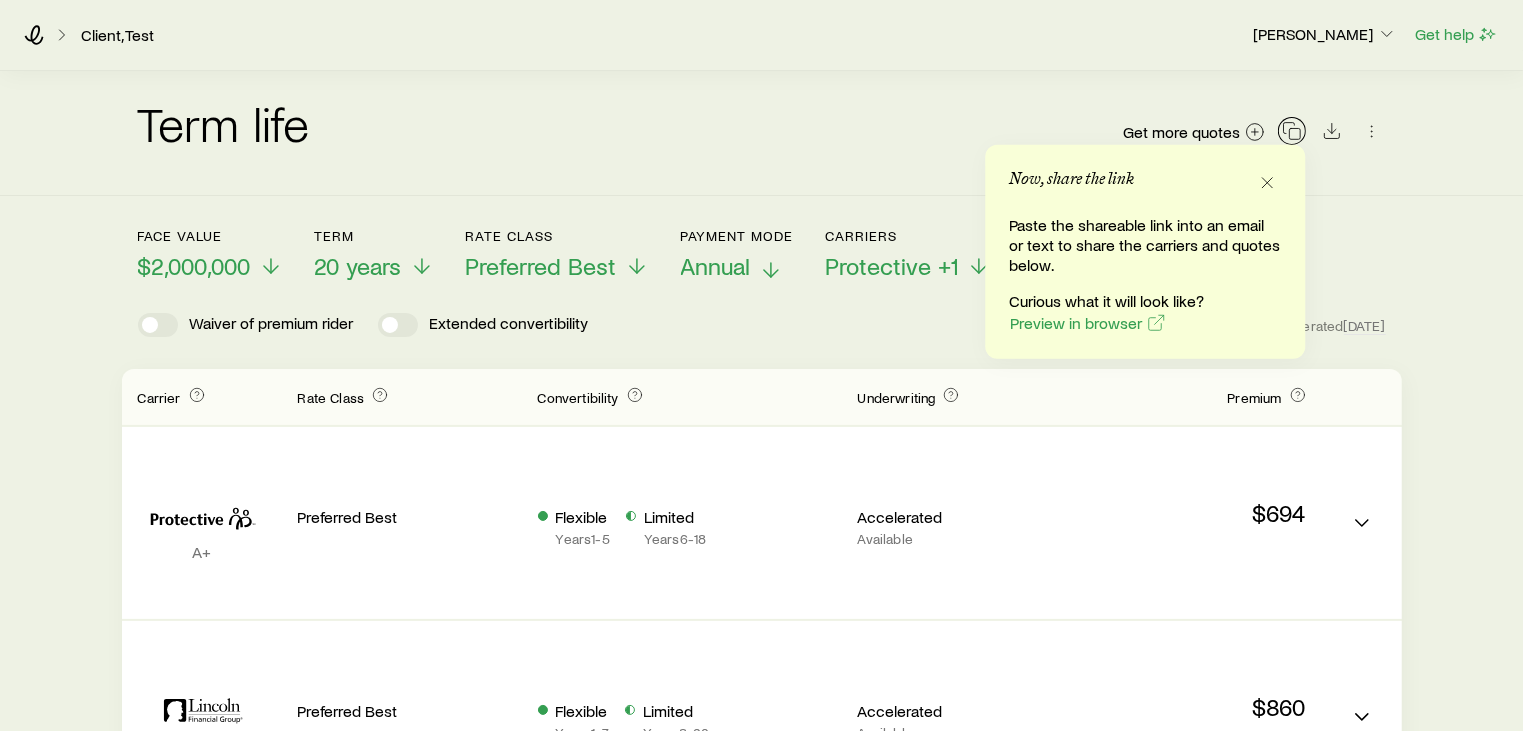 scroll, scrollTop: 0, scrollLeft: 0, axis: both 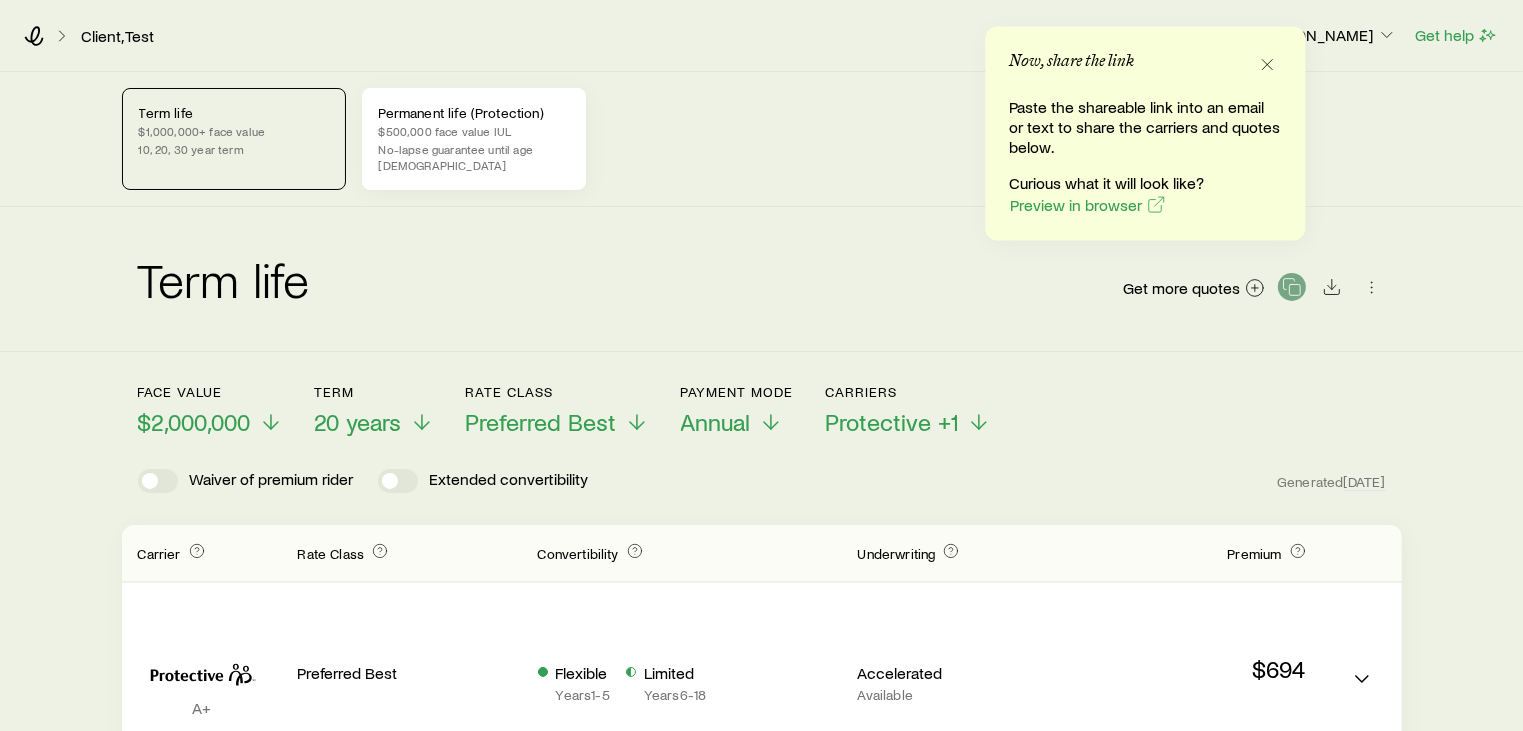 click on "$500,000 face value IUL" at bounding box center [474, 131] 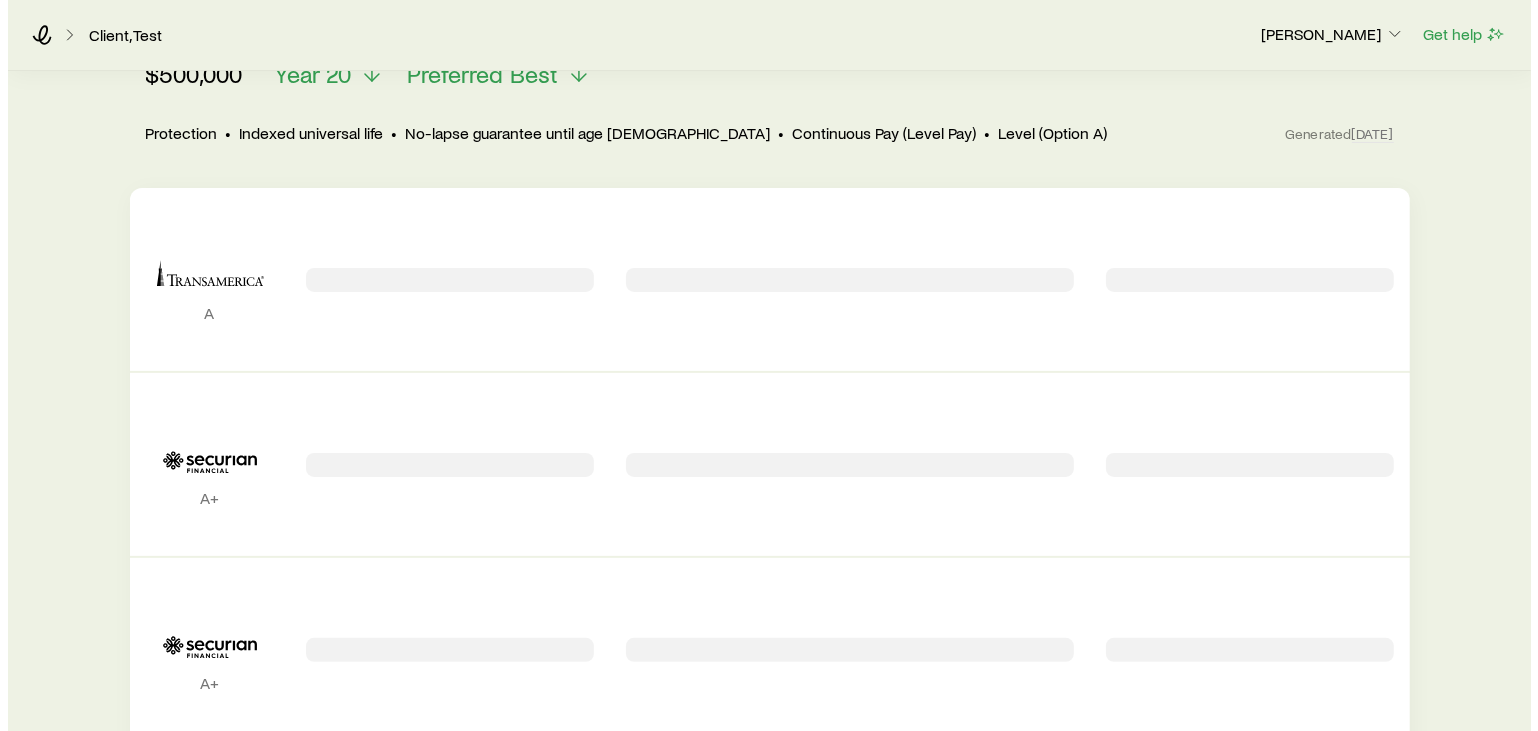 scroll, scrollTop: 0, scrollLeft: 0, axis: both 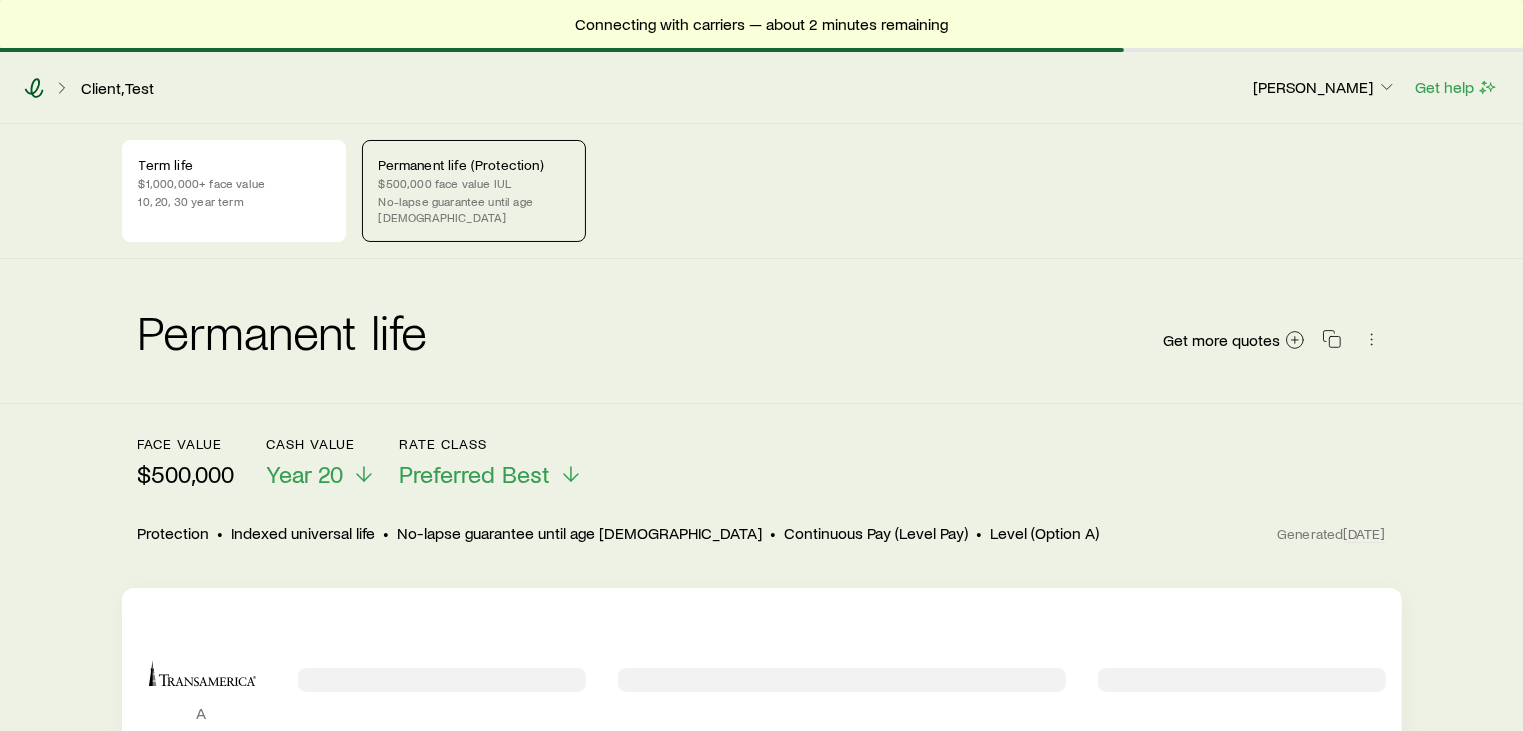 click 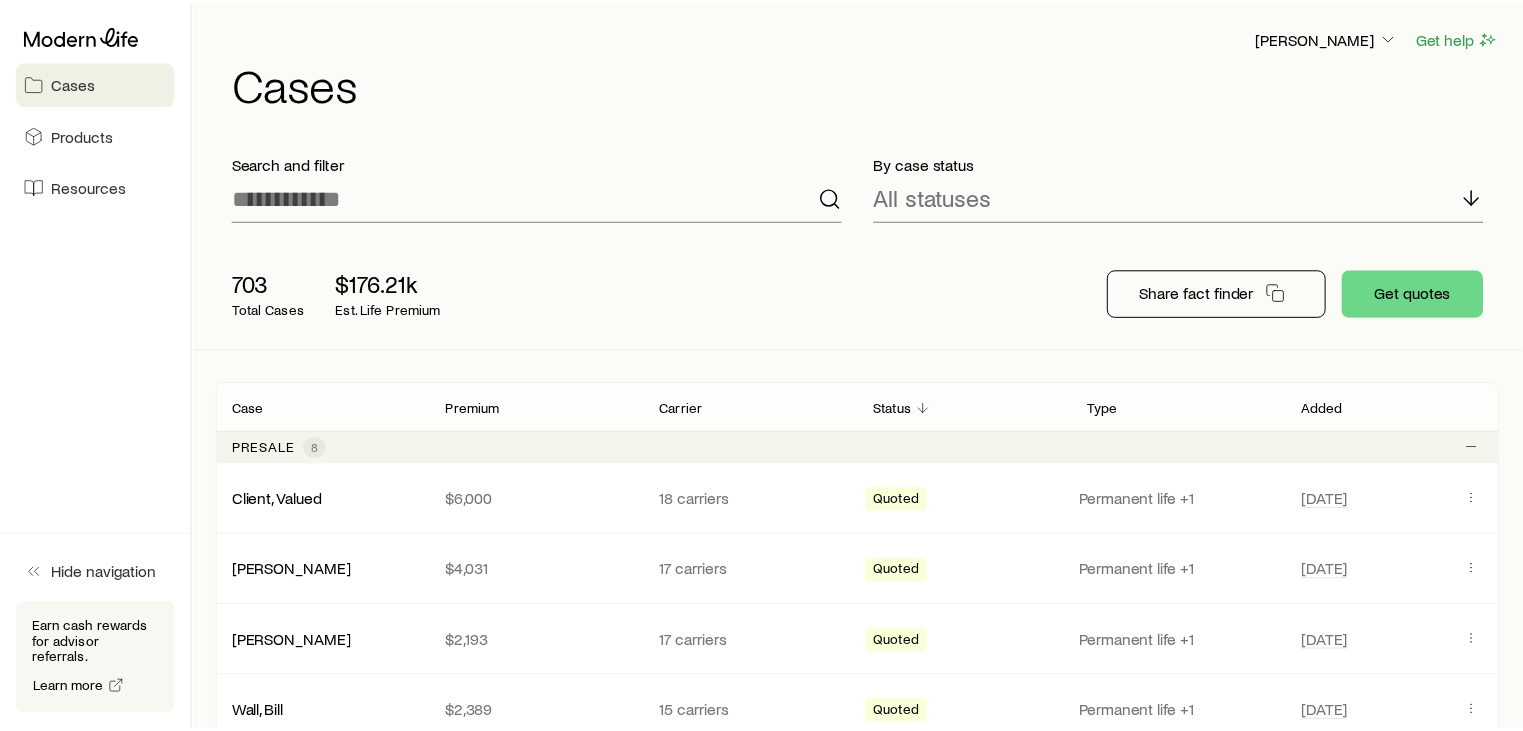 scroll, scrollTop: 96304, scrollLeft: 0, axis: vertical 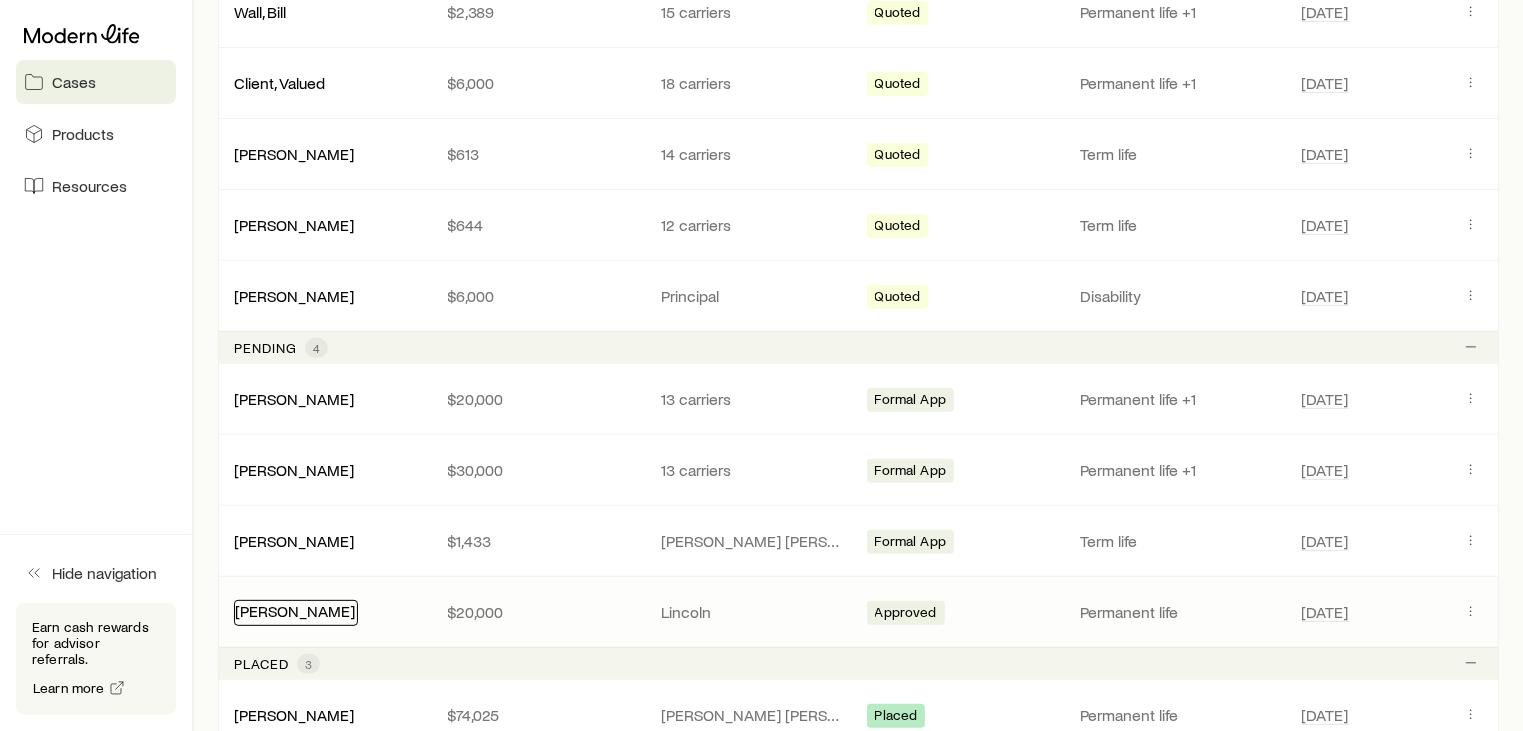 click on "[PERSON_NAME]" at bounding box center (295, 610) 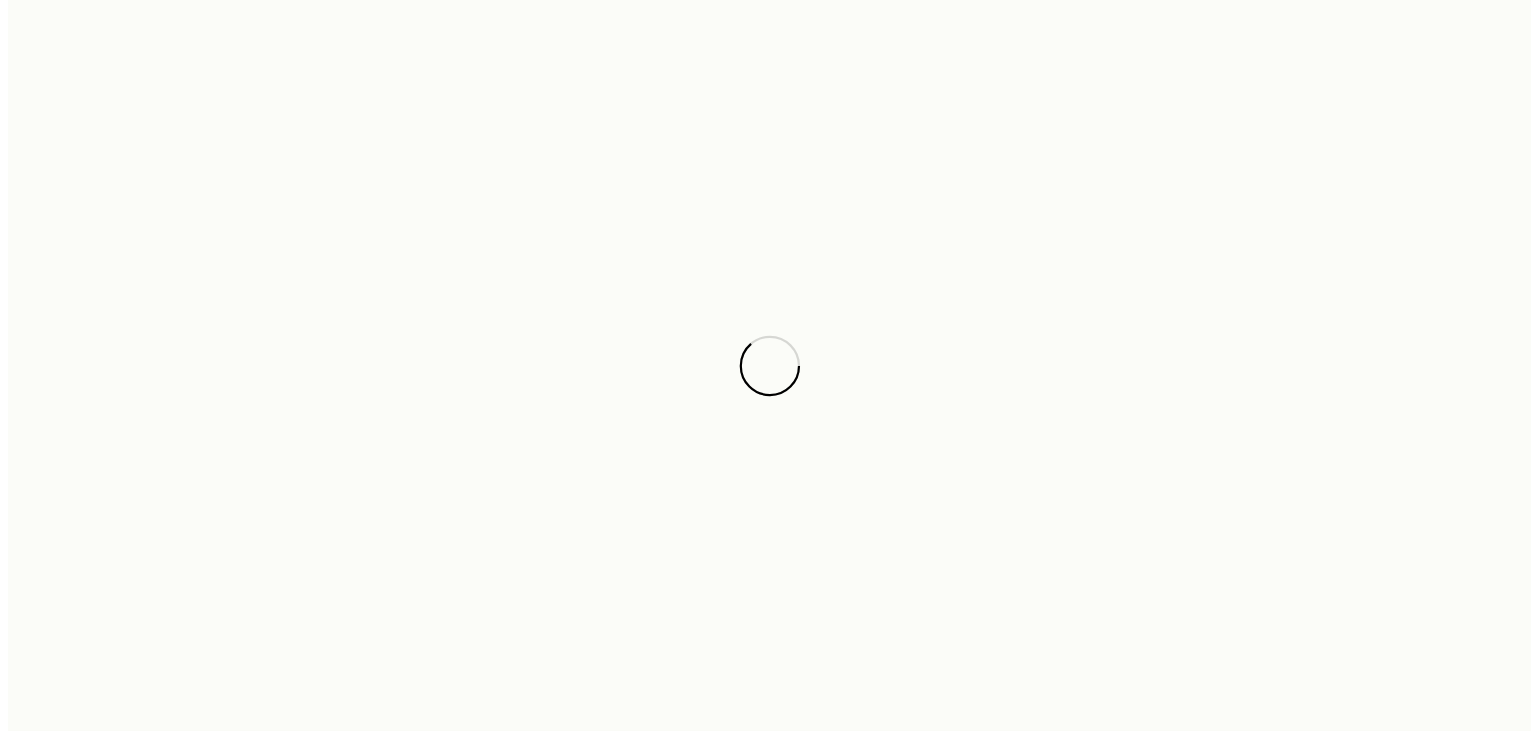 scroll, scrollTop: 0, scrollLeft: 0, axis: both 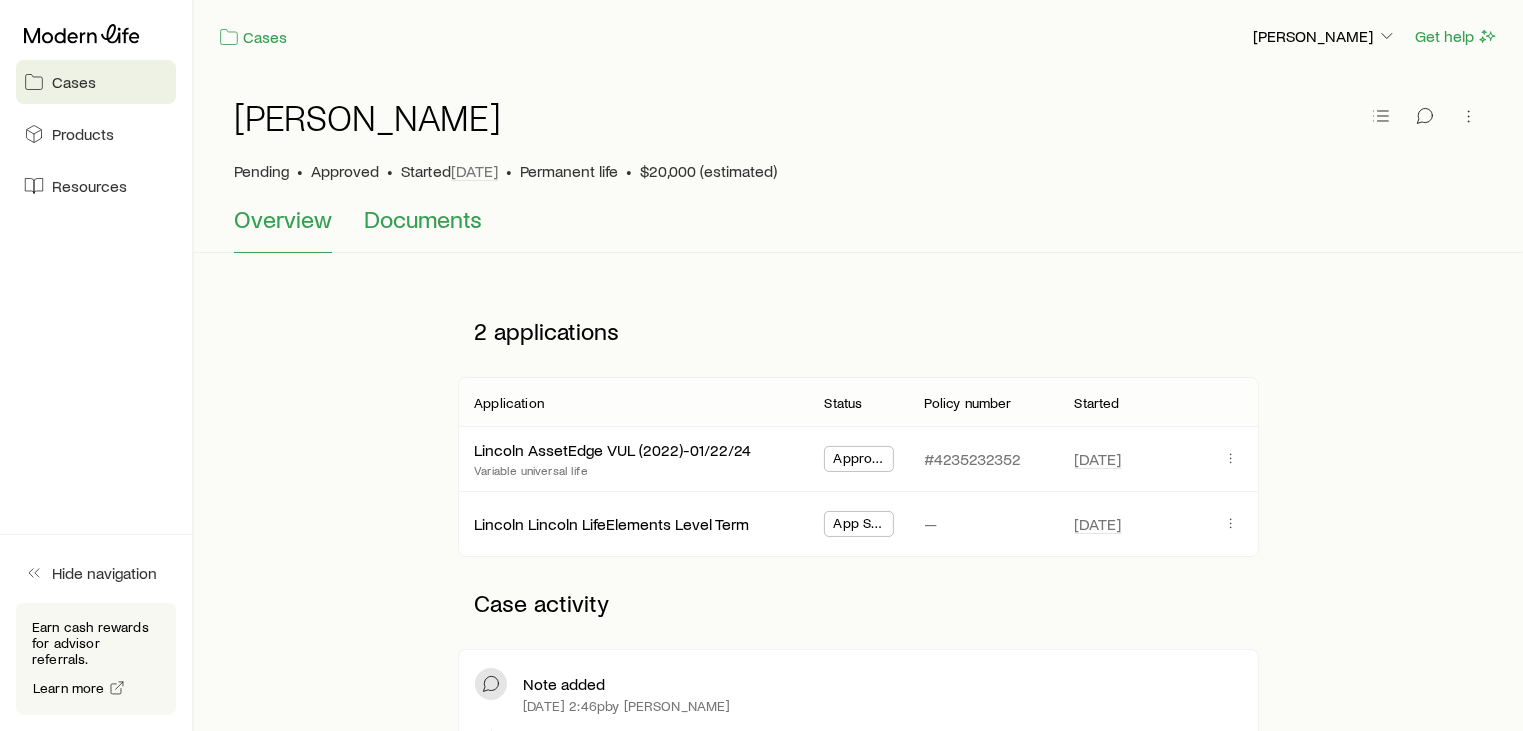 click on "Documents" at bounding box center [423, 219] 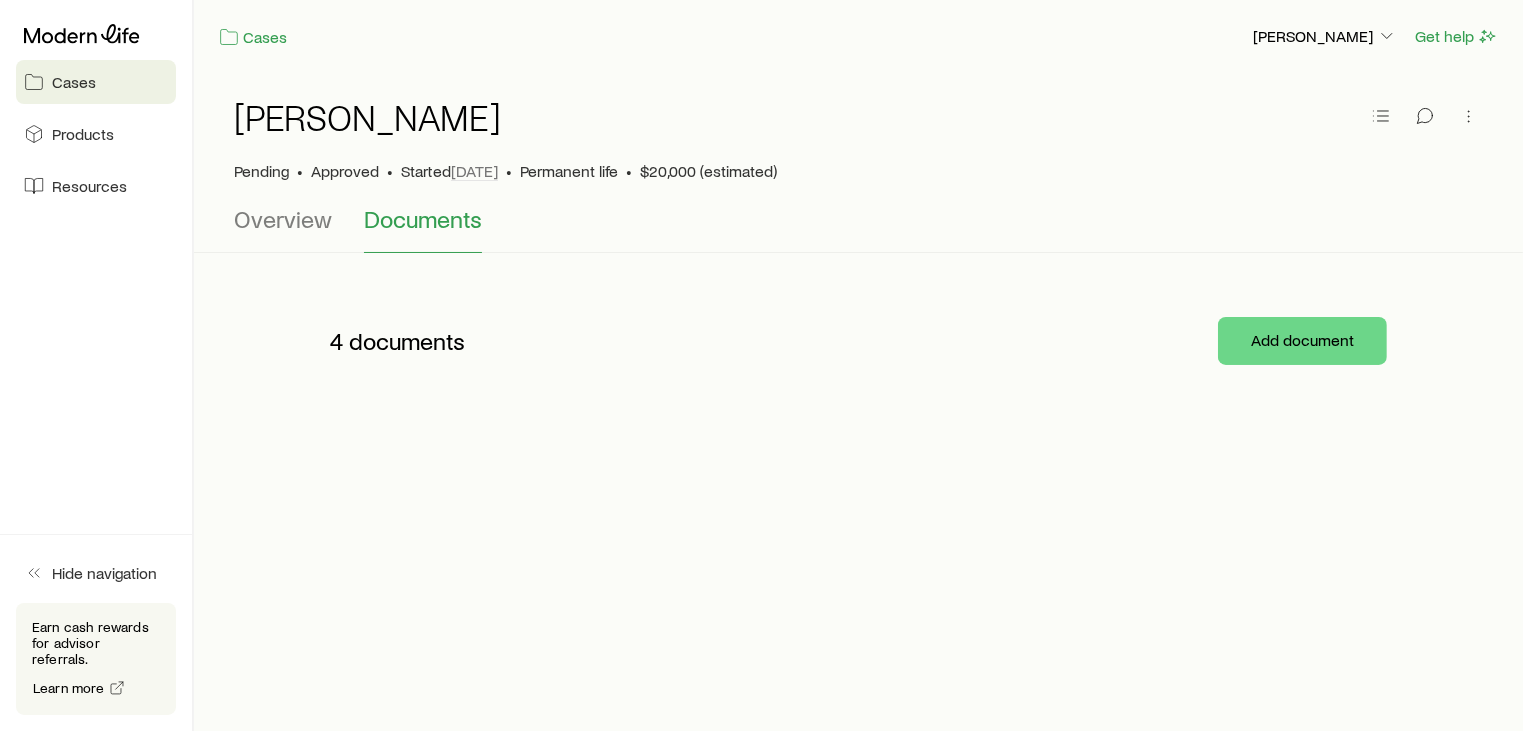 scroll, scrollTop: 96304, scrollLeft: 0, axis: vertical 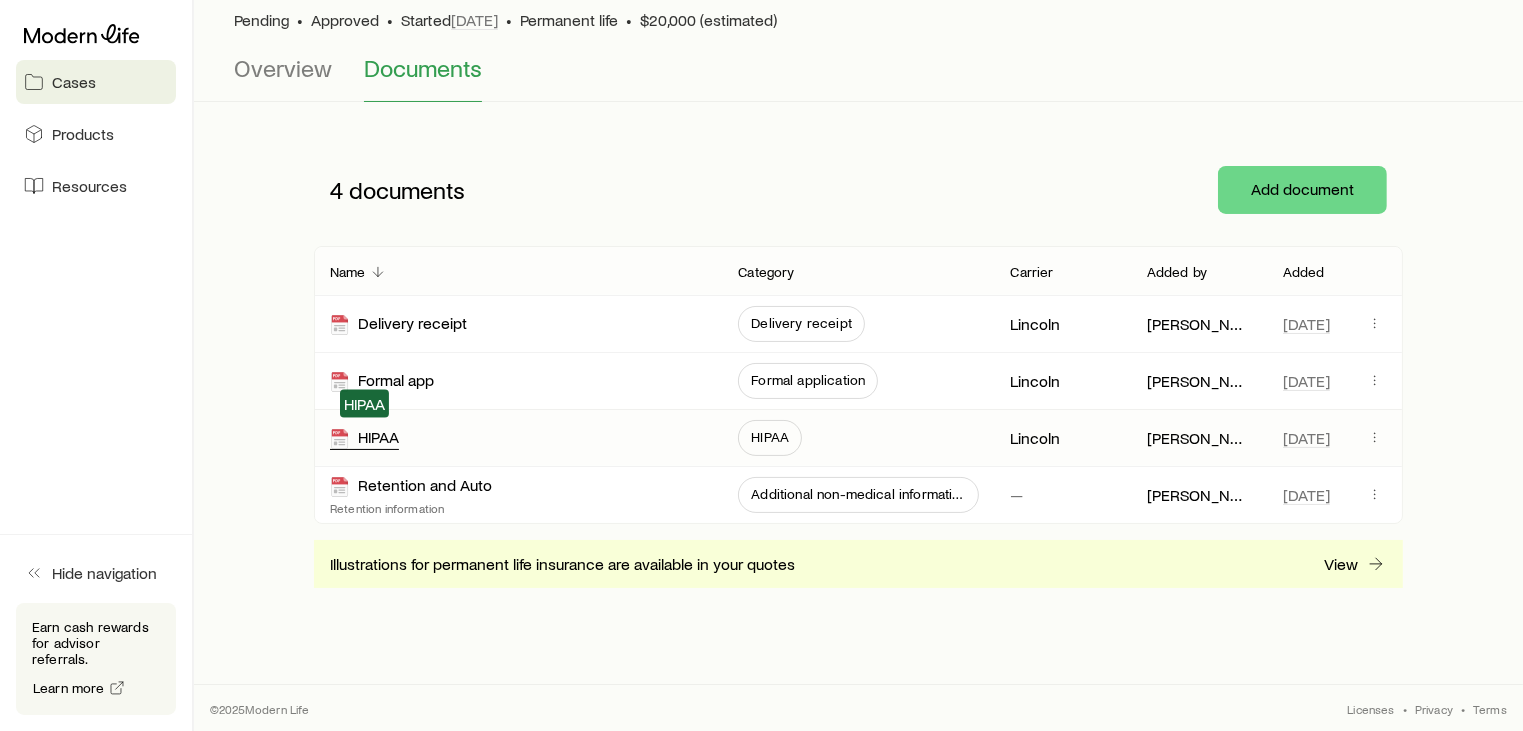 click on "HIPAA" at bounding box center (364, 438) 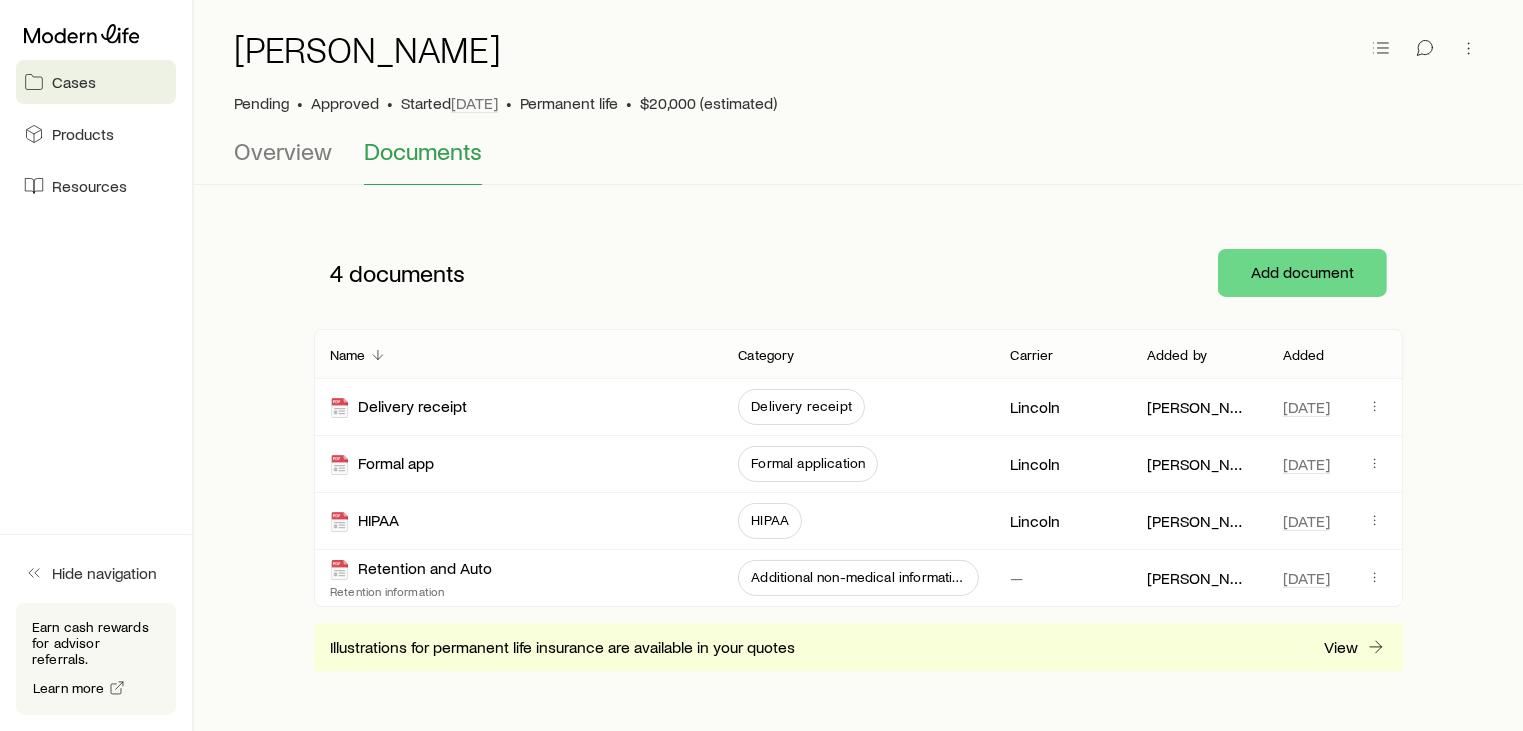 scroll, scrollTop: 0, scrollLeft: 0, axis: both 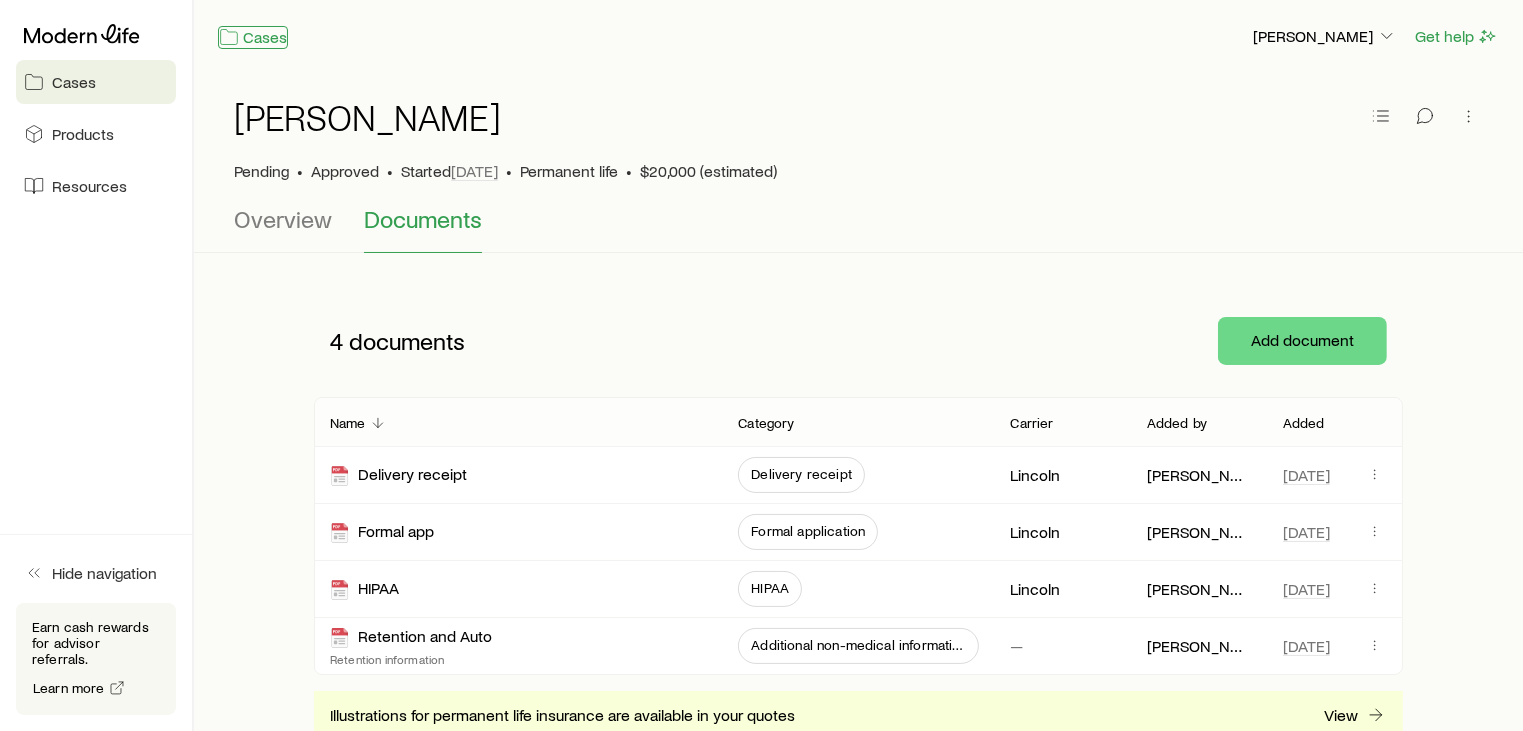 click on "Cases" at bounding box center [253, 37] 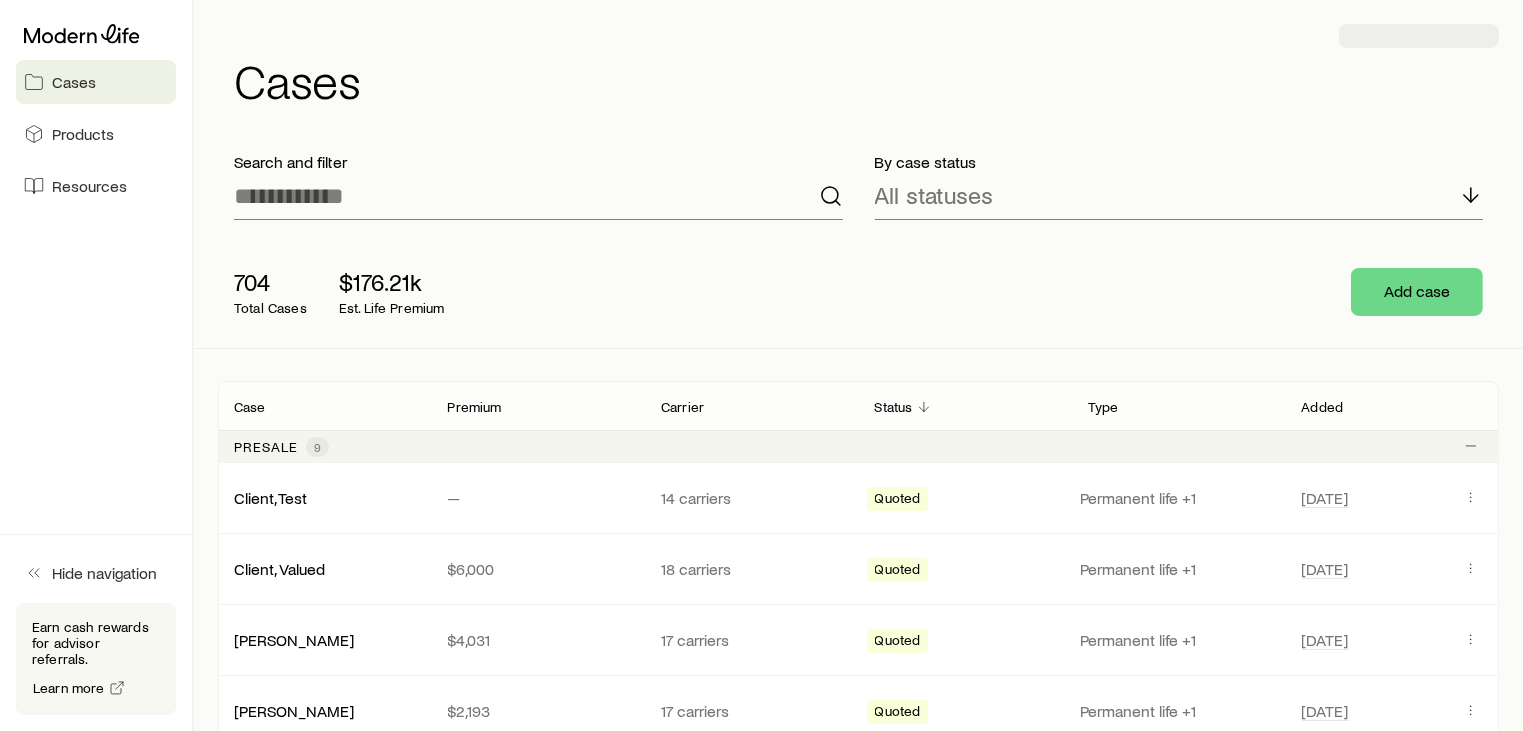 scroll, scrollTop: 96304, scrollLeft: 0, axis: vertical 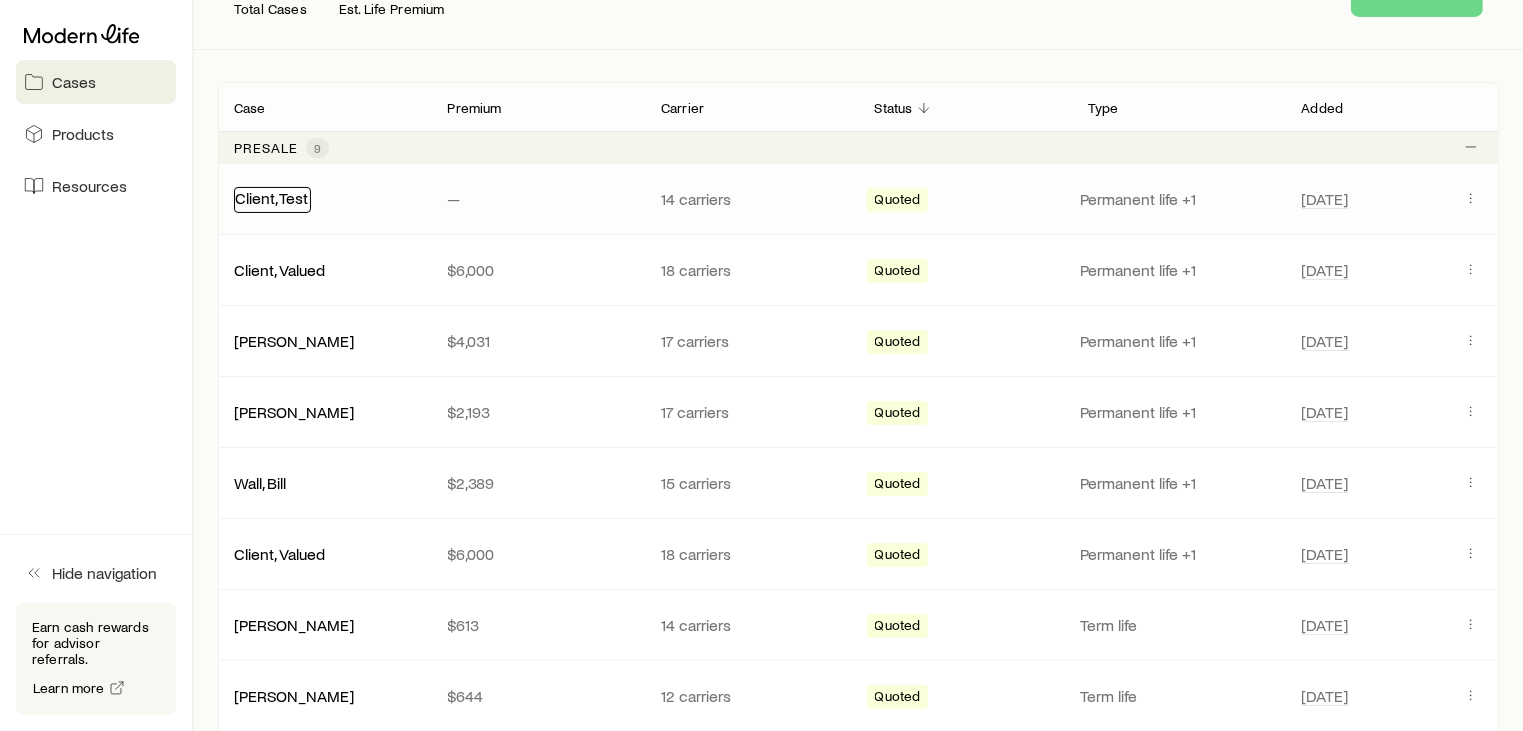 click on "Client, Test" at bounding box center [271, 197] 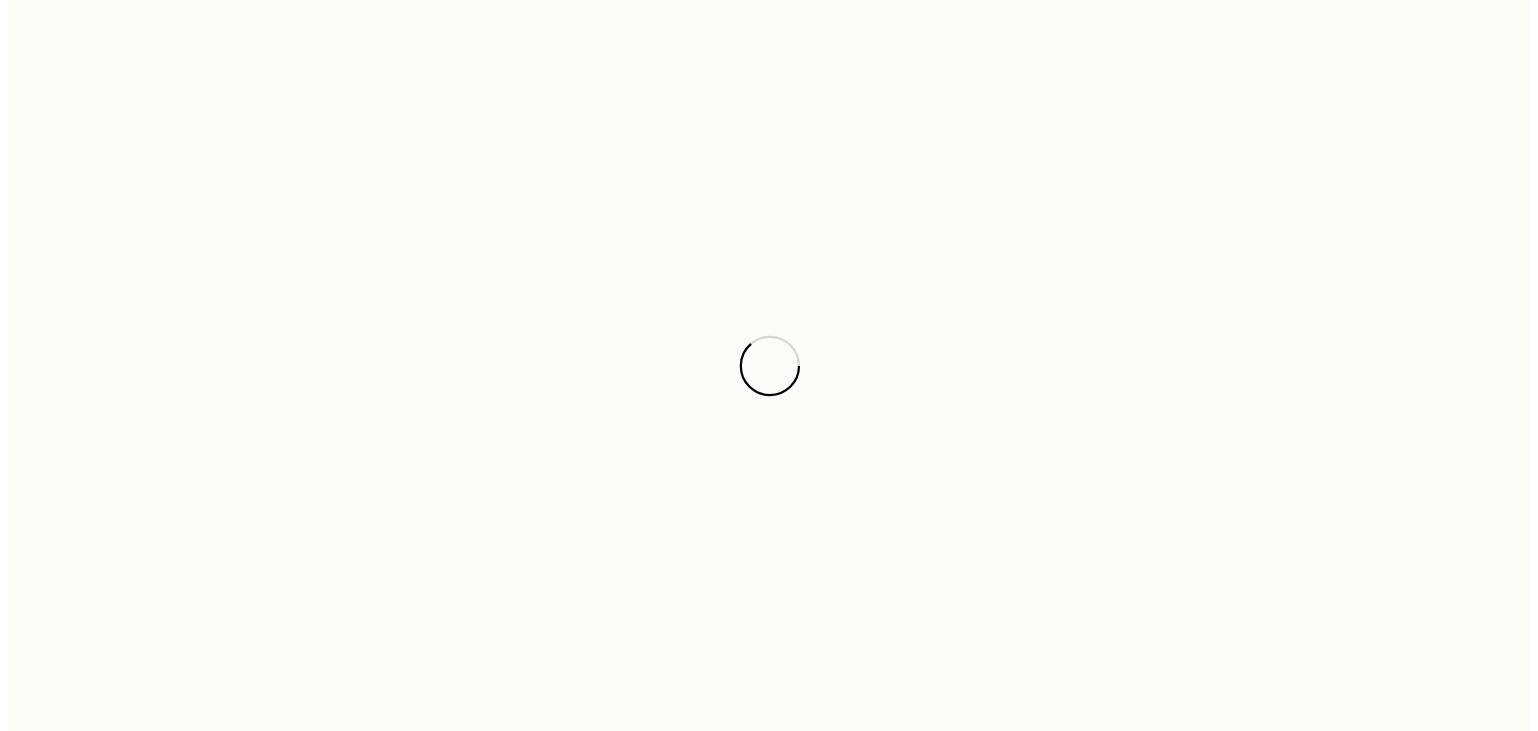 scroll, scrollTop: 0, scrollLeft: 0, axis: both 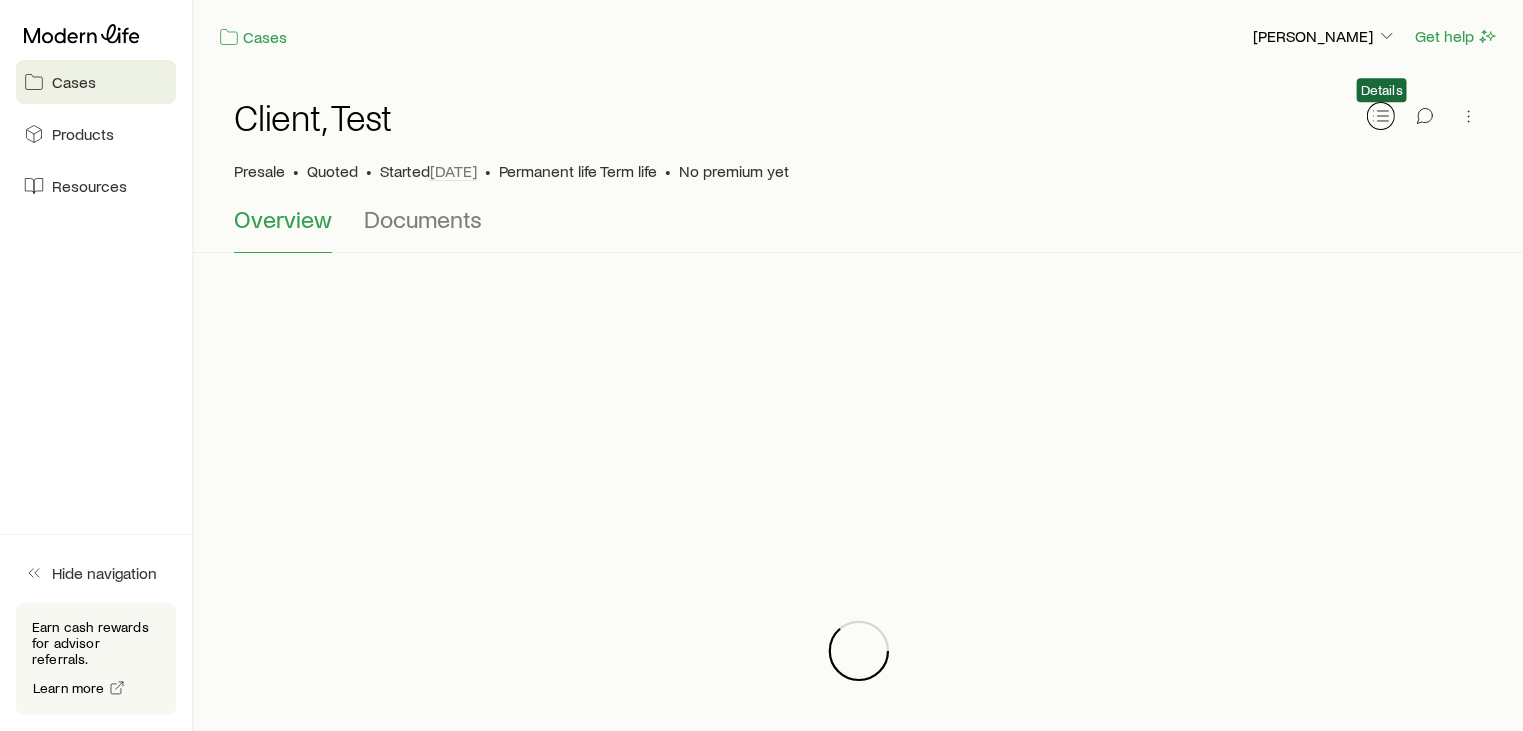 click 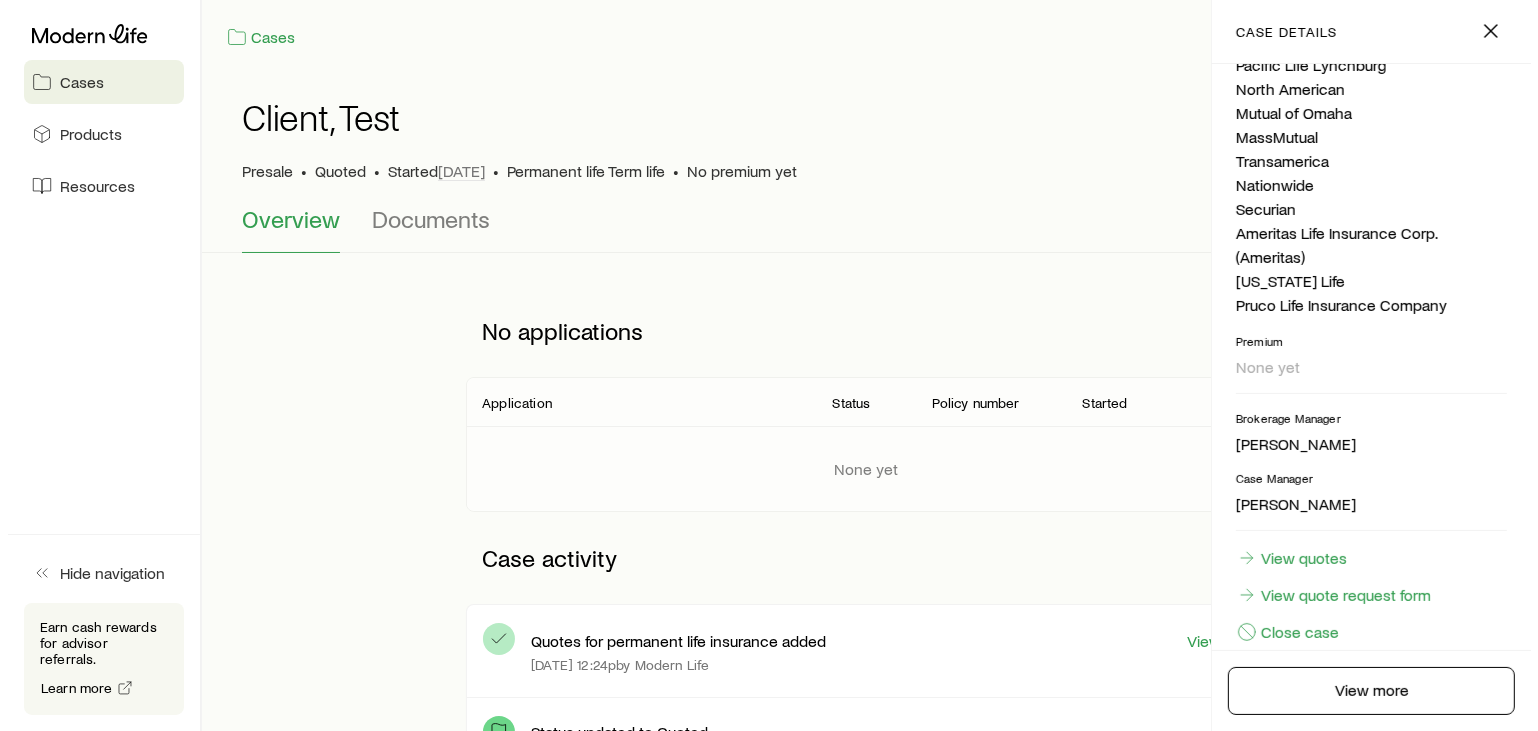 scroll, scrollTop: 680, scrollLeft: 0, axis: vertical 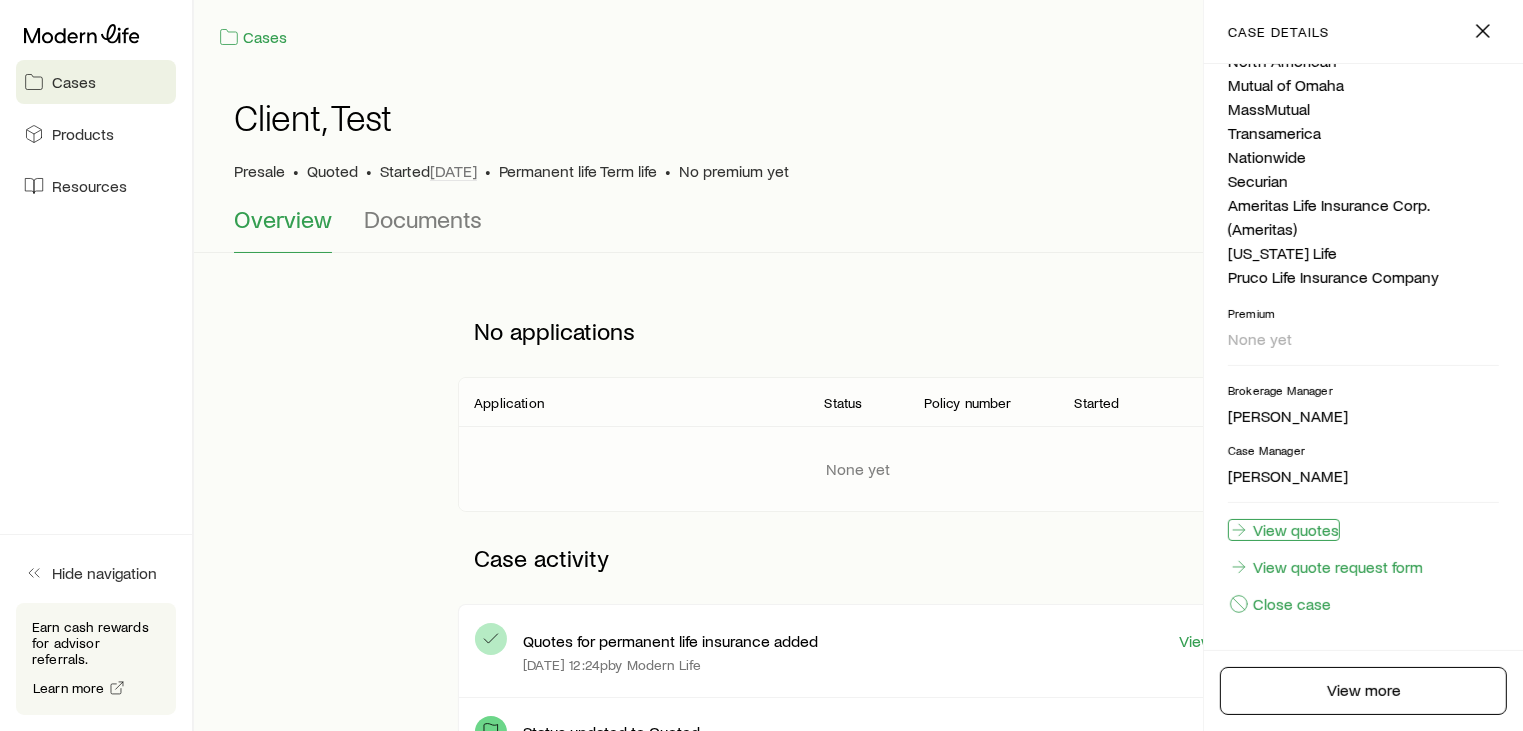 click on "View quotes" at bounding box center [1284, 530] 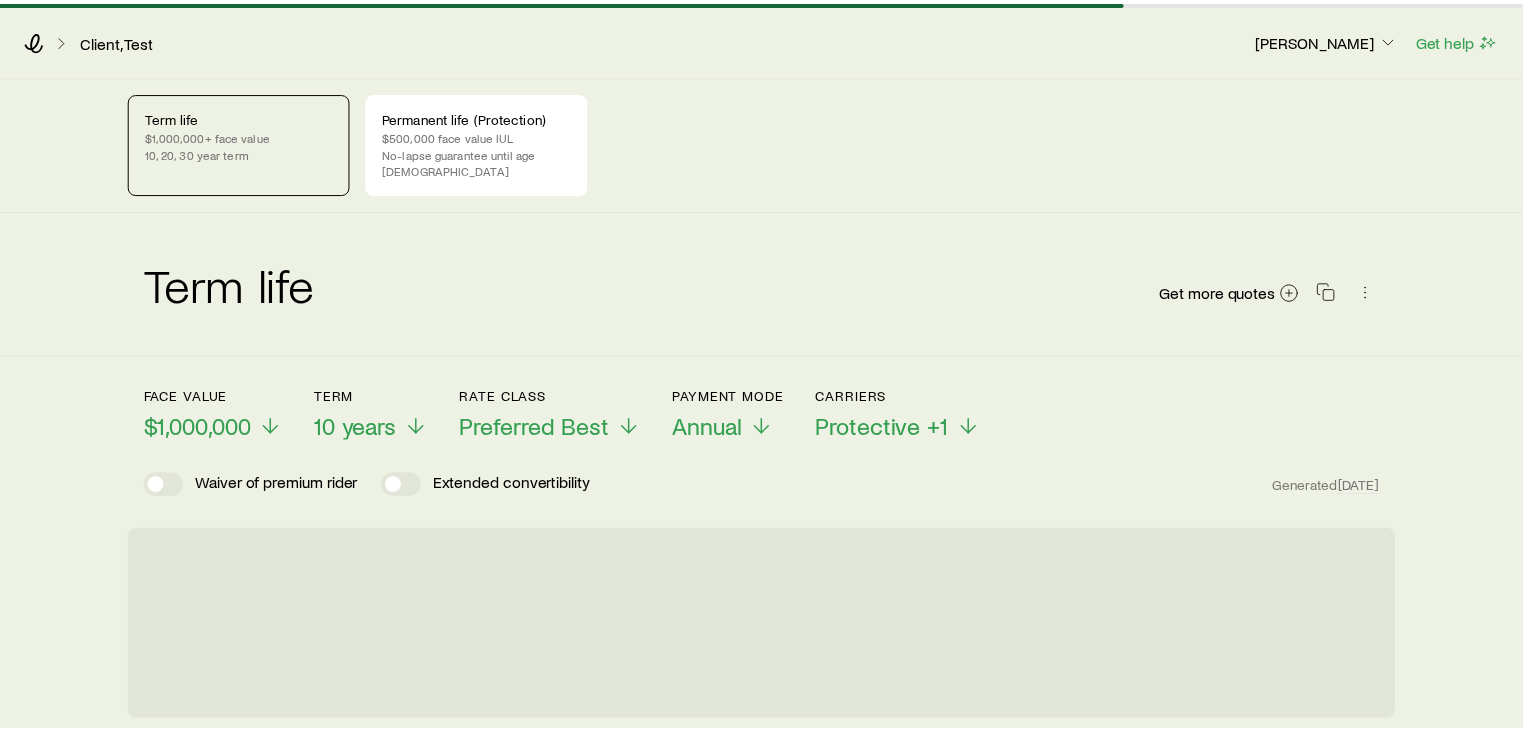 scroll, scrollTop: 96304, scrollLeft: 0, axis: vertical 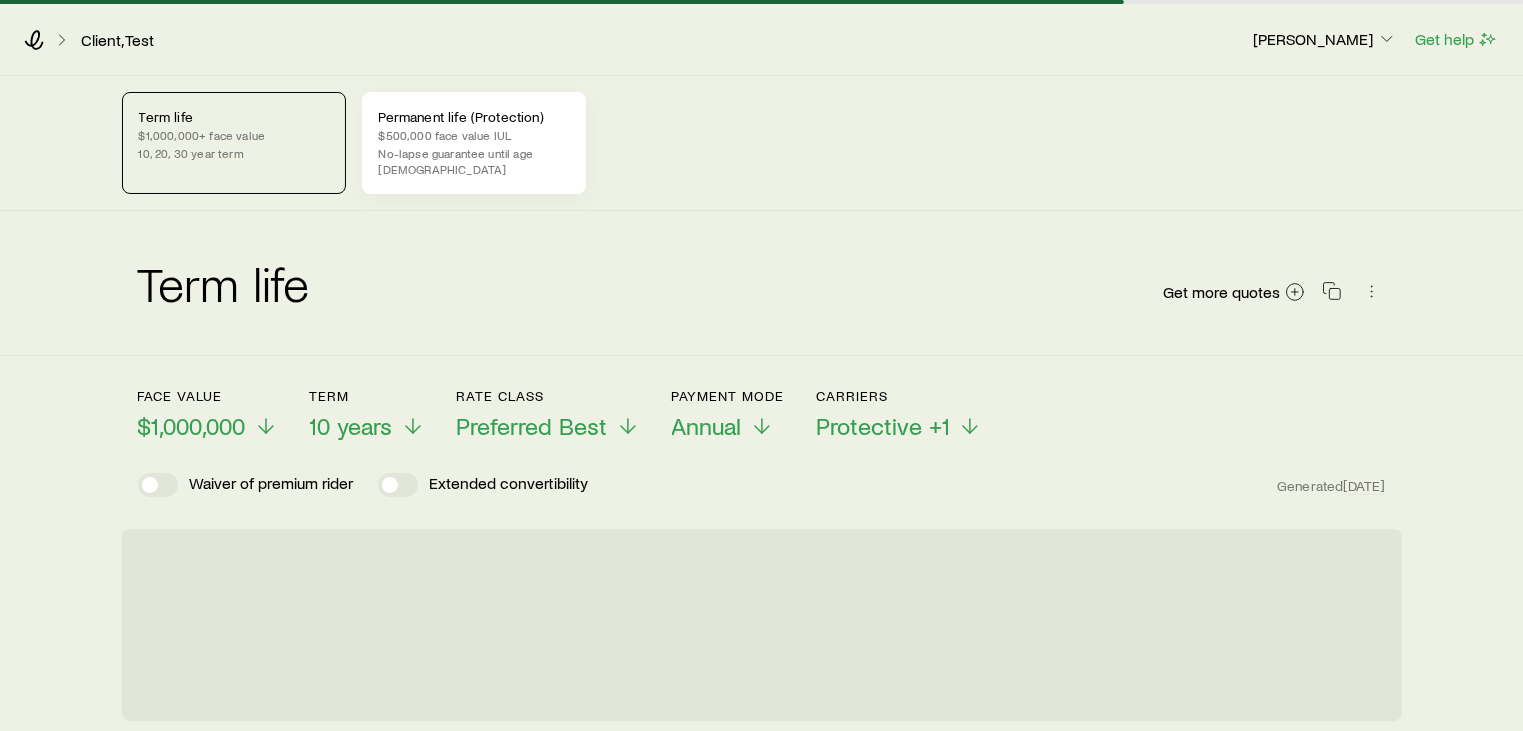 click on "$500,000 face value IUL" at bounding box center (474, 135) 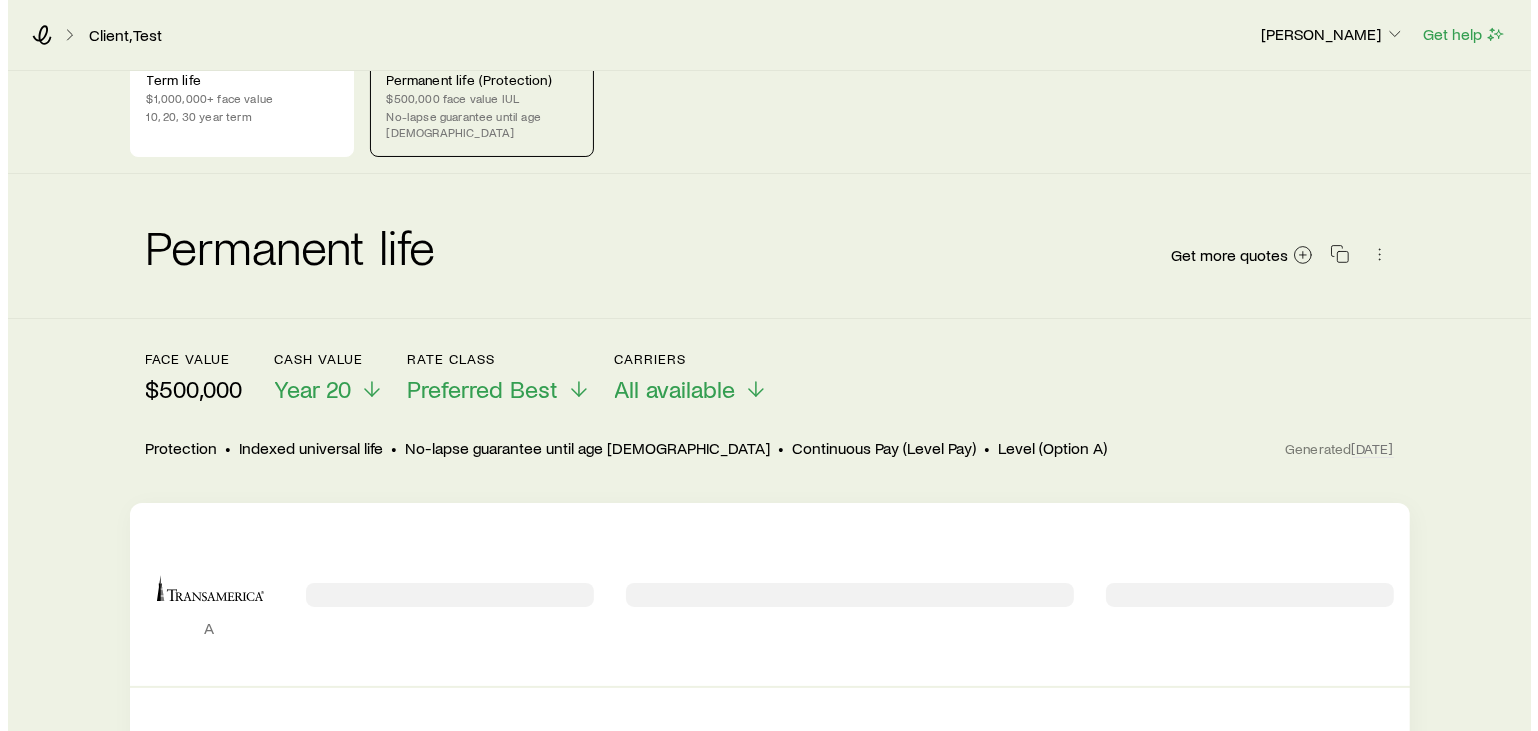 scroll, scrollTop: 0, scrollLeft: 0, axis: both 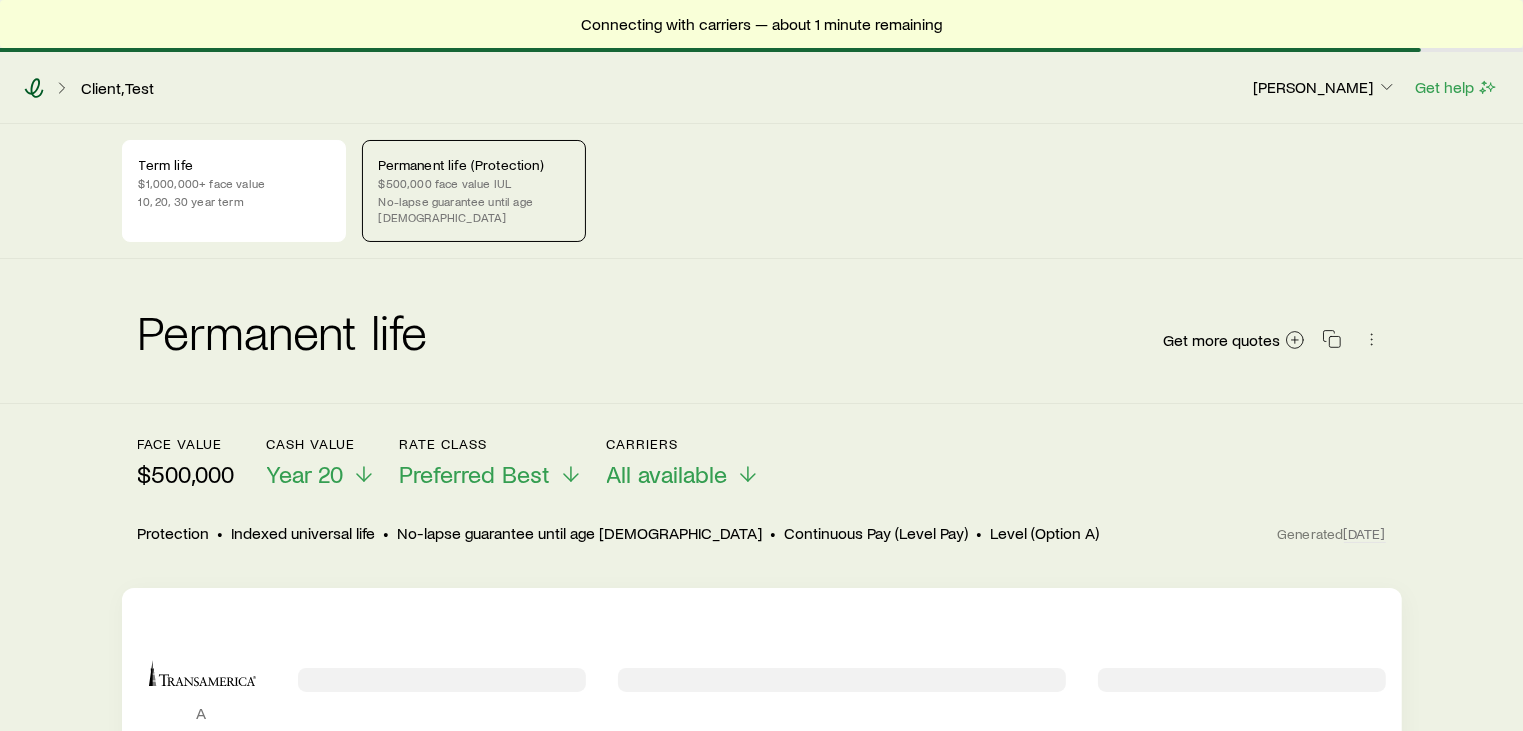 click 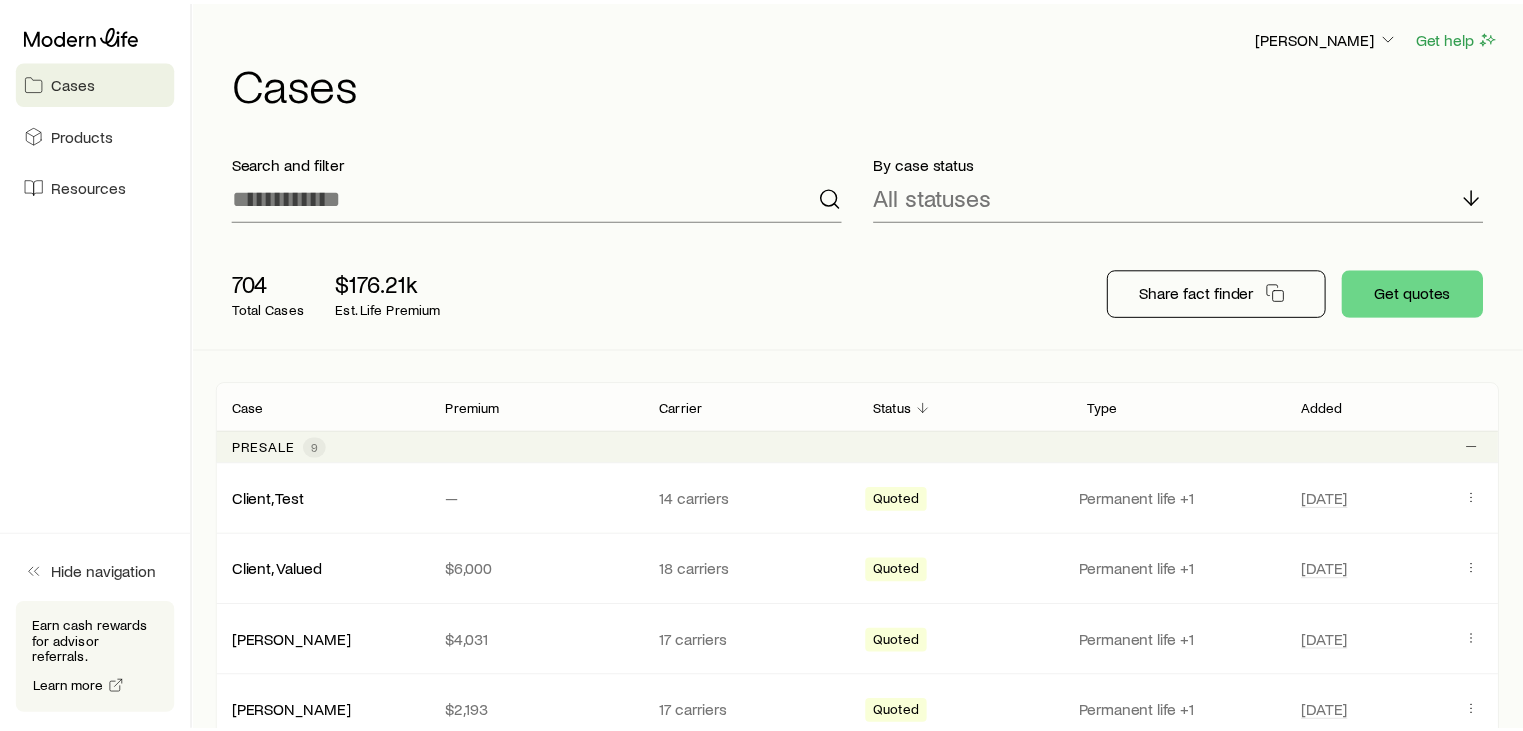 scroll, scrollTop: 96304, scrollLeft: 0, axis: vertical 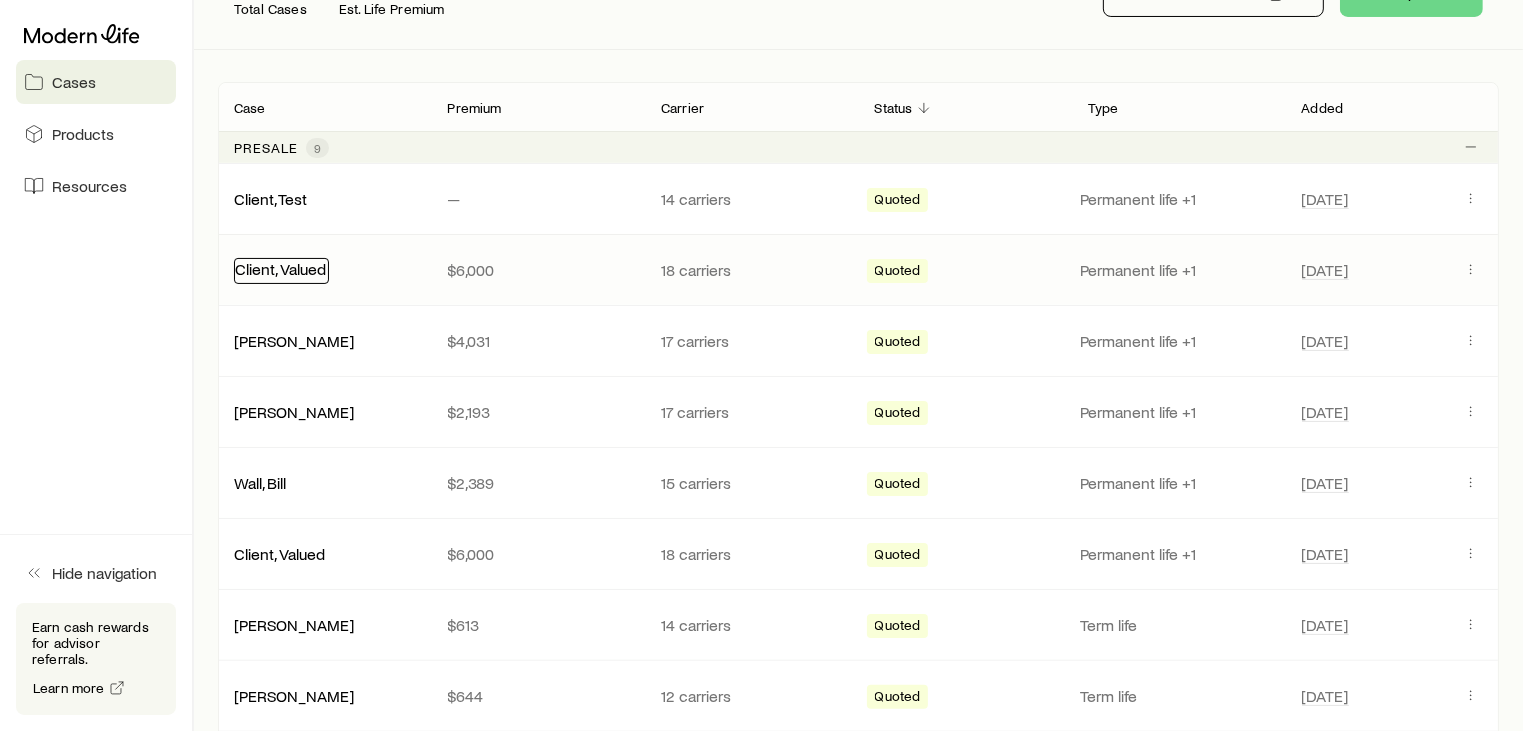 click on "Client, Valued" at bounding box center (280, 268) 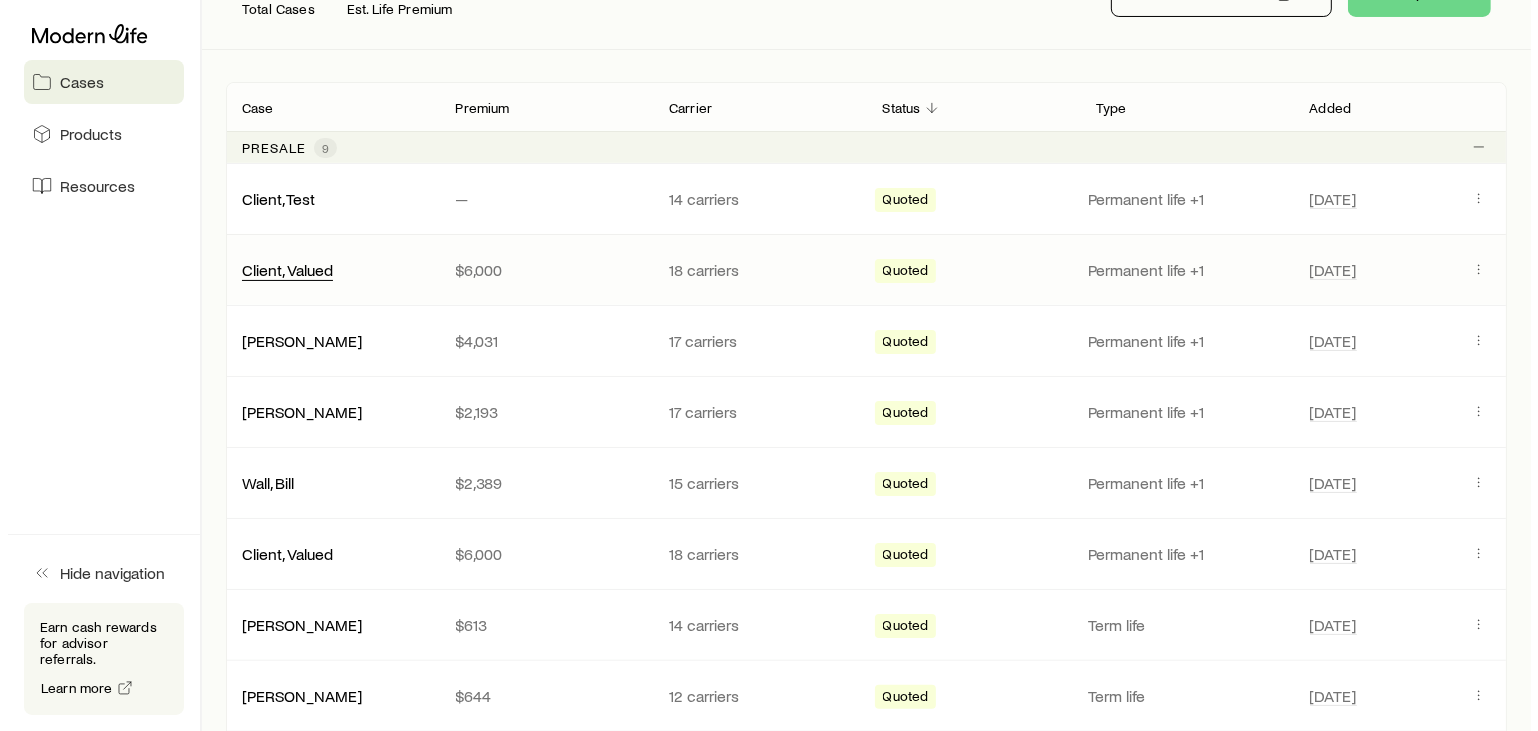 scroll, scrollTop: 0, scrollLeft: 0, axis: both 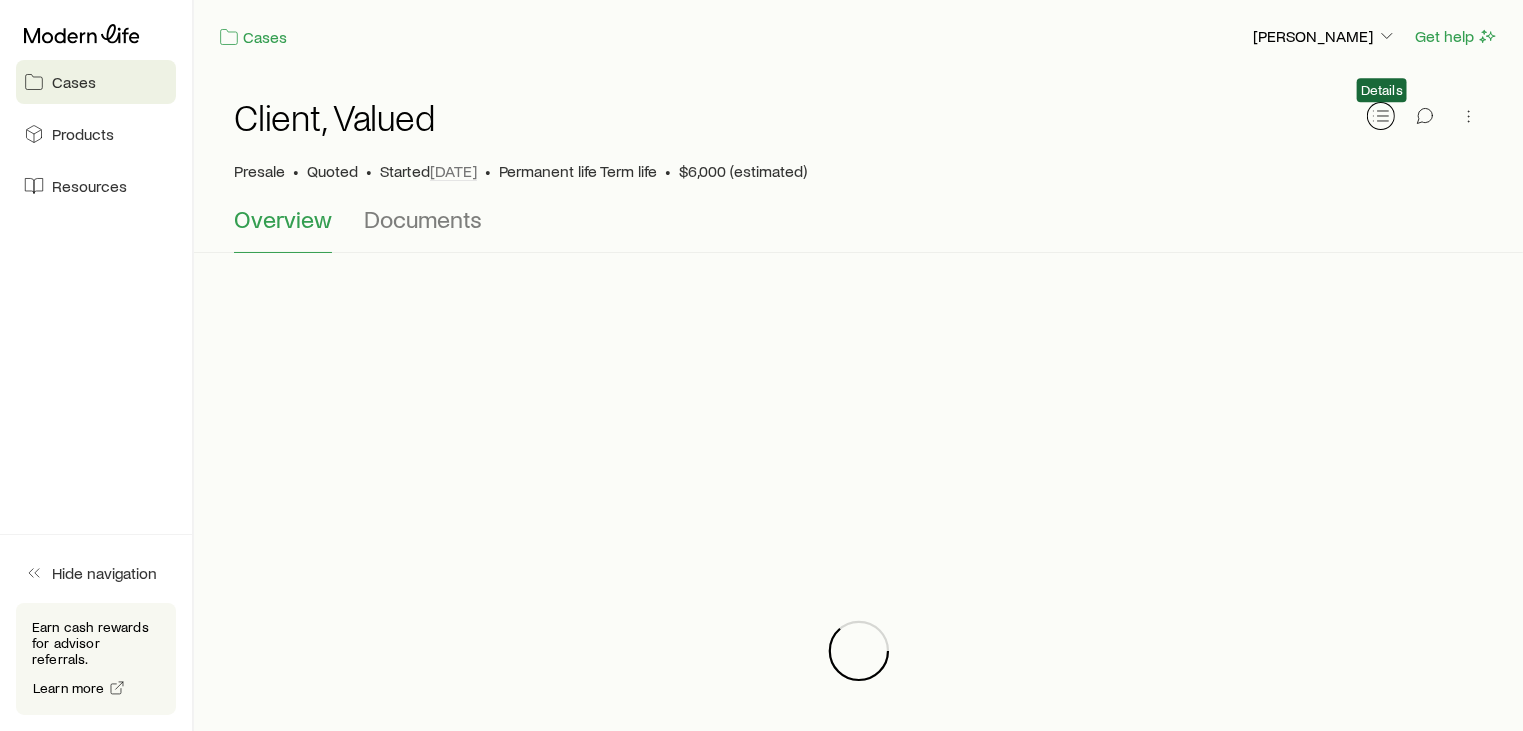 click 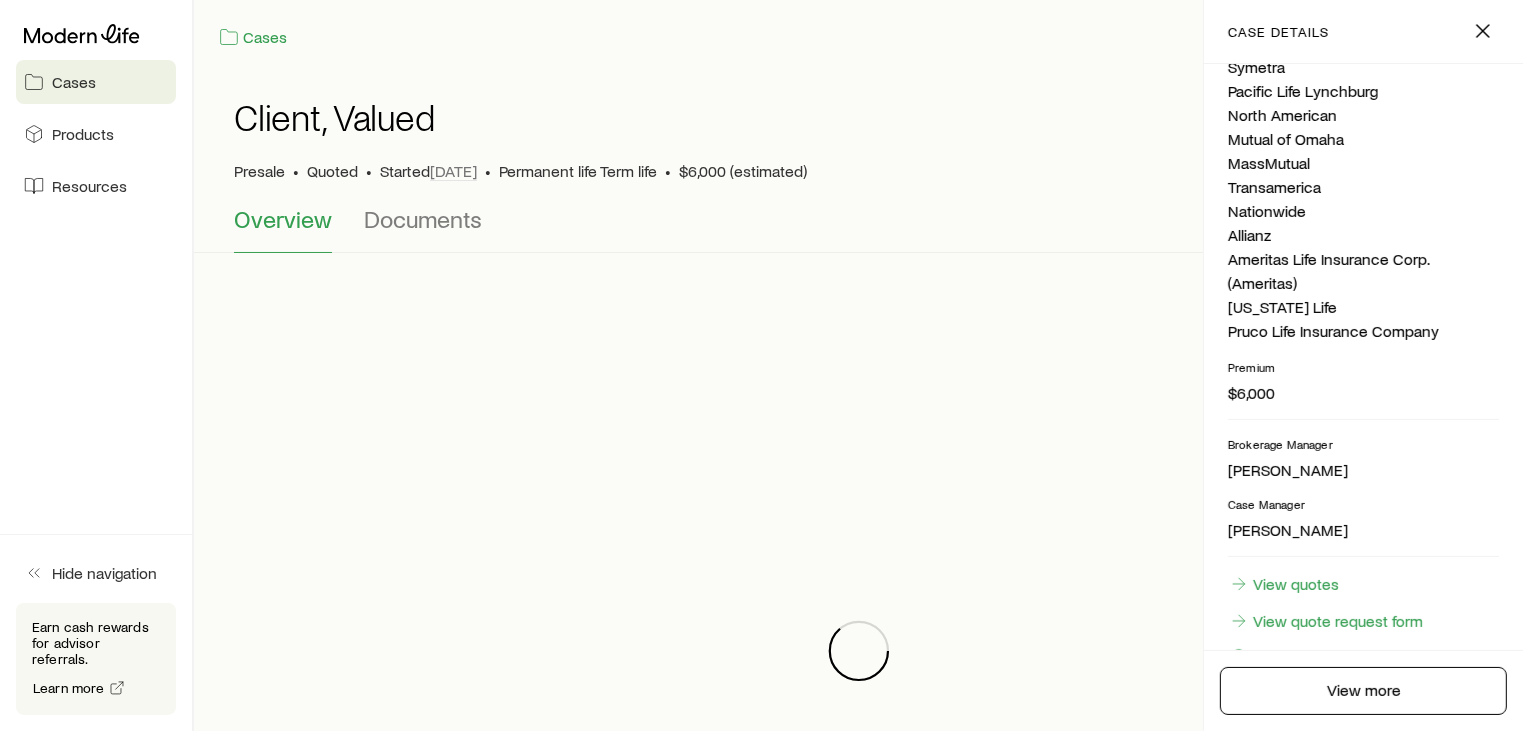 scroll, scrollTop: 680, scrollLeft: 0, axis: vertical 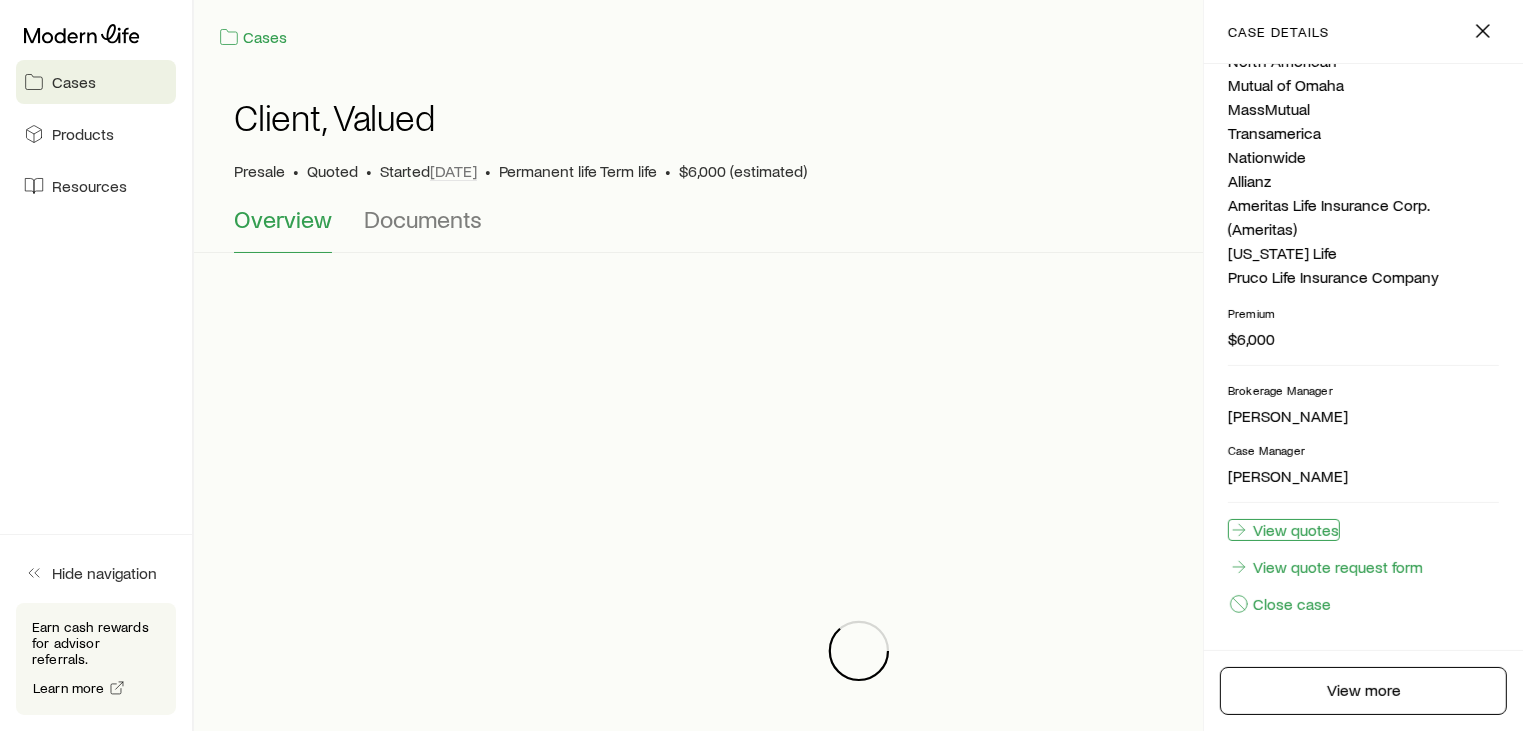 click on "View quotes" at bounding box center [1284, 530] 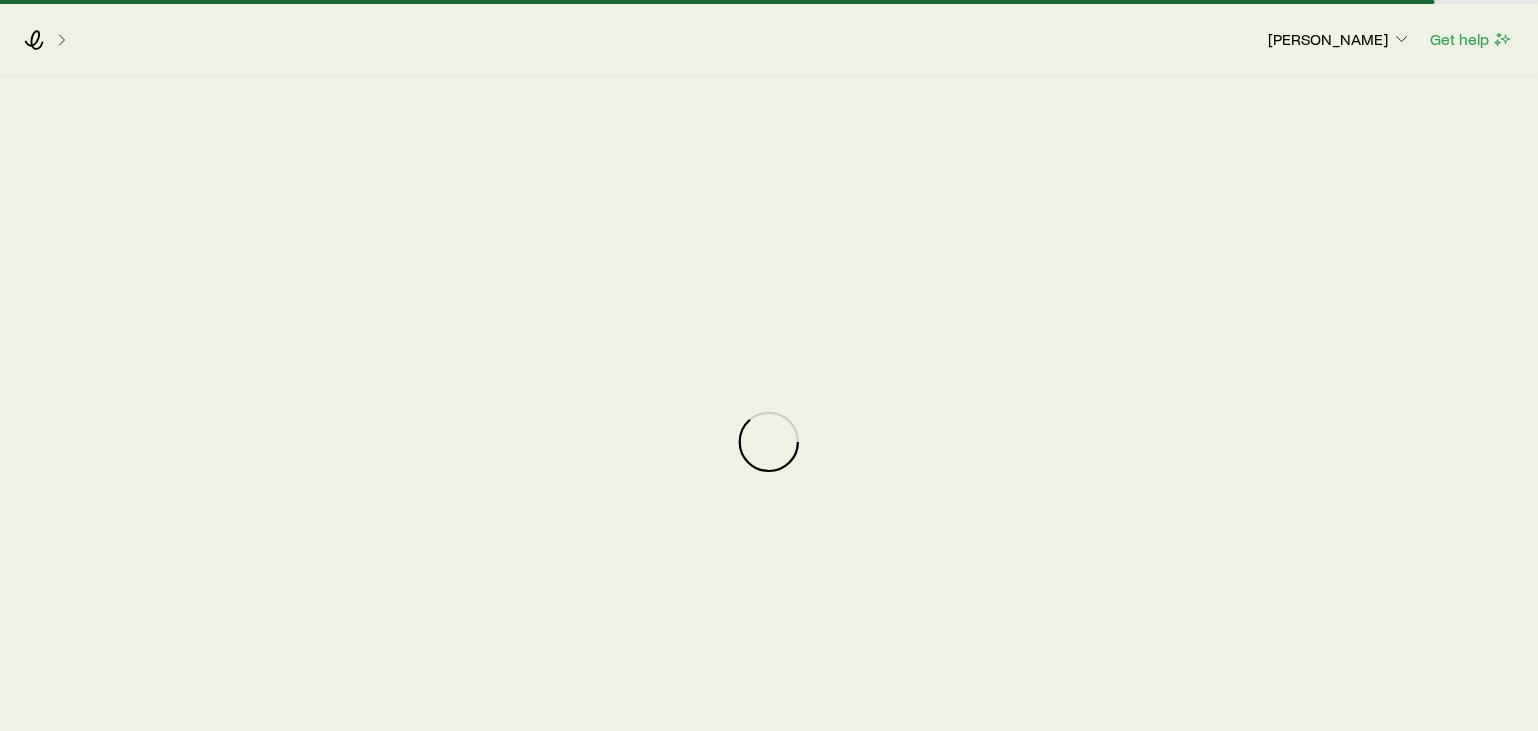 scroll, scrollTop: 96304, scrollLeft: 0, axis: vertical 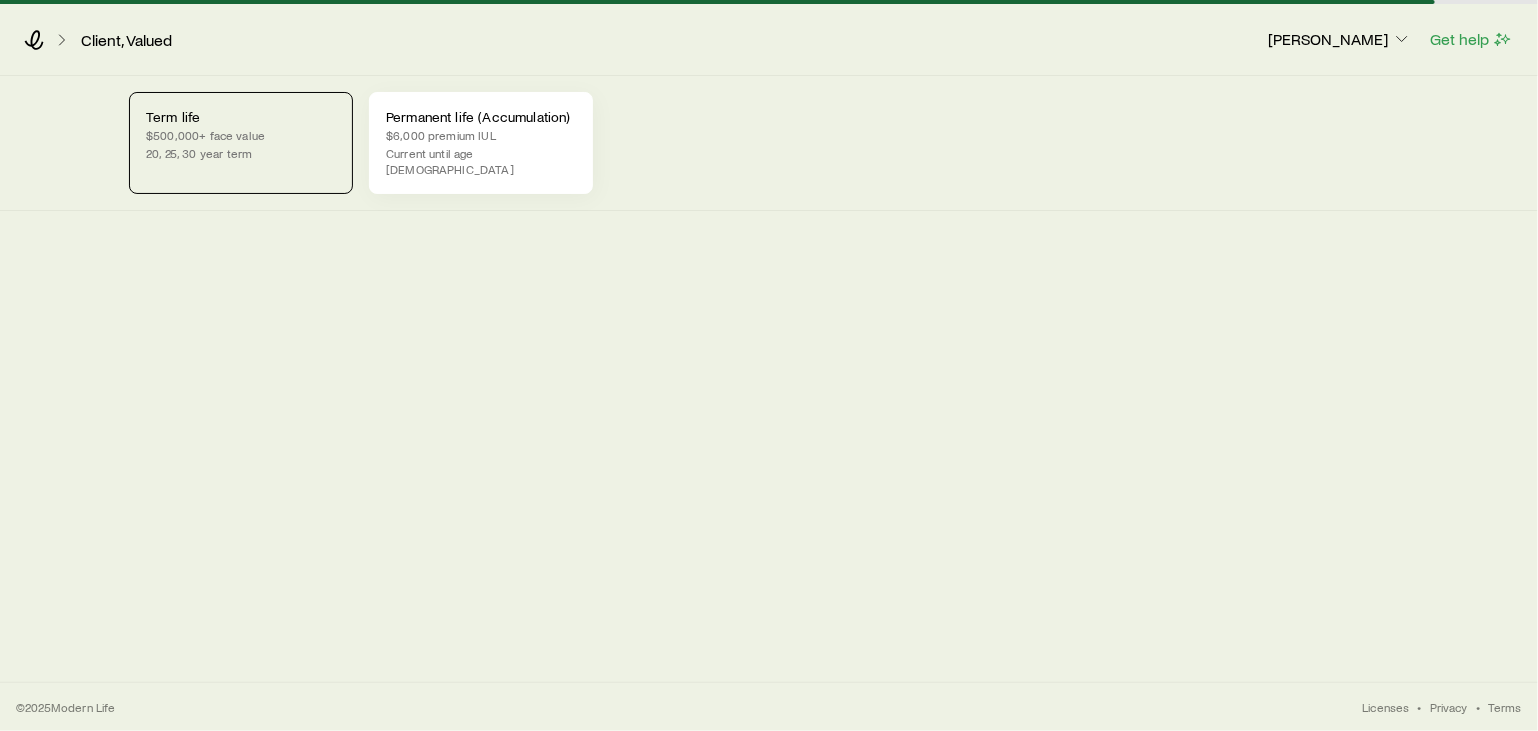click on "$6,000 premium IUL" at bounding box center [481, 135] 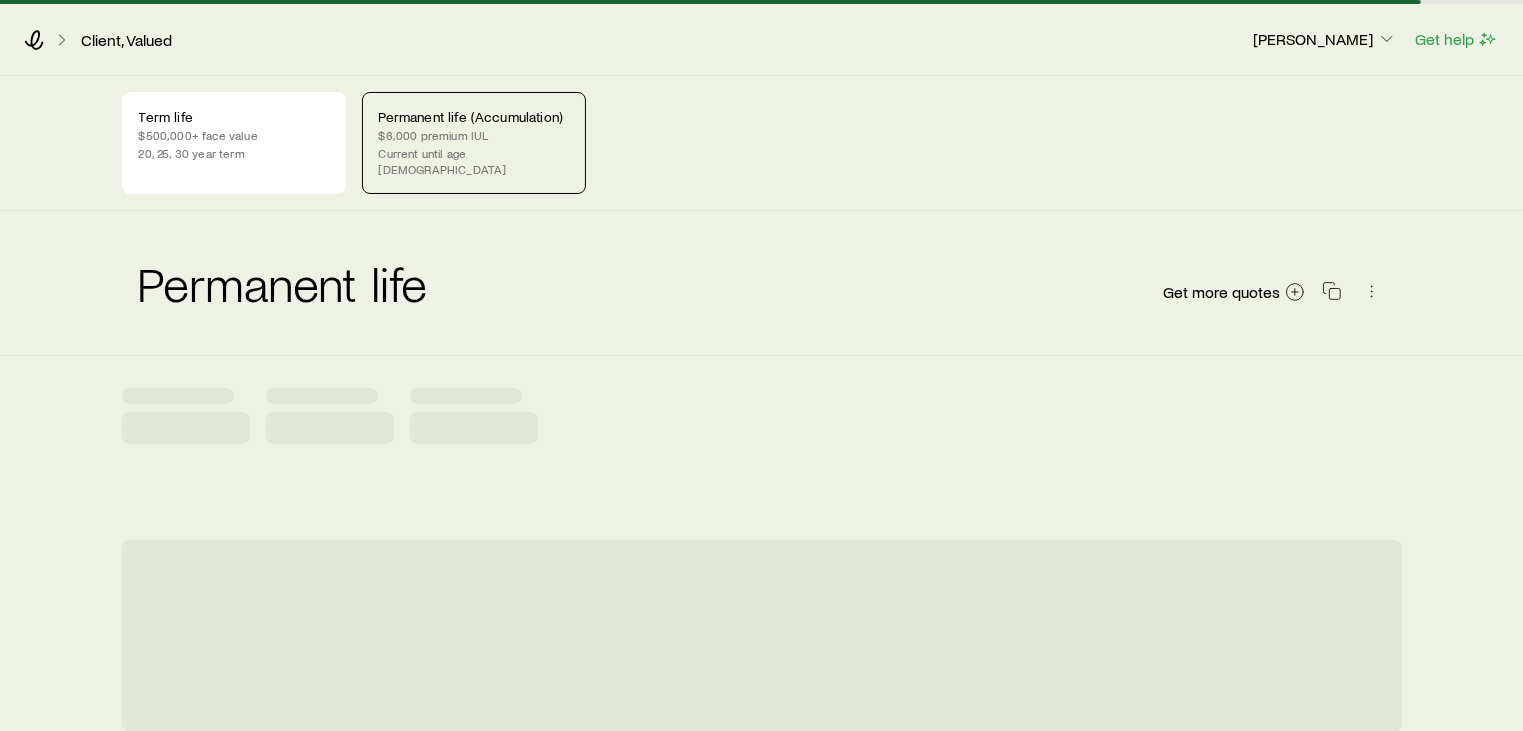 scroll, scrollTop: 96304, scrollLeft: 0, axis: vertical 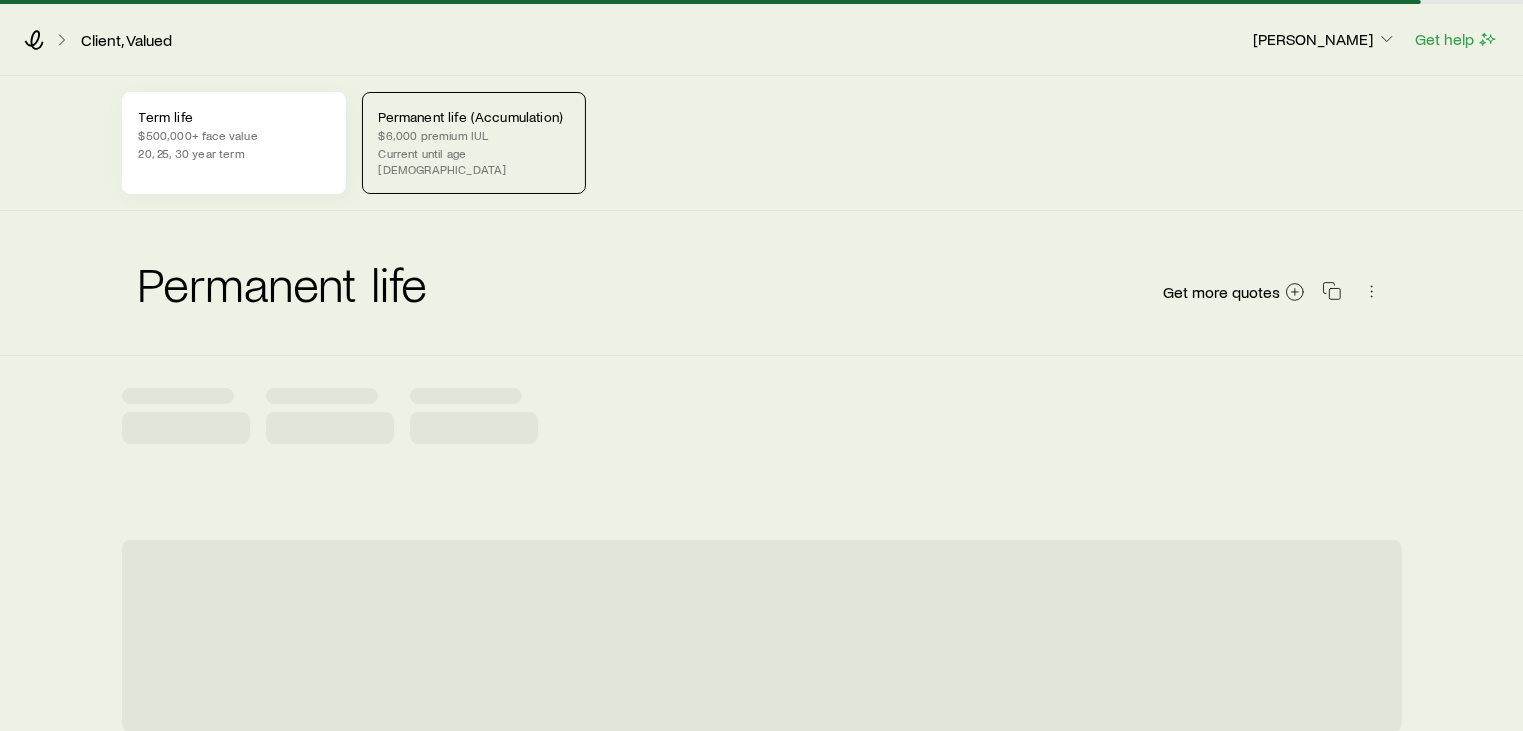 click on "$500,000+ face value" at bounding box center [234, 135] 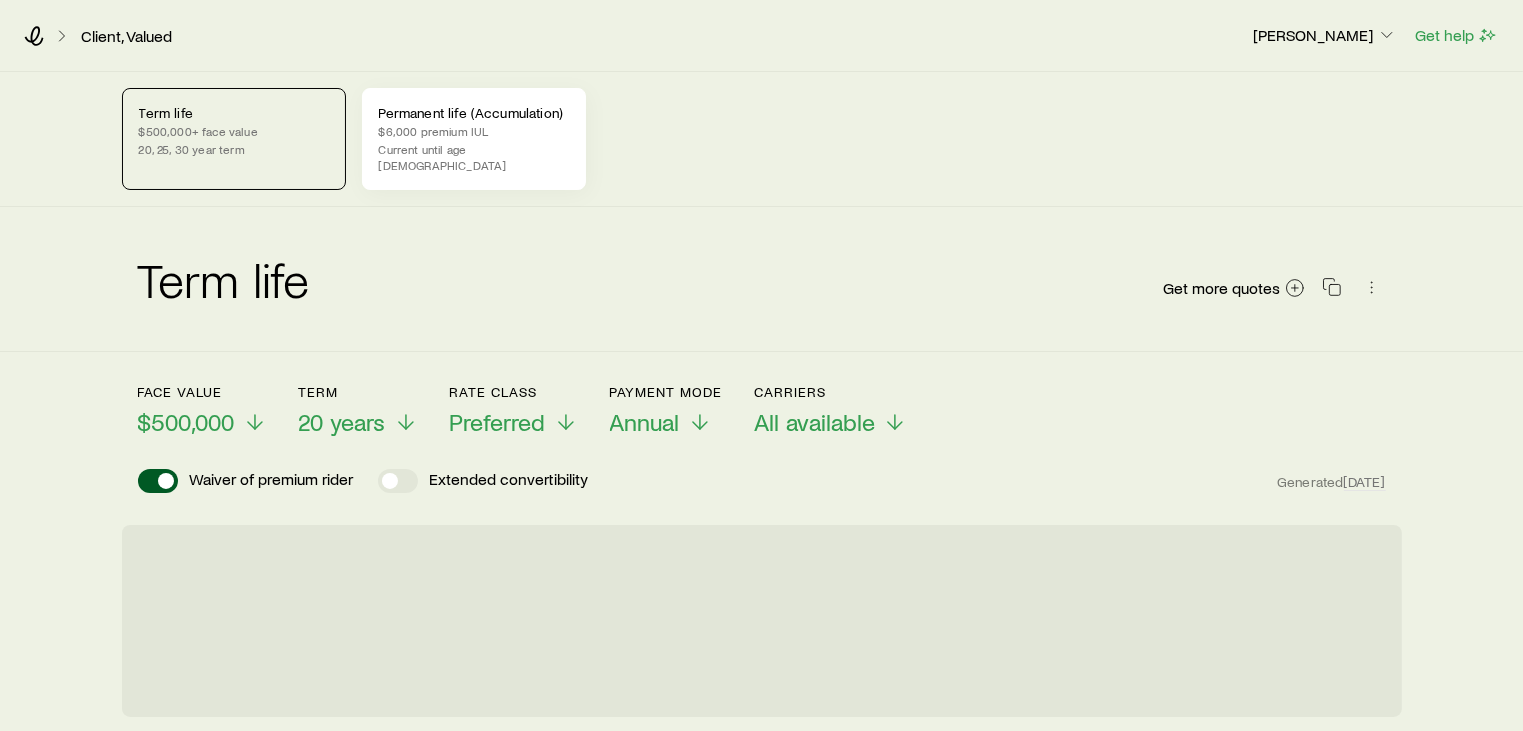 click on "$6,000 premium IUL" at bounding box center (474, 131) 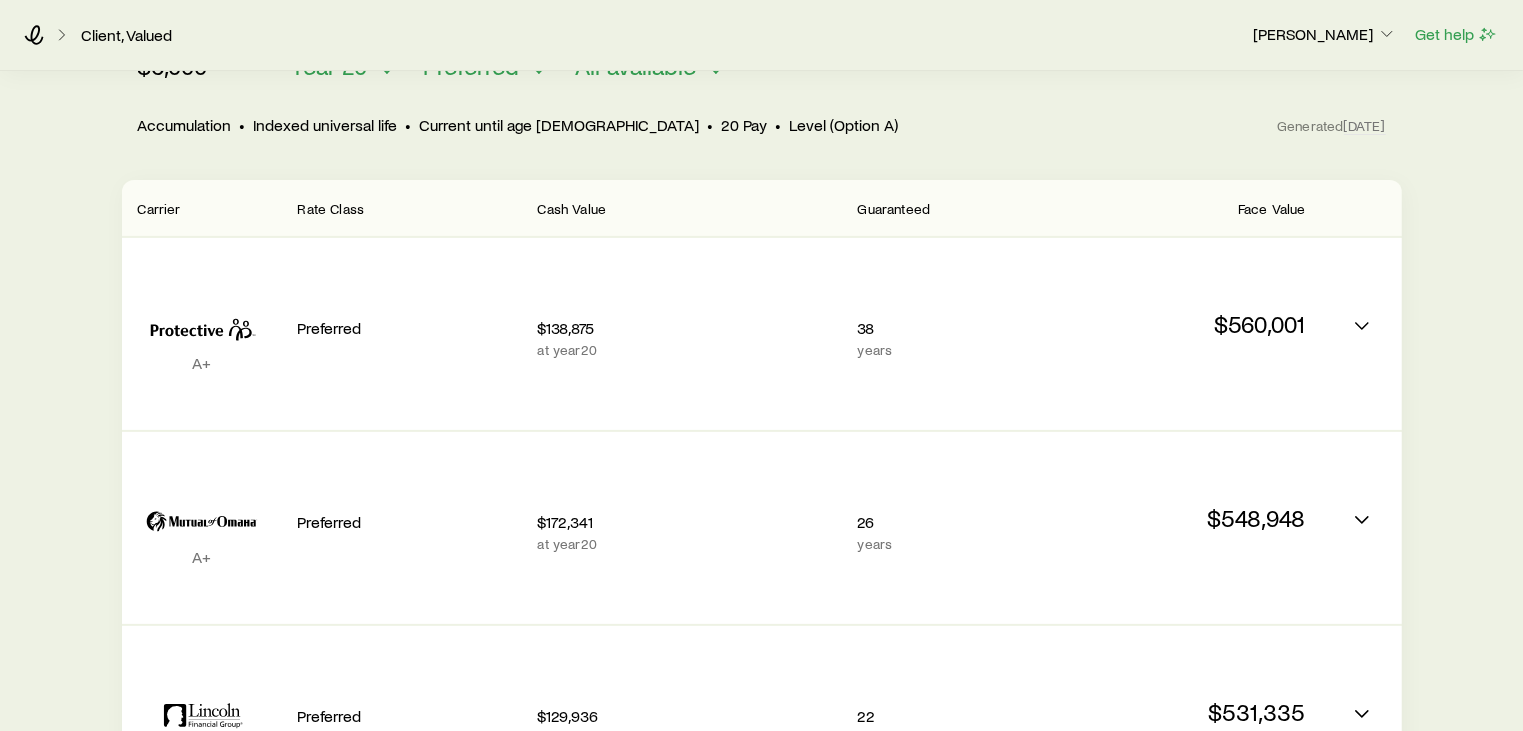 scroll, scrollTop: 400, scrollLeft: 0, axis: vertical 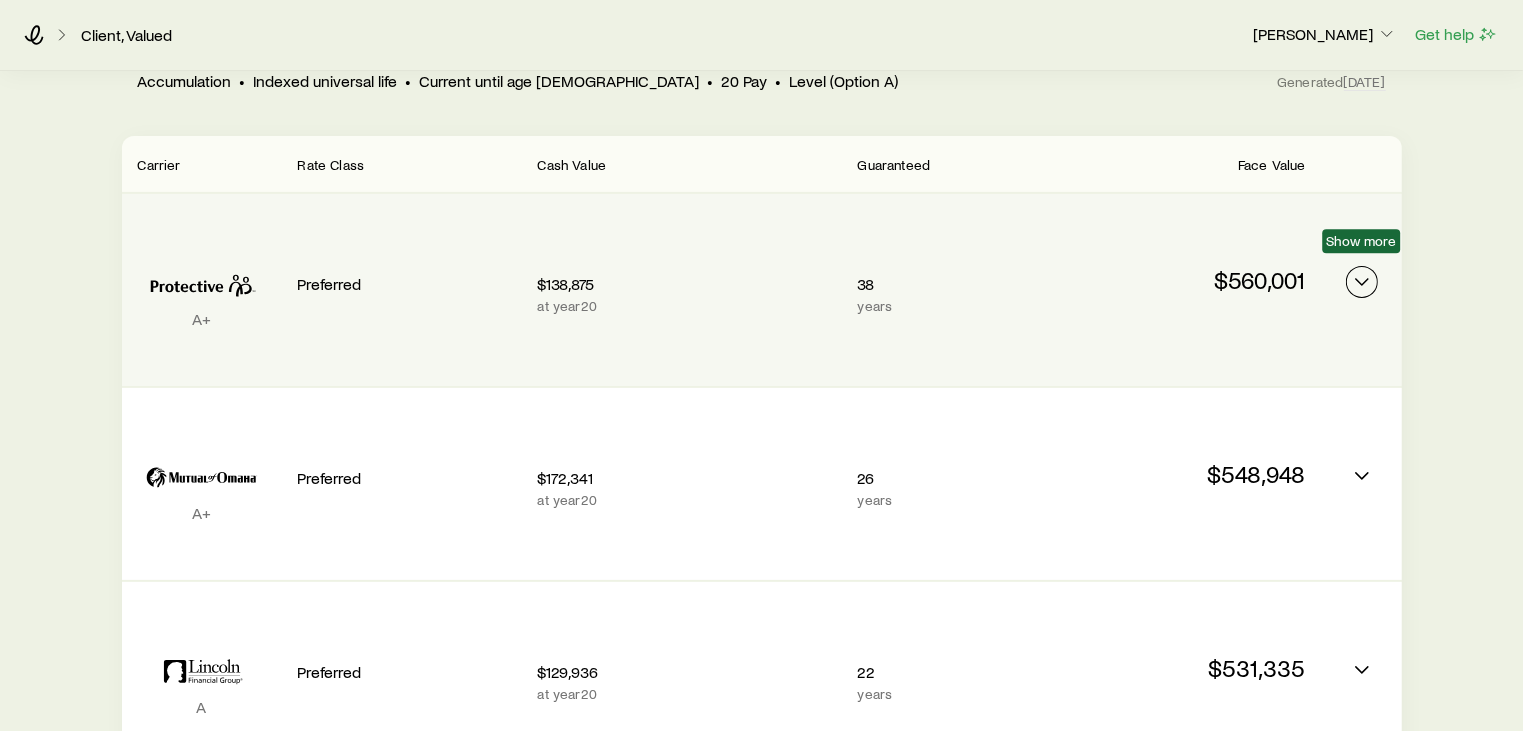 click 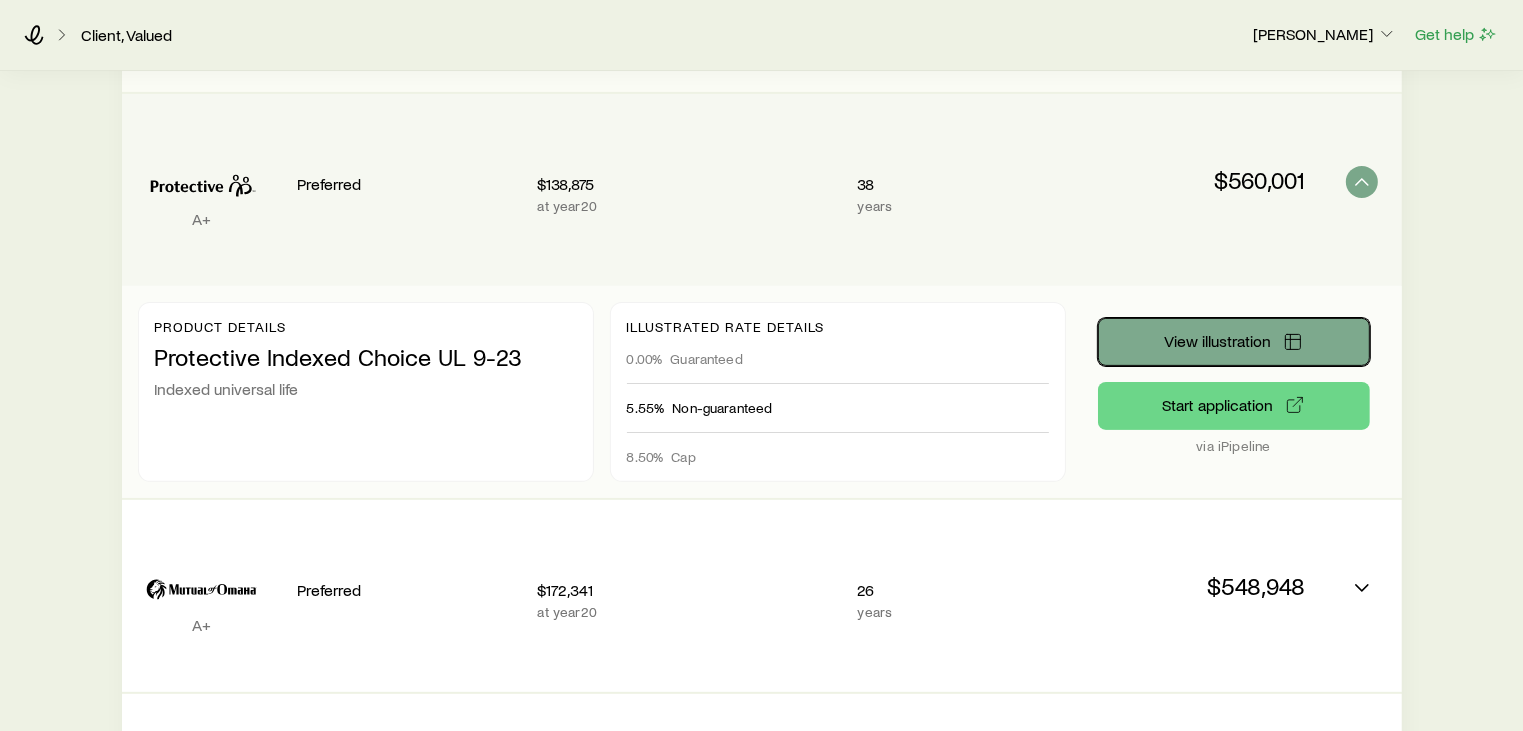 click on "View illustration" at bounding box center (1217, 341) 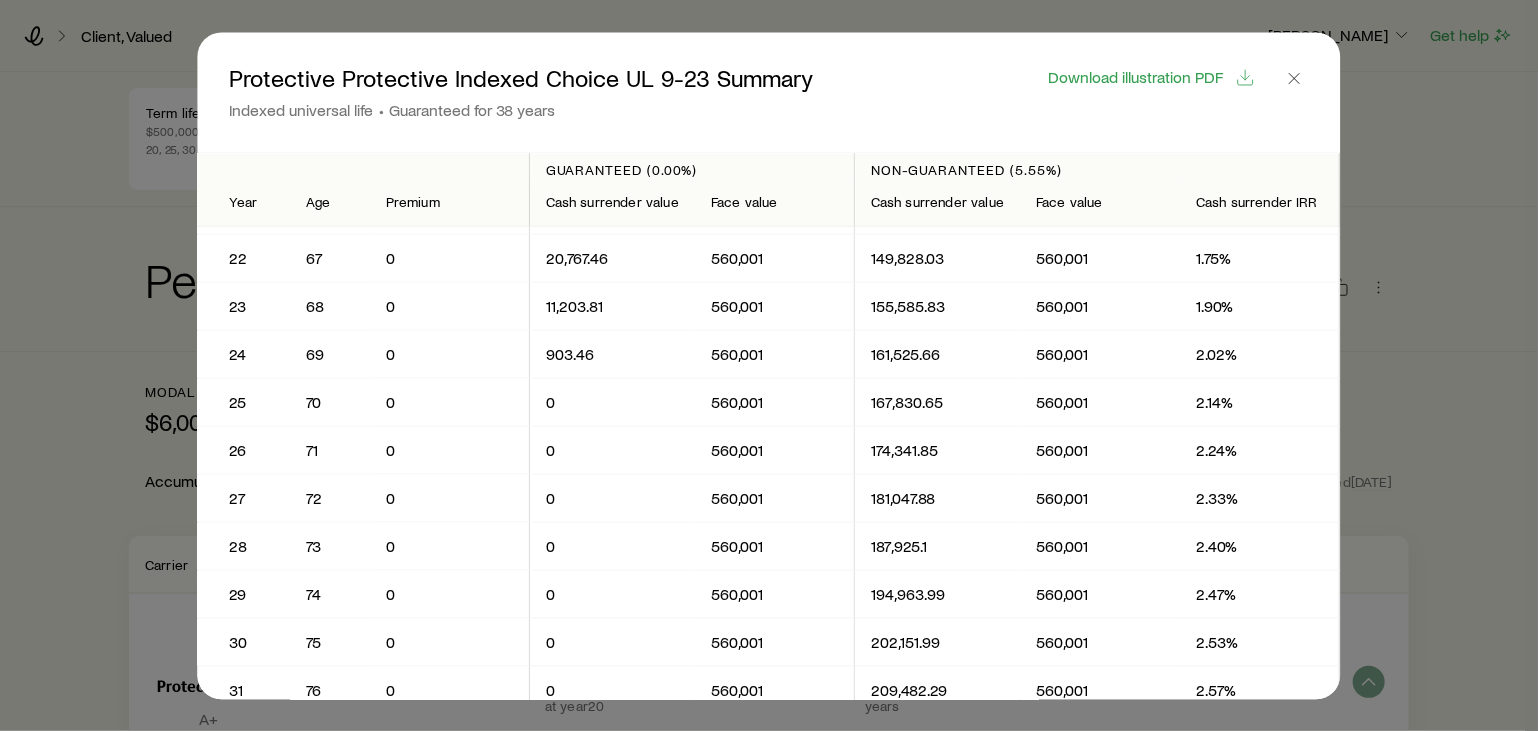 click on "Download illustration PDF" at bounding box center (1152, 92) 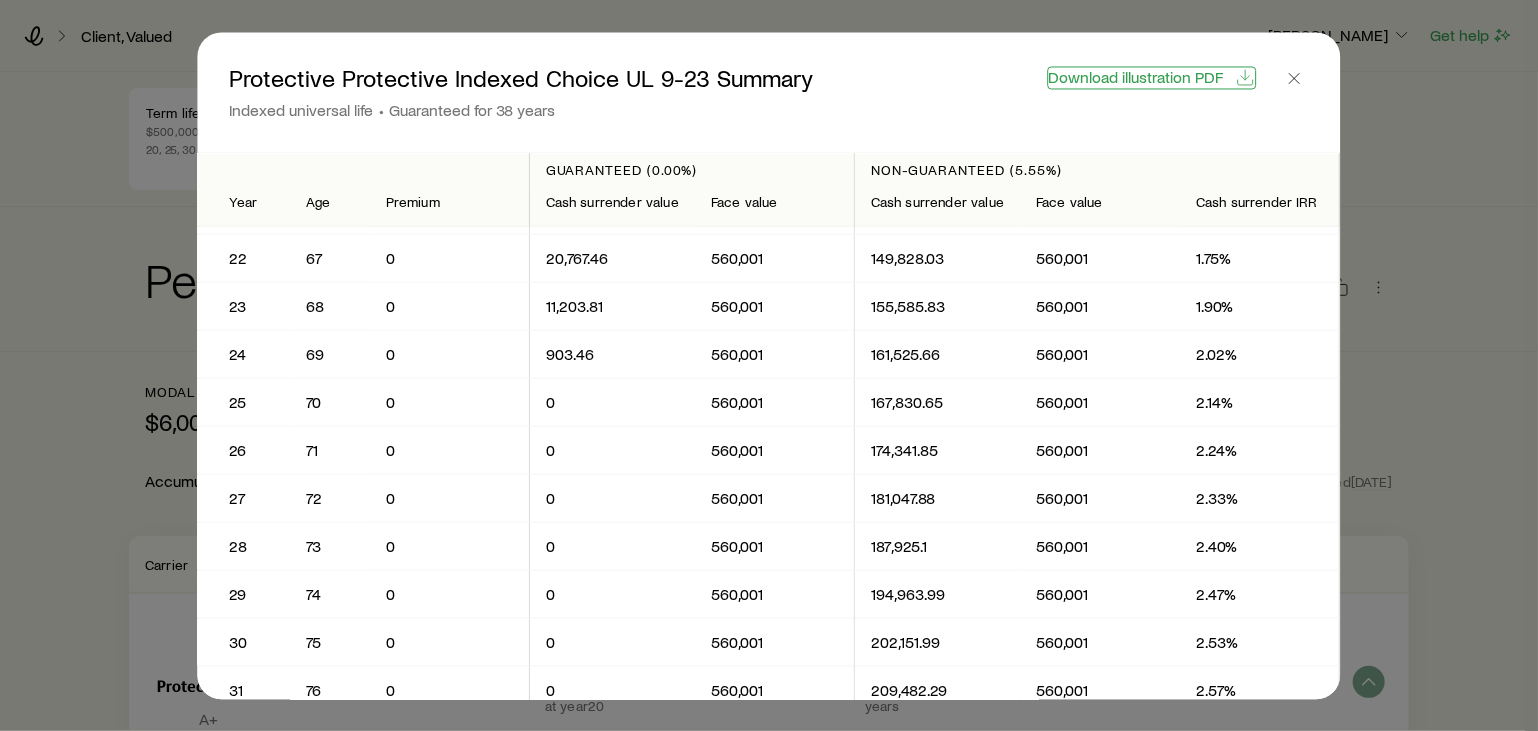 click on "Download illustration PDF" at bounding box center [1136, 77] 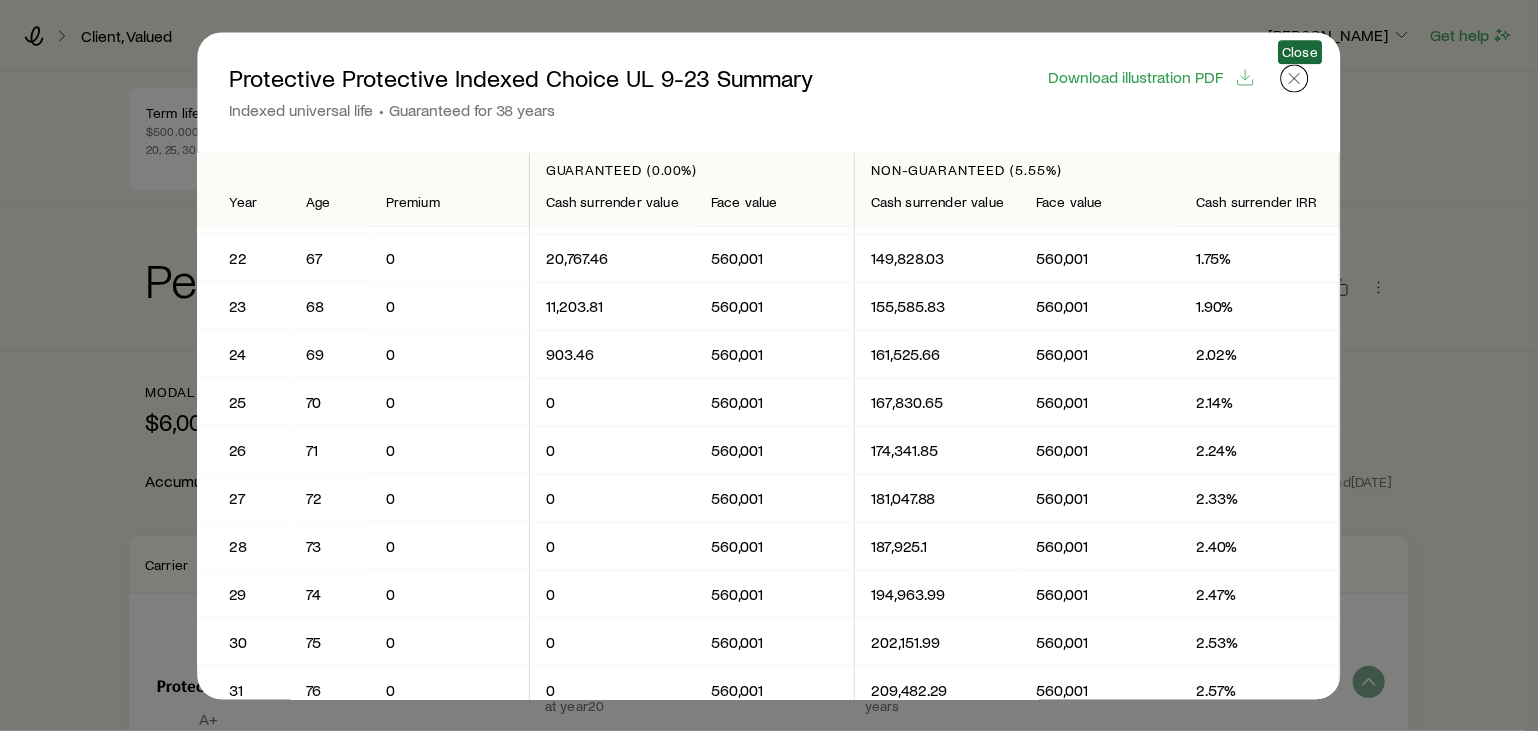click 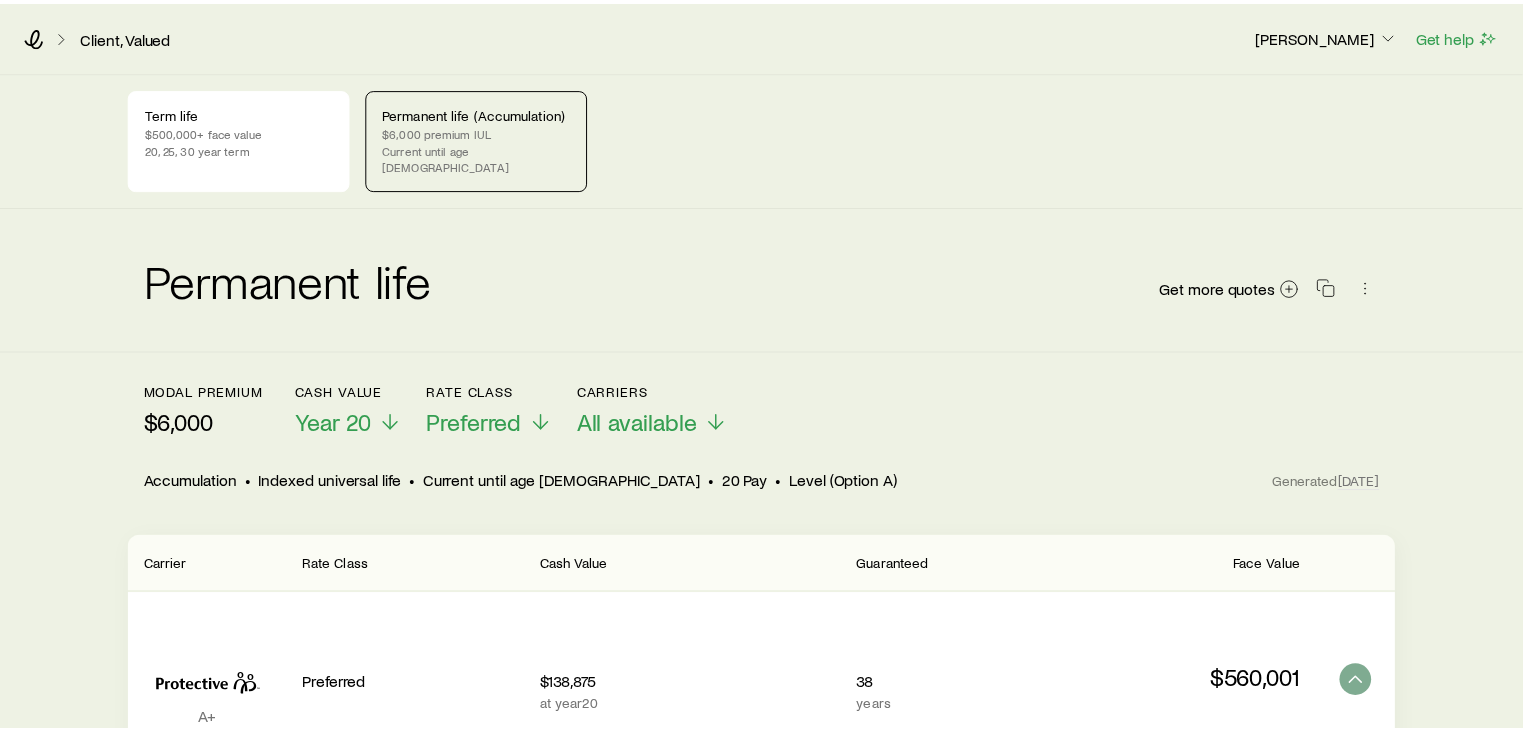 scroll, scrollTop: 500, scrollLeft: 0, axis: vertical 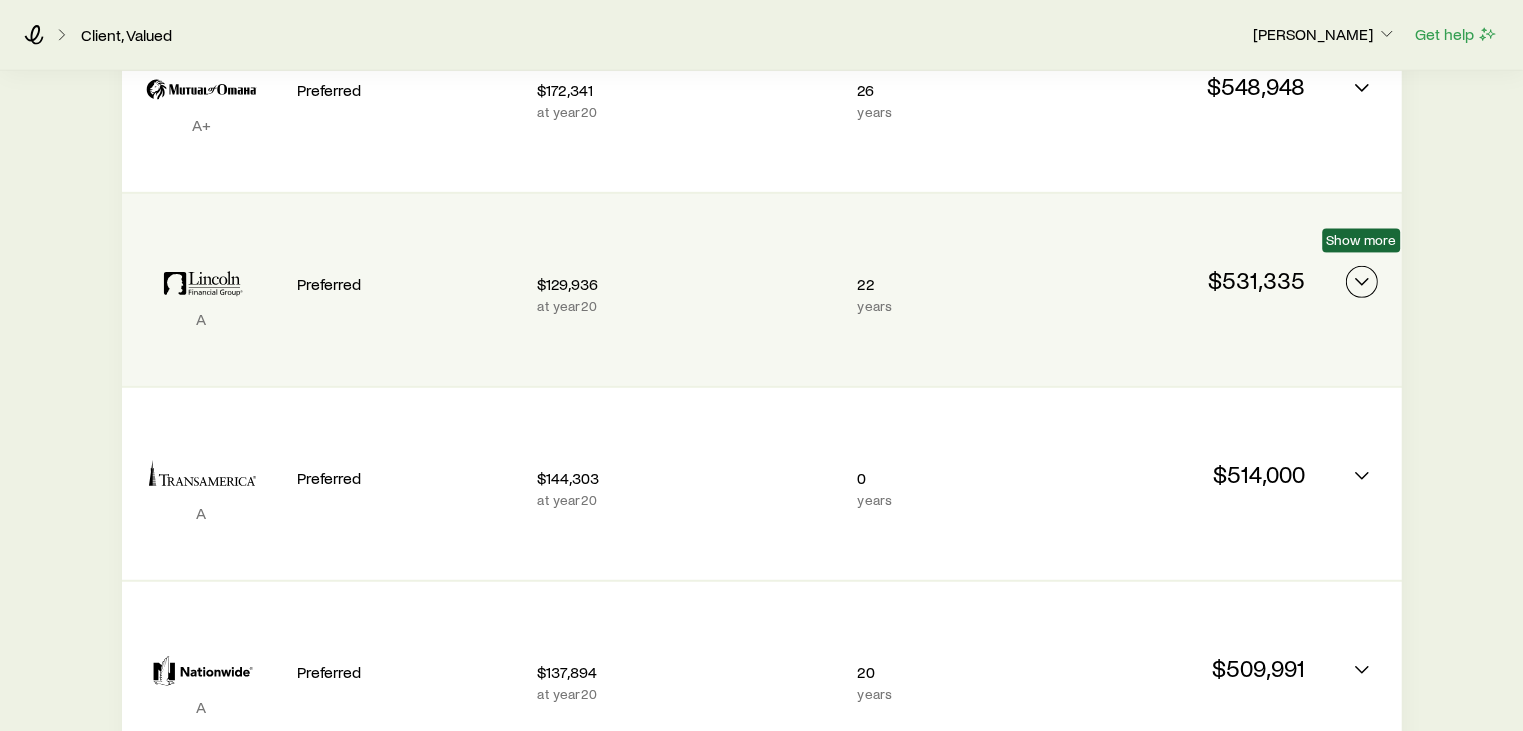 click 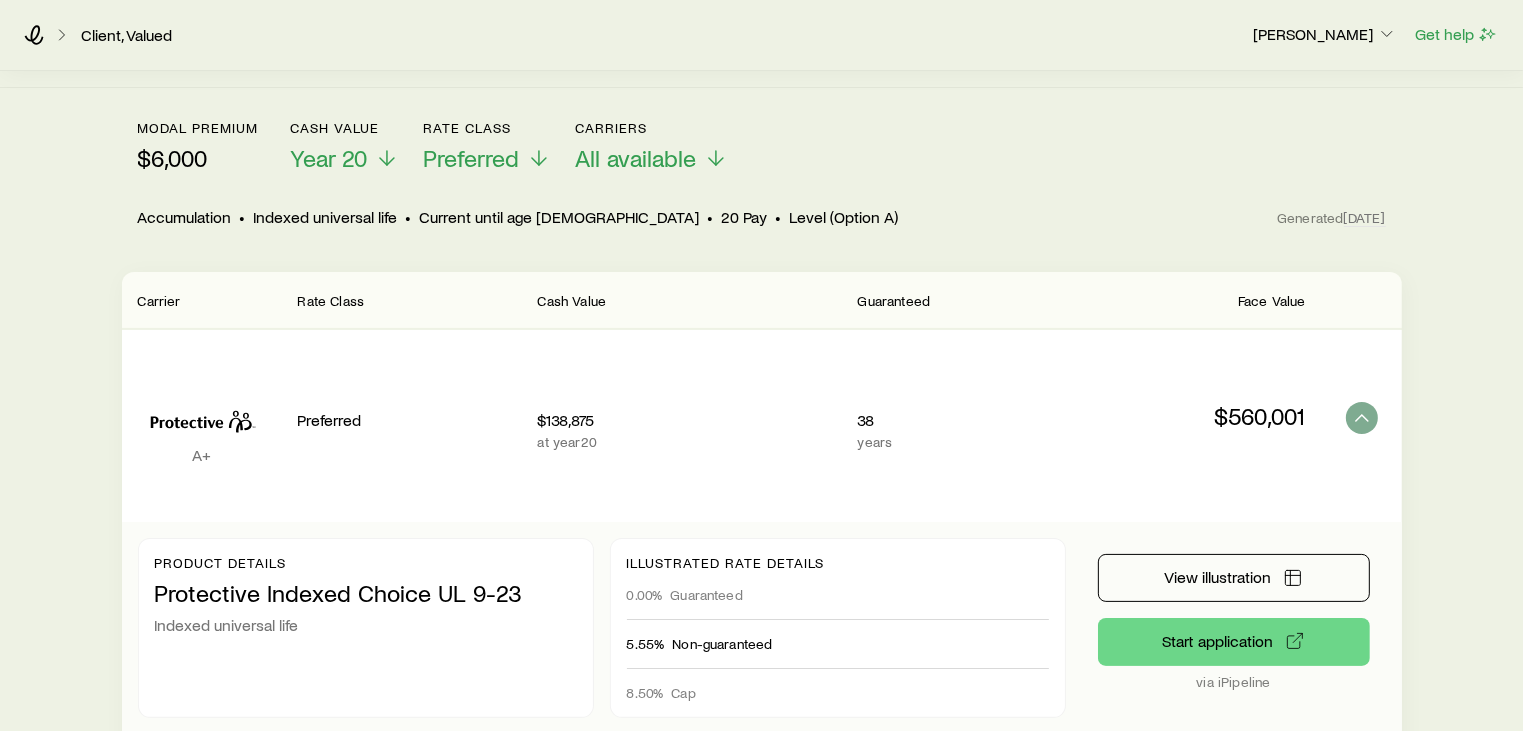 scroll, scrollTop: 0, scrollLeft: 0, axis: both 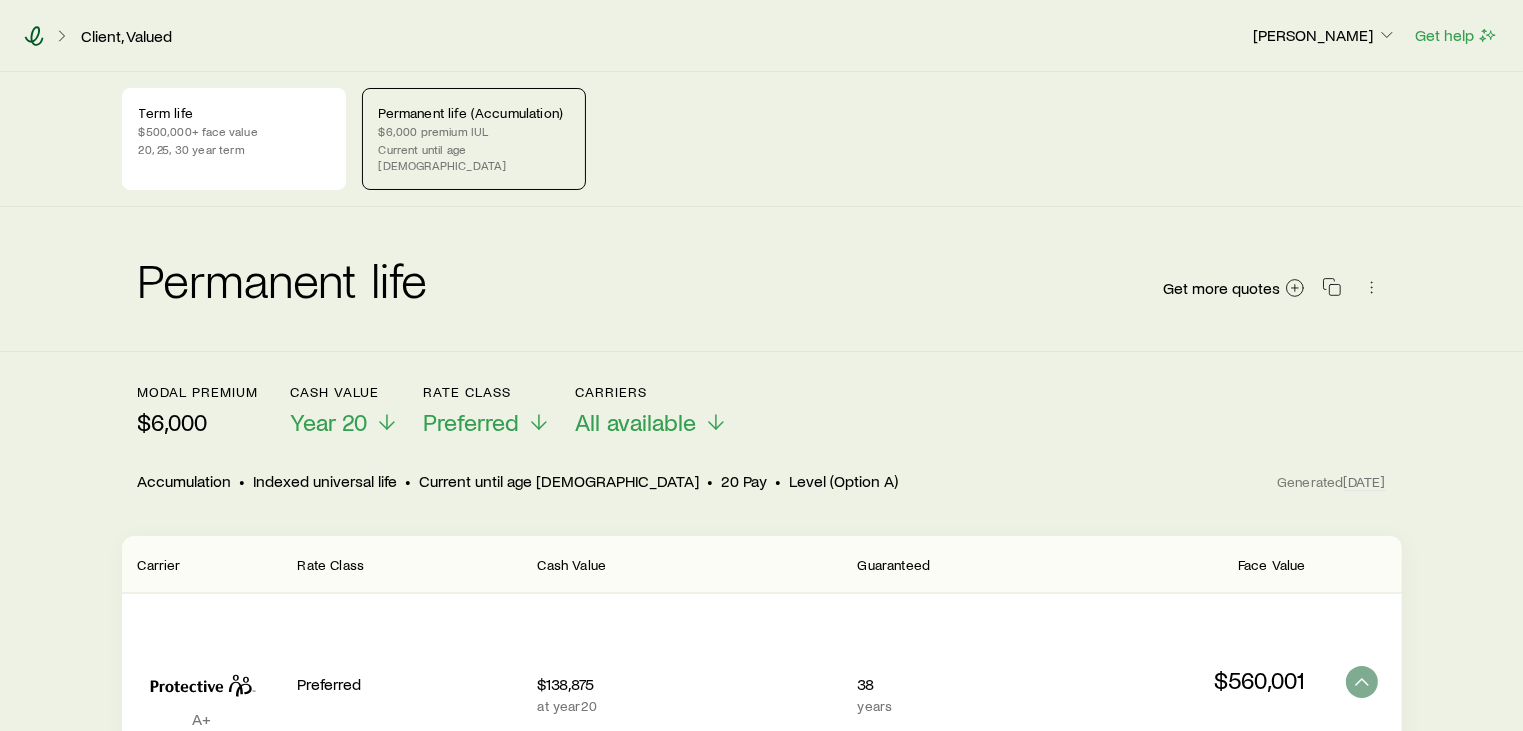 click 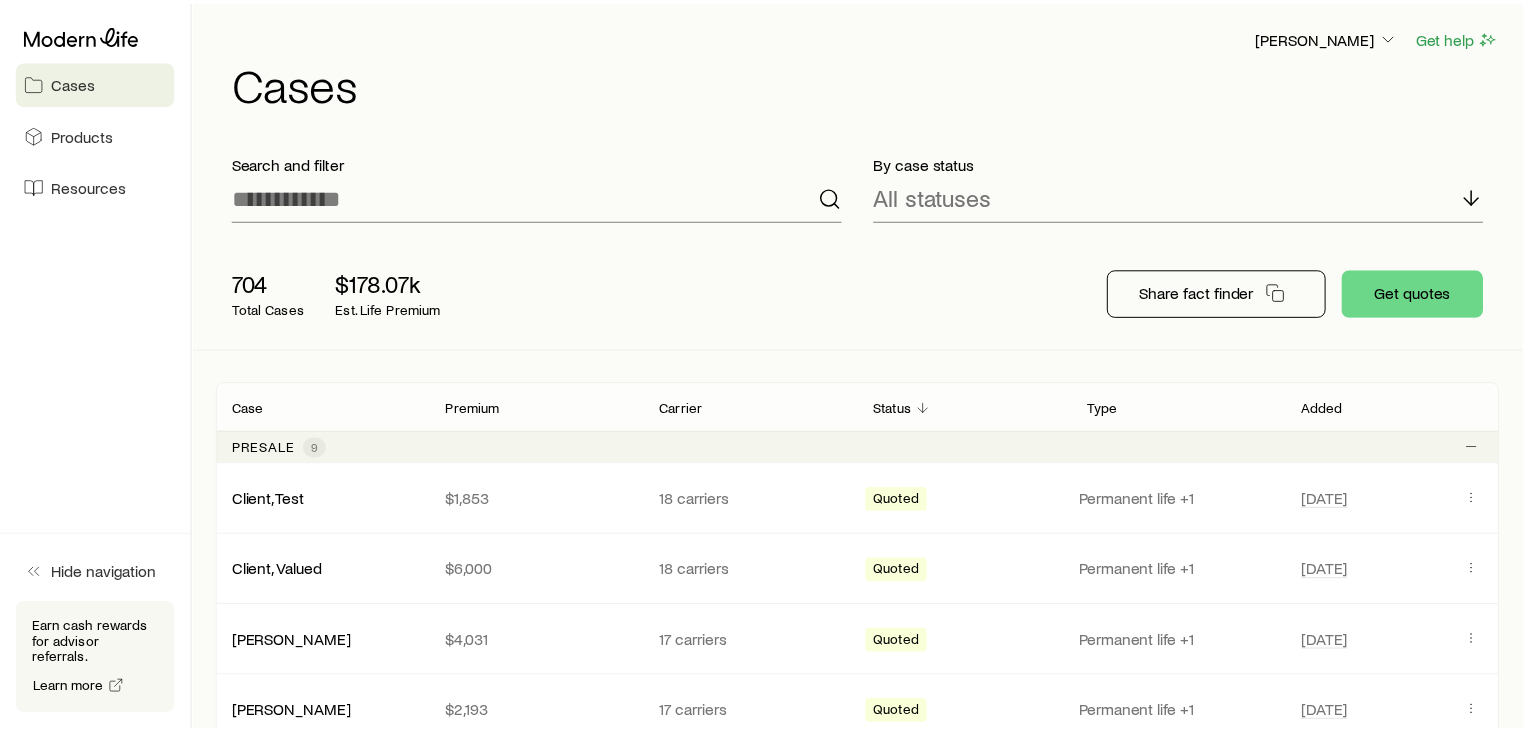 scroll, scrollTop: 96304, scrollLeft: 0, axis: vertical 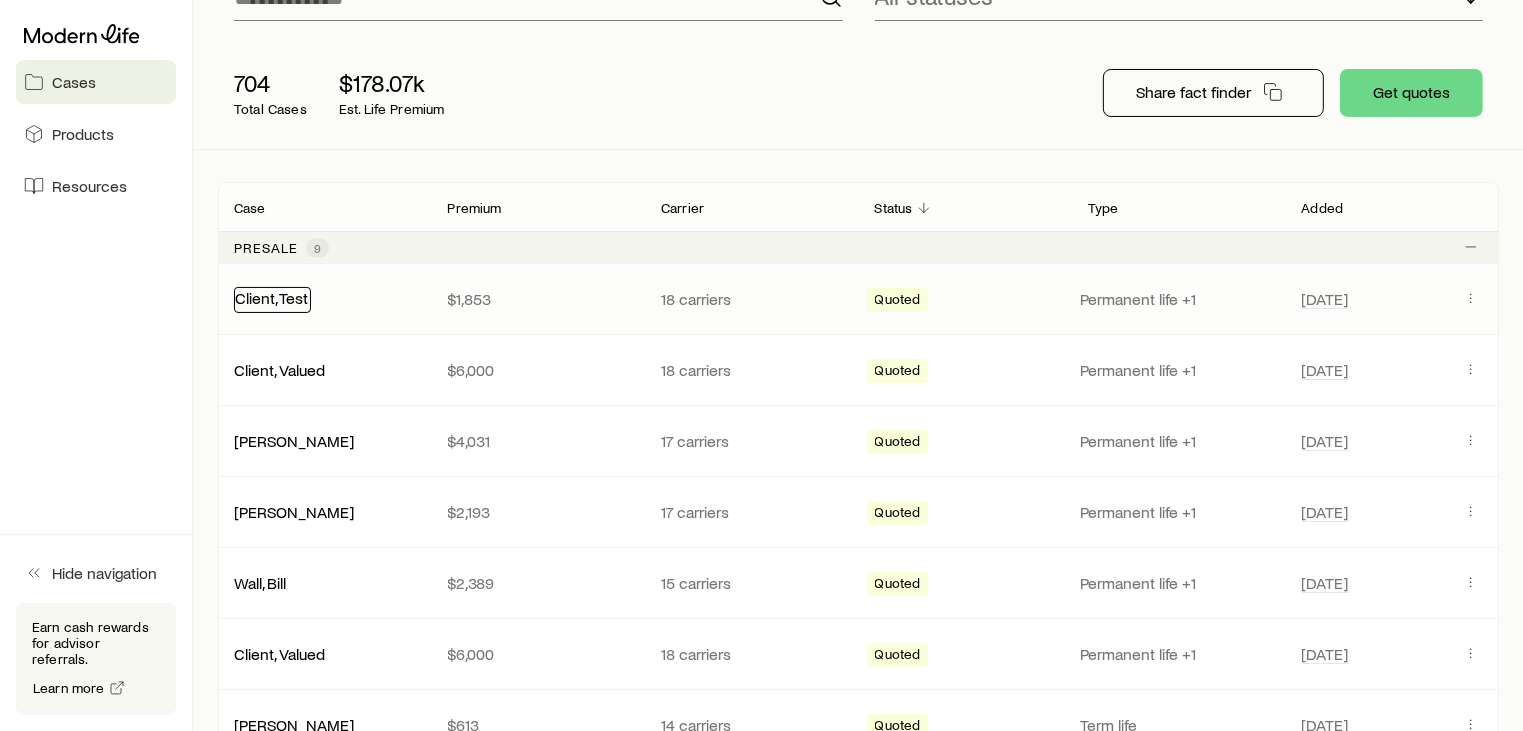click on "Client, Test" at bounding box center (271, 297) 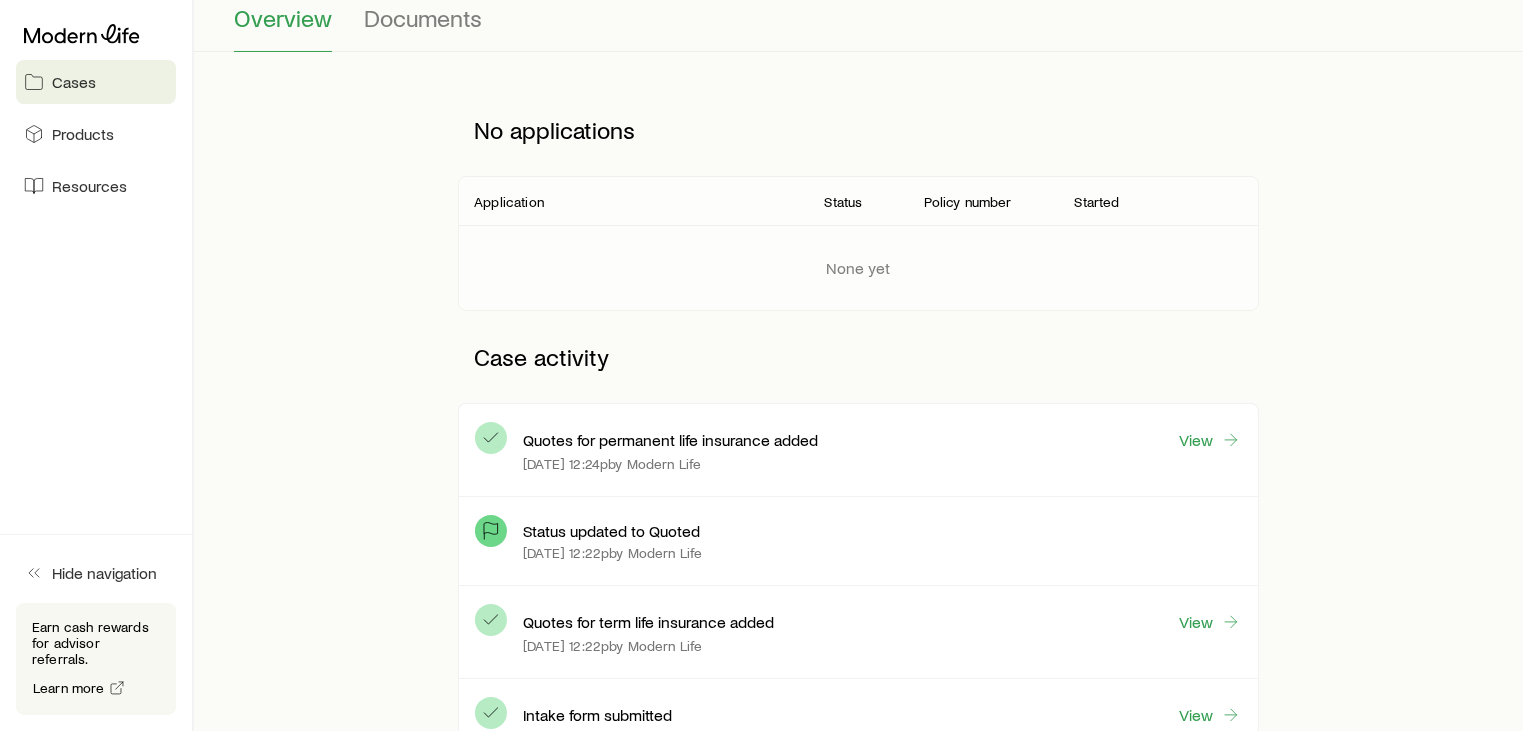scroll, scrollTop: 0, scrollLeft: 0, axis: both 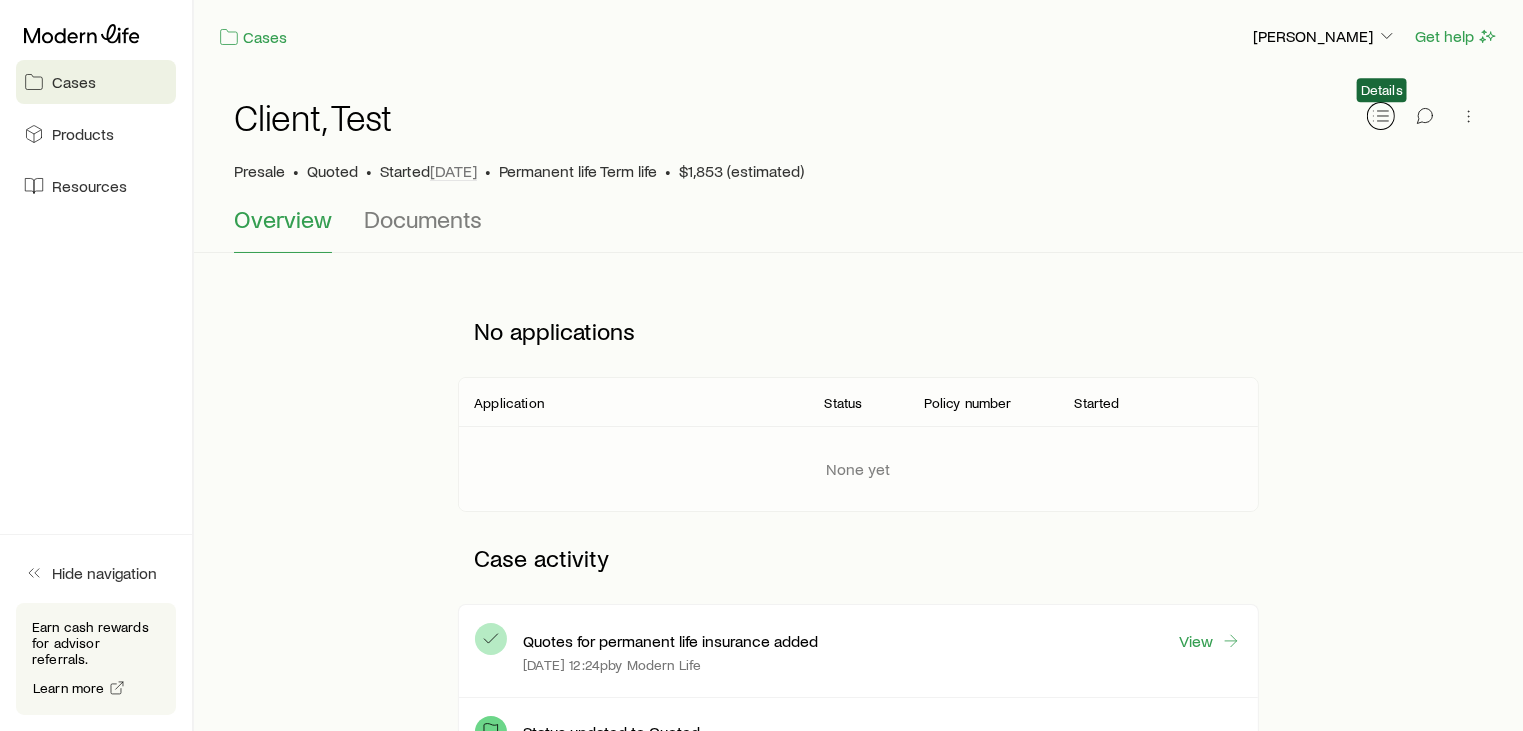 click at bounding box center (1381, 116) 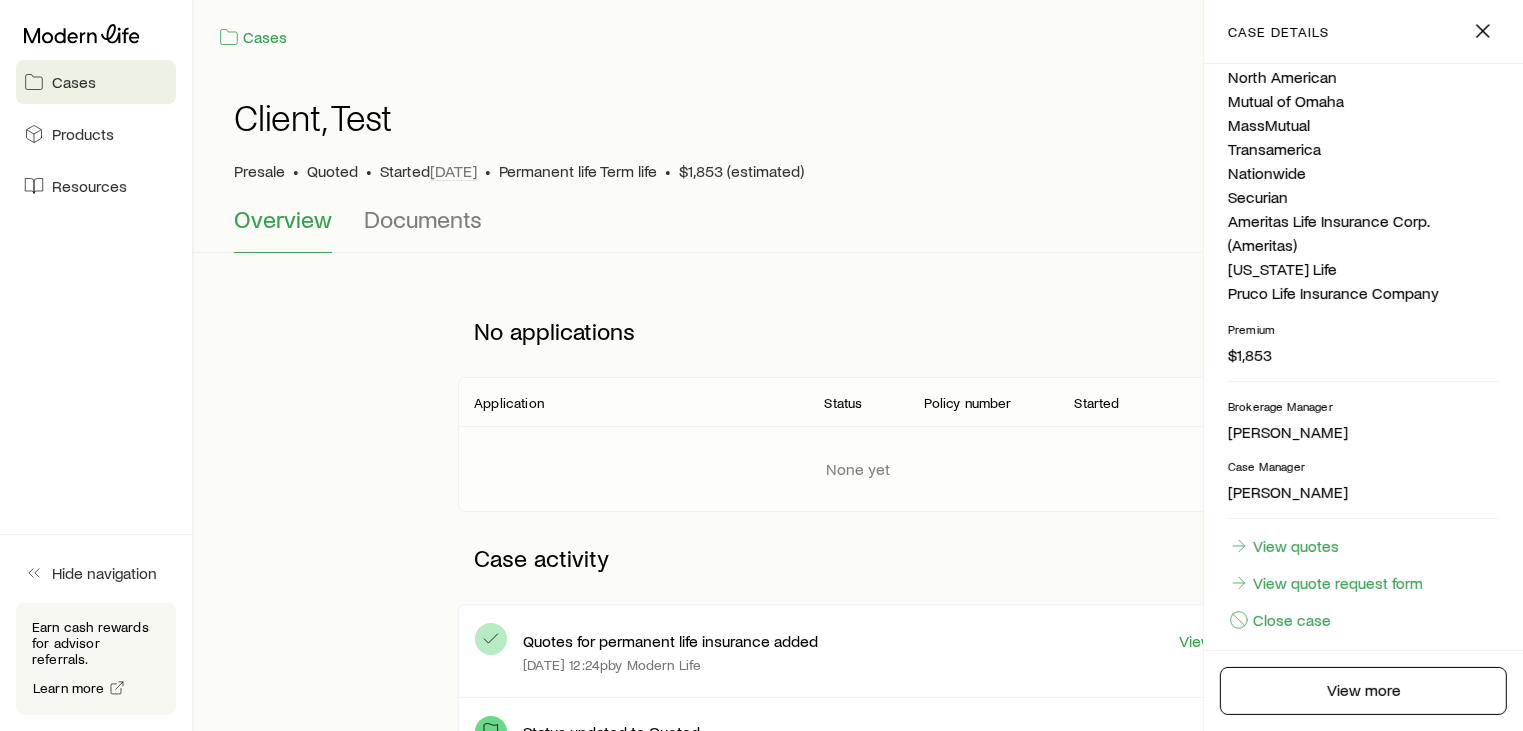 scroll, scrollTop: 680, scrollLeft: 0, axis: vertical 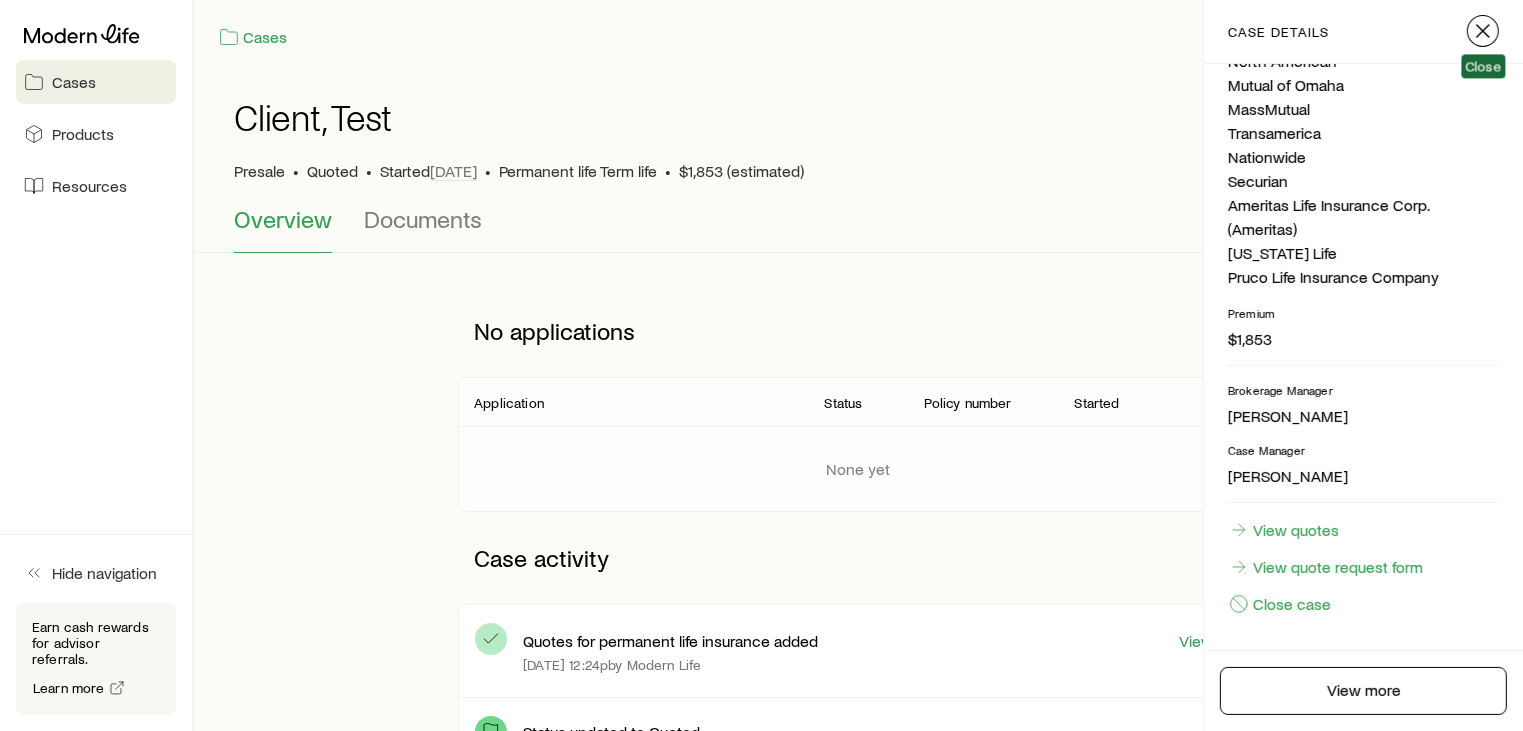 click 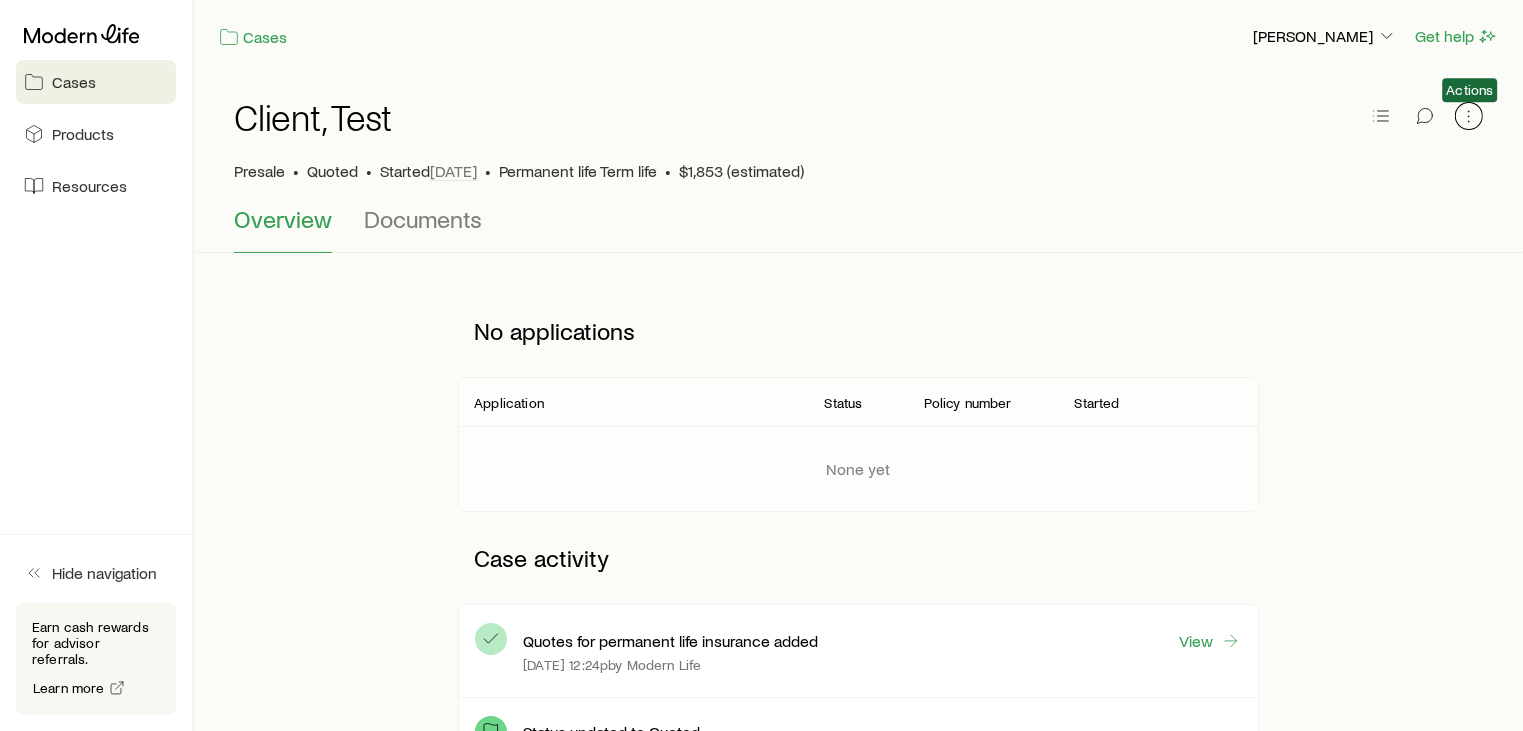 click 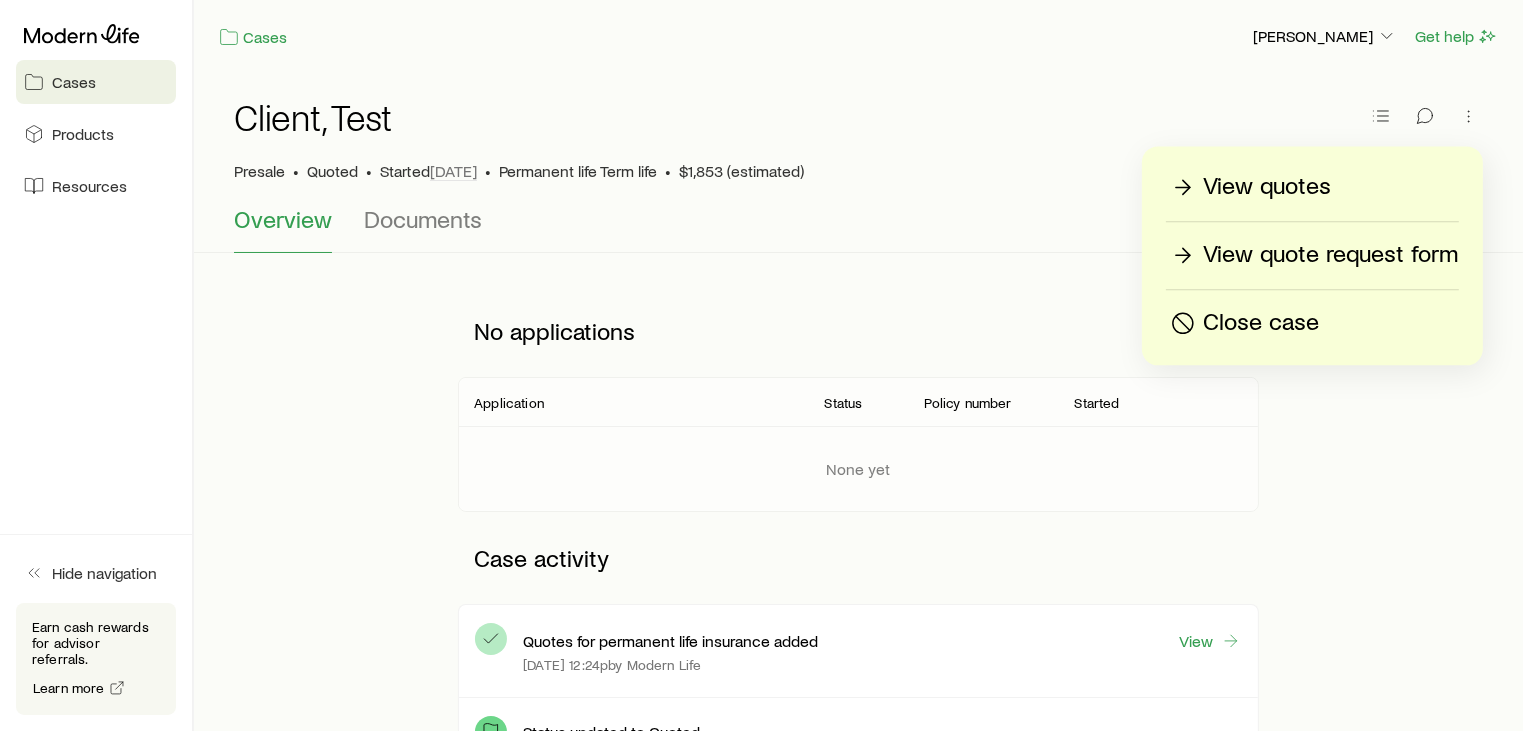 drag, startPoint x: 1211, startPoint y: 113, endPoint x: 1285, endPoint y: 125, distance: 74.96666 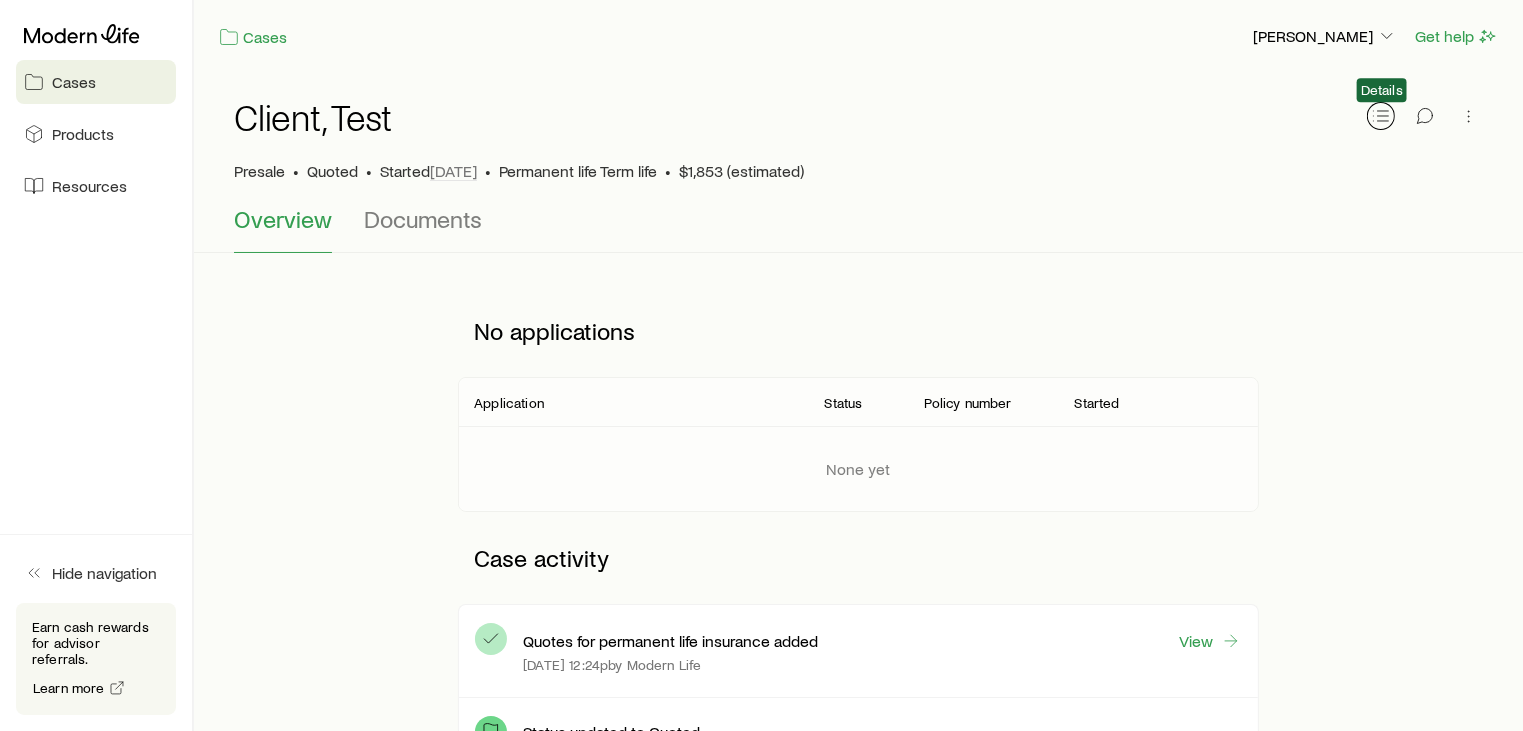 click 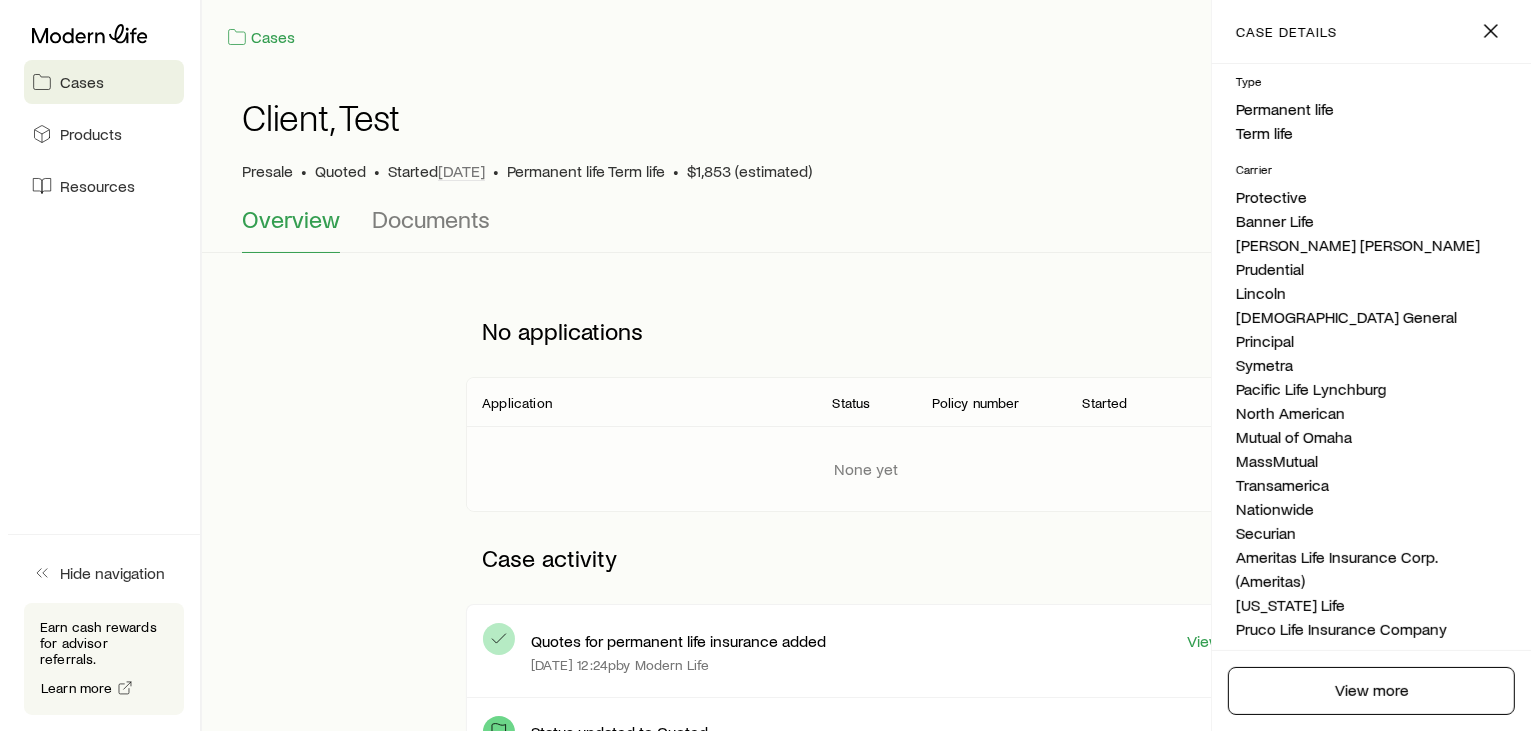 scroll, scrollTop: 680, scrollLeft: 0, axis: vertical 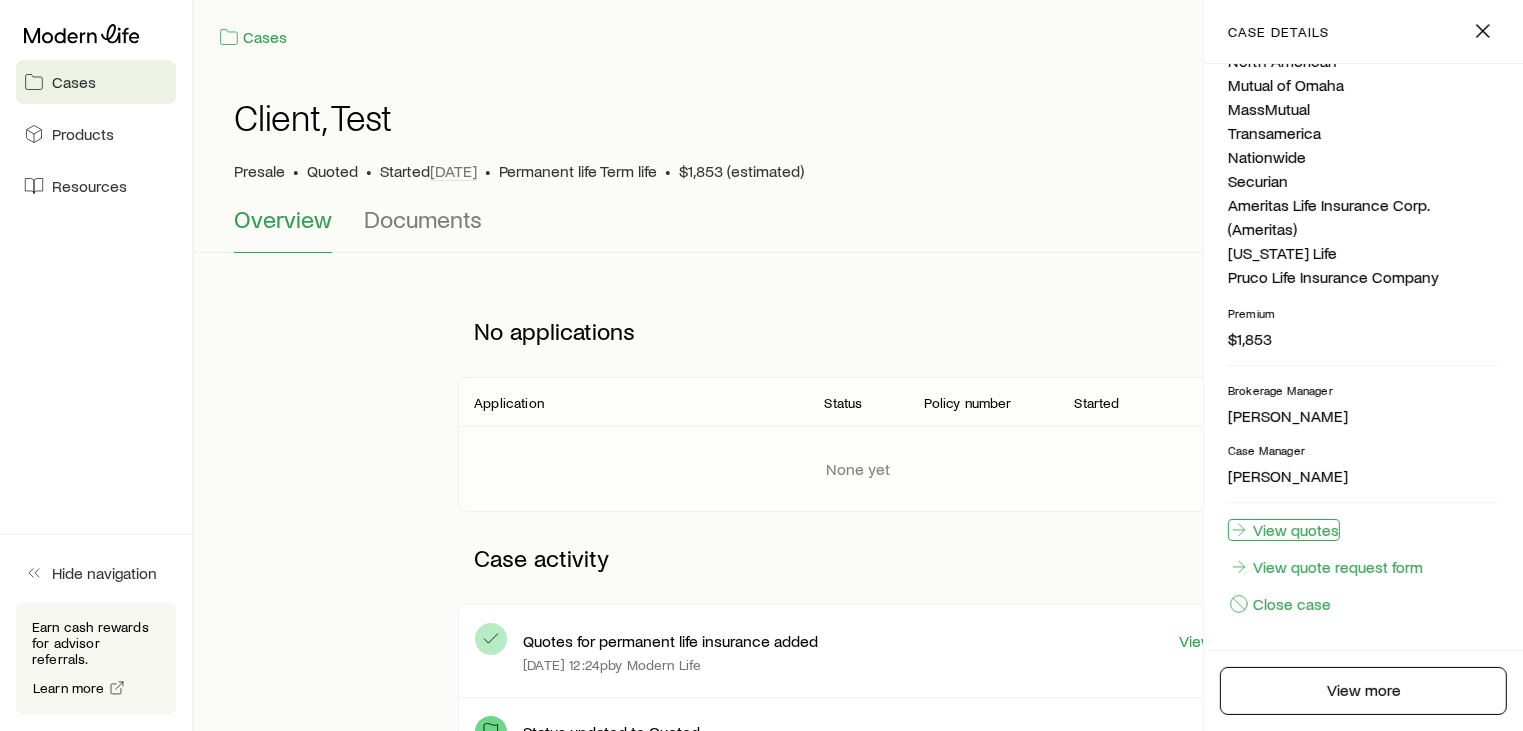 click on "View quotes" at bounding box center [1284, 530] 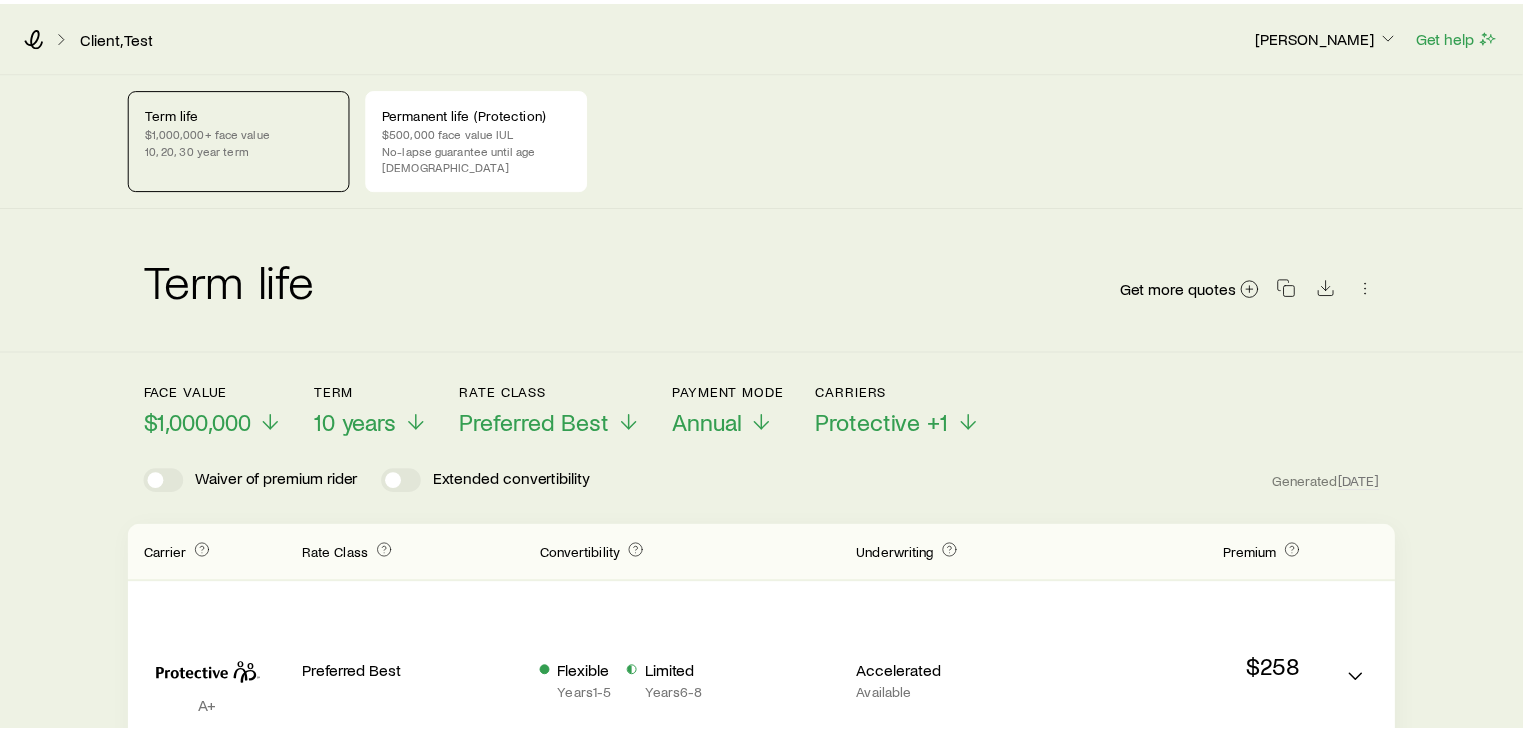 scroll, scrollTop: 96304, scrollLeft: 0, axis: vertical 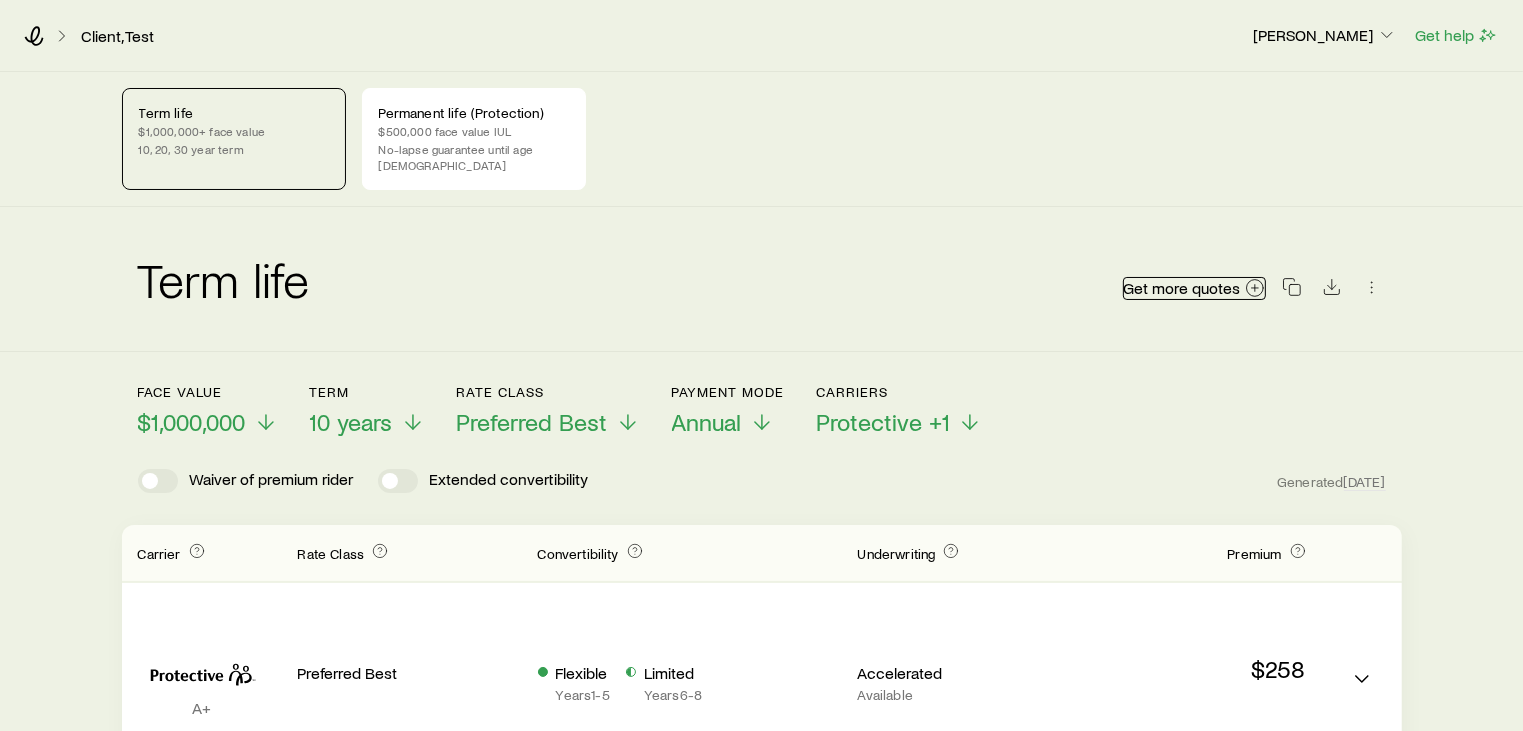 click on "Get more quotes" at bounding box center (1194, 288) 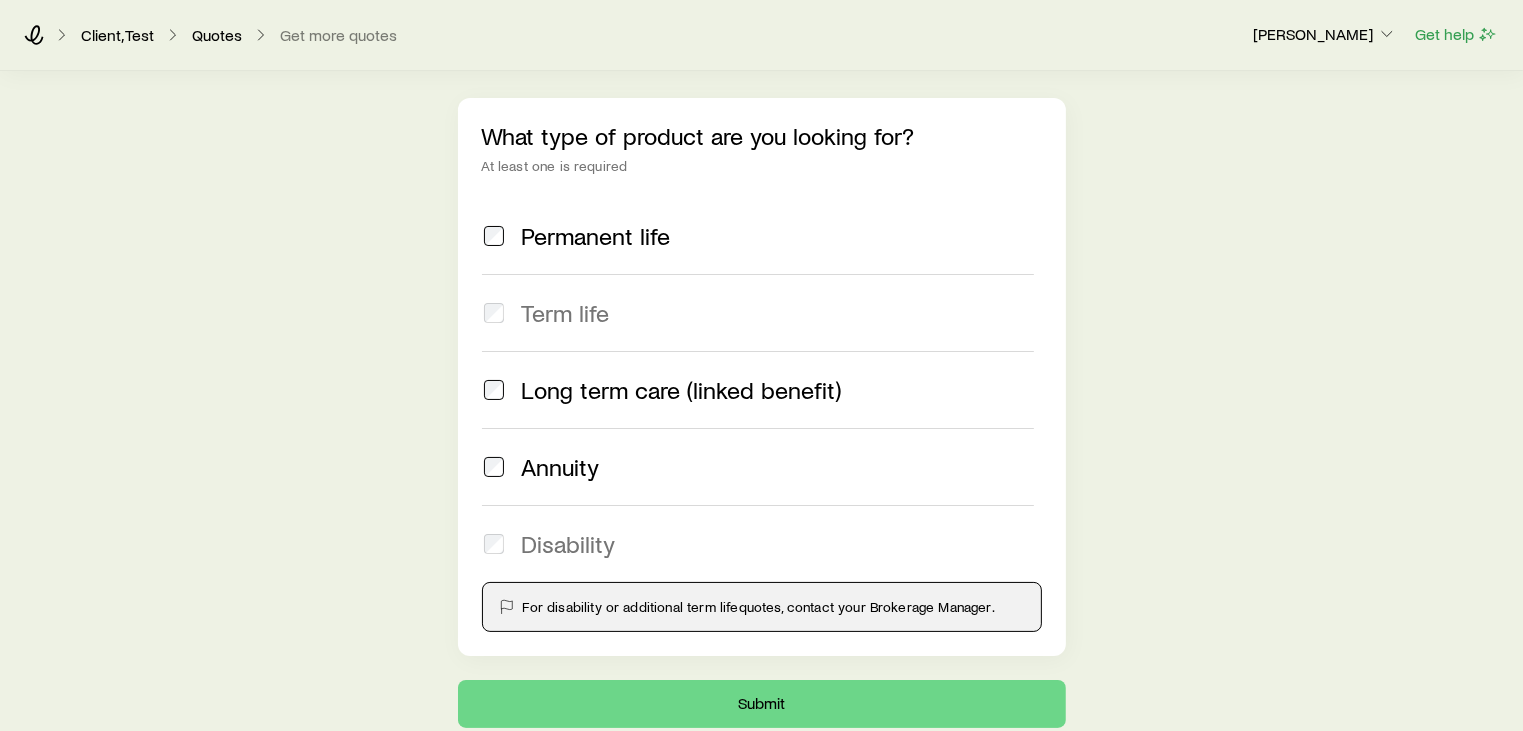 scroll, scrollTop: 0, scrollLeft: 0, axis: both 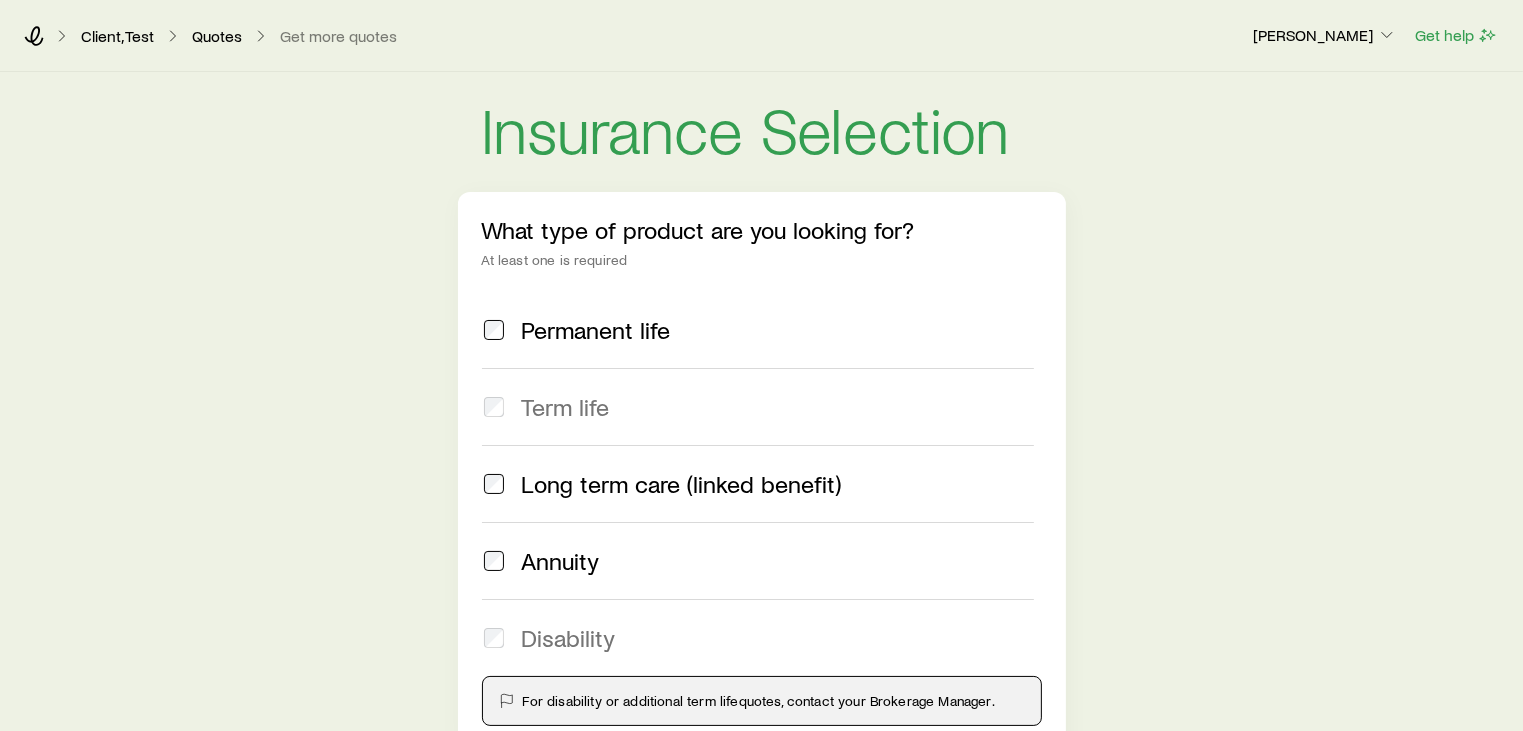 click on "Permanent life" at bounding box center (596, 330) 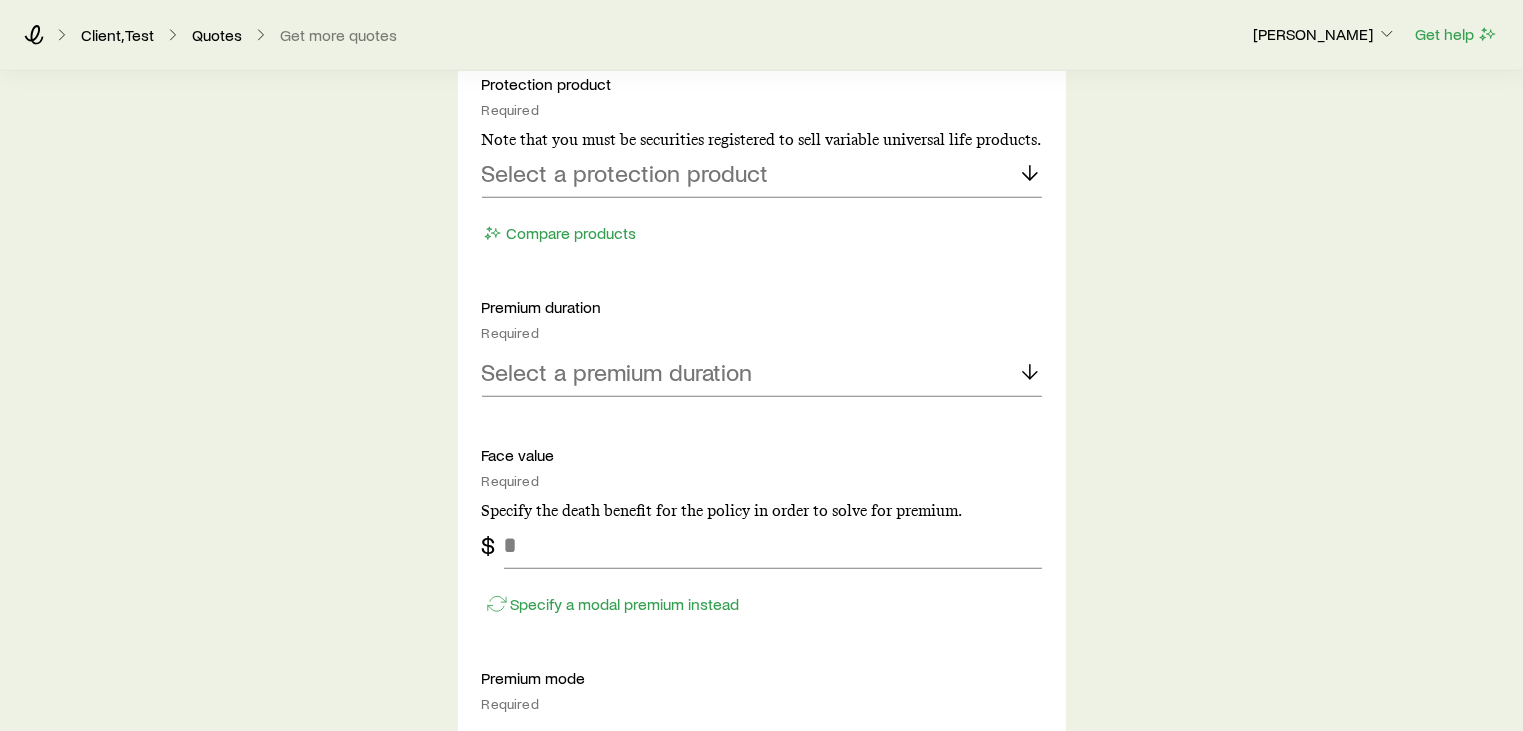 scroll, scrollTop: 1000, scrollLeft: 0, axis: vertical 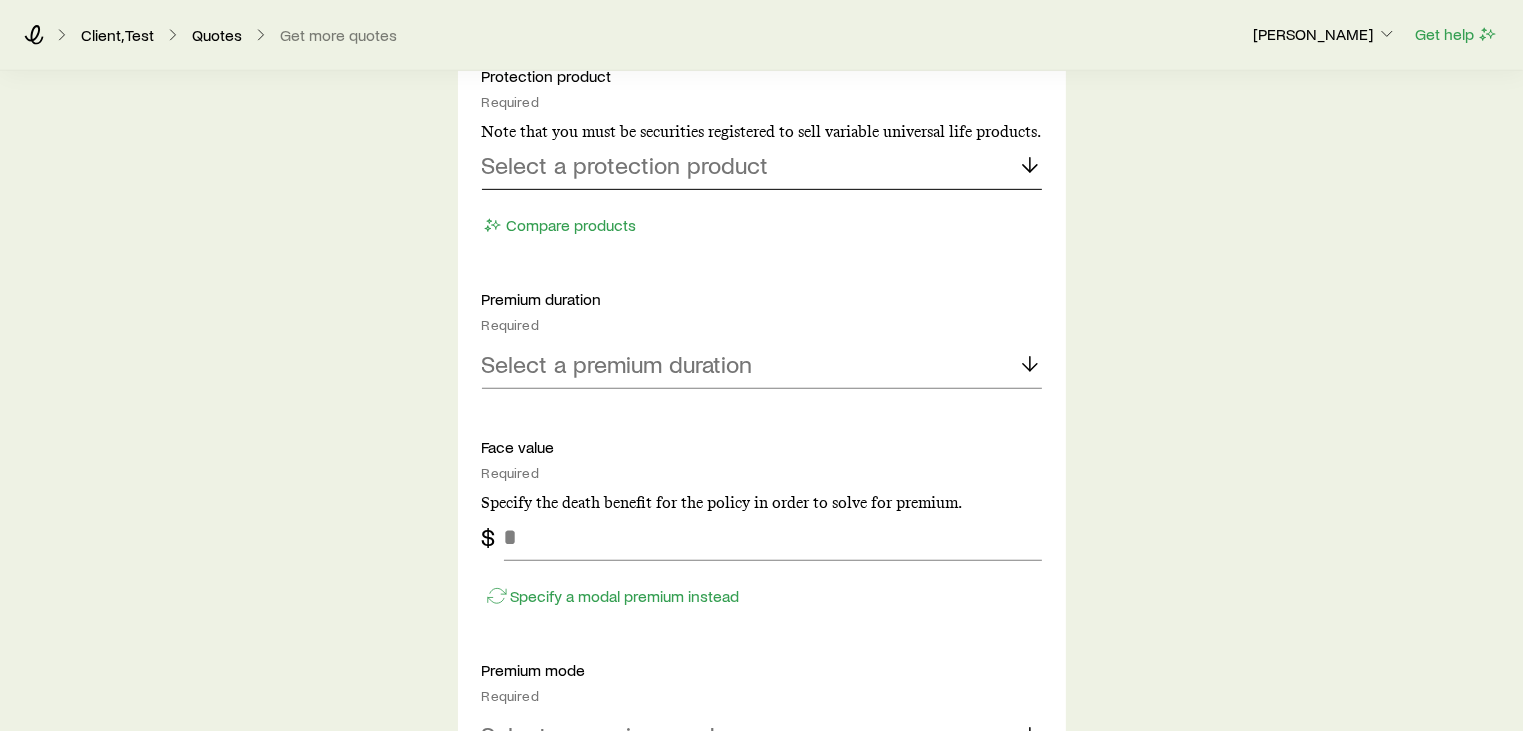 click on "Select a protection product" at bounding box center (762, 166) 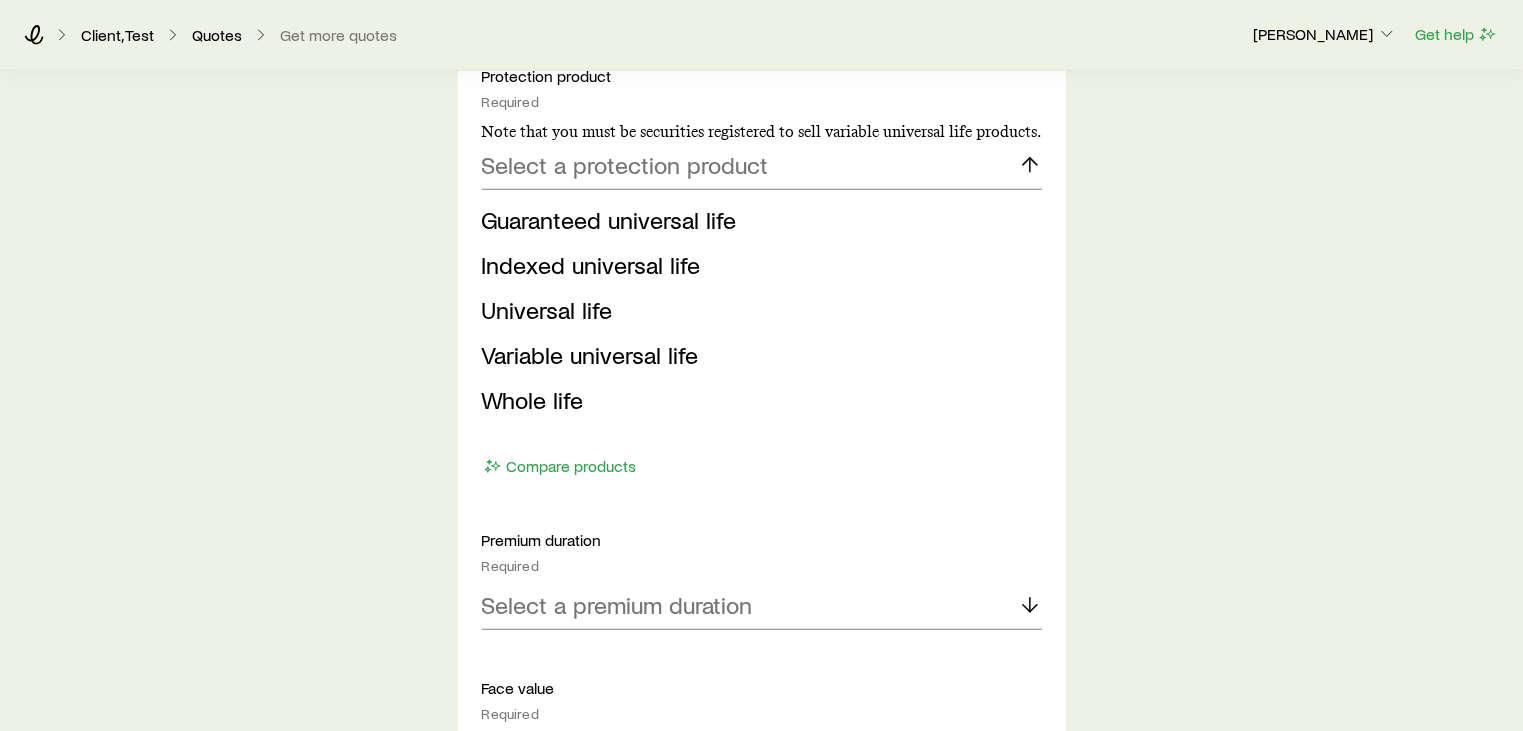 click on "Insurance Selection What type of product are you looking for? At least one is required Permanent life Term life Long term care (linked benefit) Annuity Disability For disability or additional   term life  quotes, contact your Brokerage Manager. permanent life Solve Details Coverage goal Required Protection Accumulation Protection product Required Note that you must be securities registered to sell variable universal life products. Select a protection product Guaranteed universal life Indexed universal life Universal life Variable universal life Whole life Compare products Premium duration Required Select a premium duration Face value Required Specify the death benefit for the policy in order to solve for premium. $ Specify a modal premium instead Premium mode Required Select a premium mode Death benefit option Required Select a death benefit option Compare options 1035 exchange This is a tax free transfer of cash value from one life insurance policy to another. Yes No View requirements Lump sum payment Yes No" at bounding box center (761, 578) 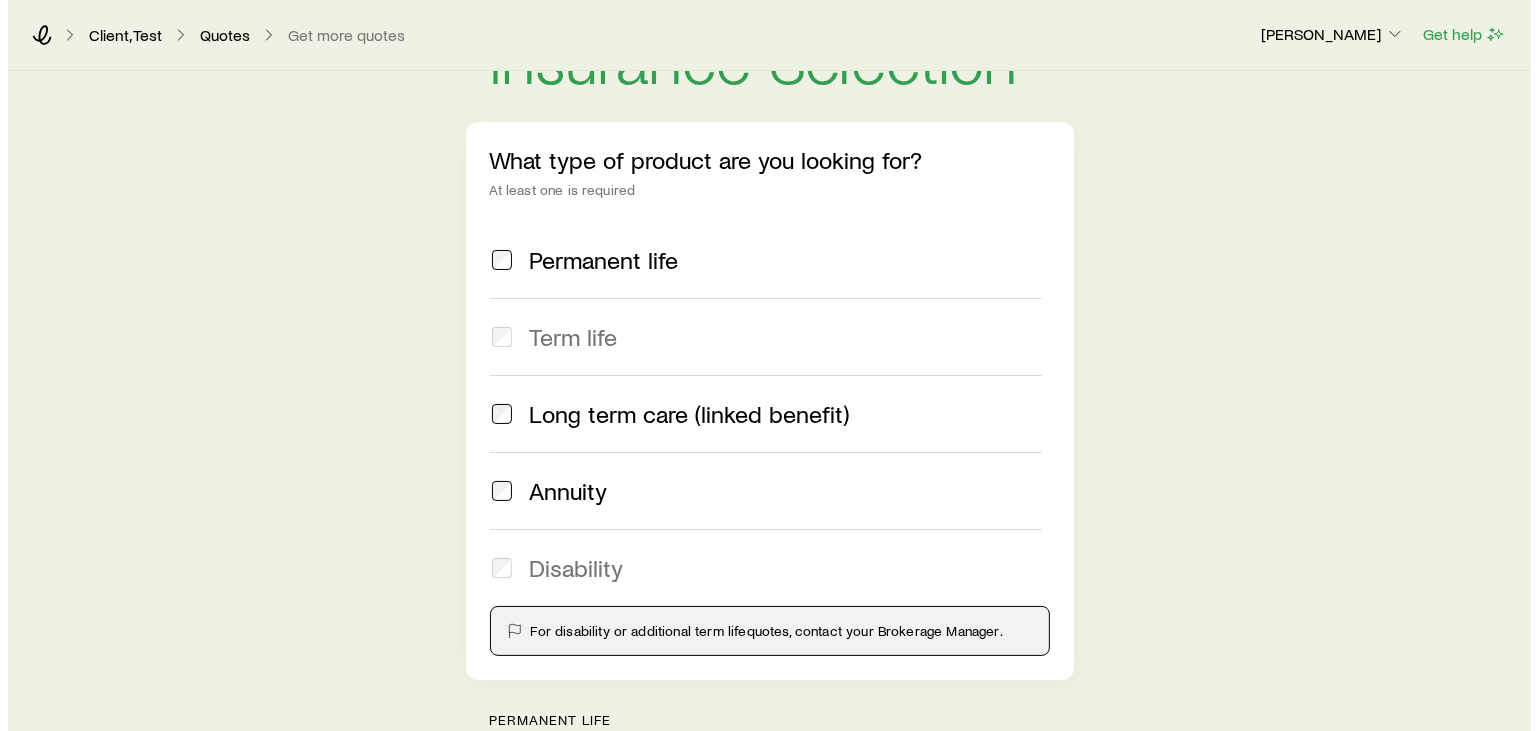 scroll, scrollTop: 0, scrollLeft: 0, axis: both 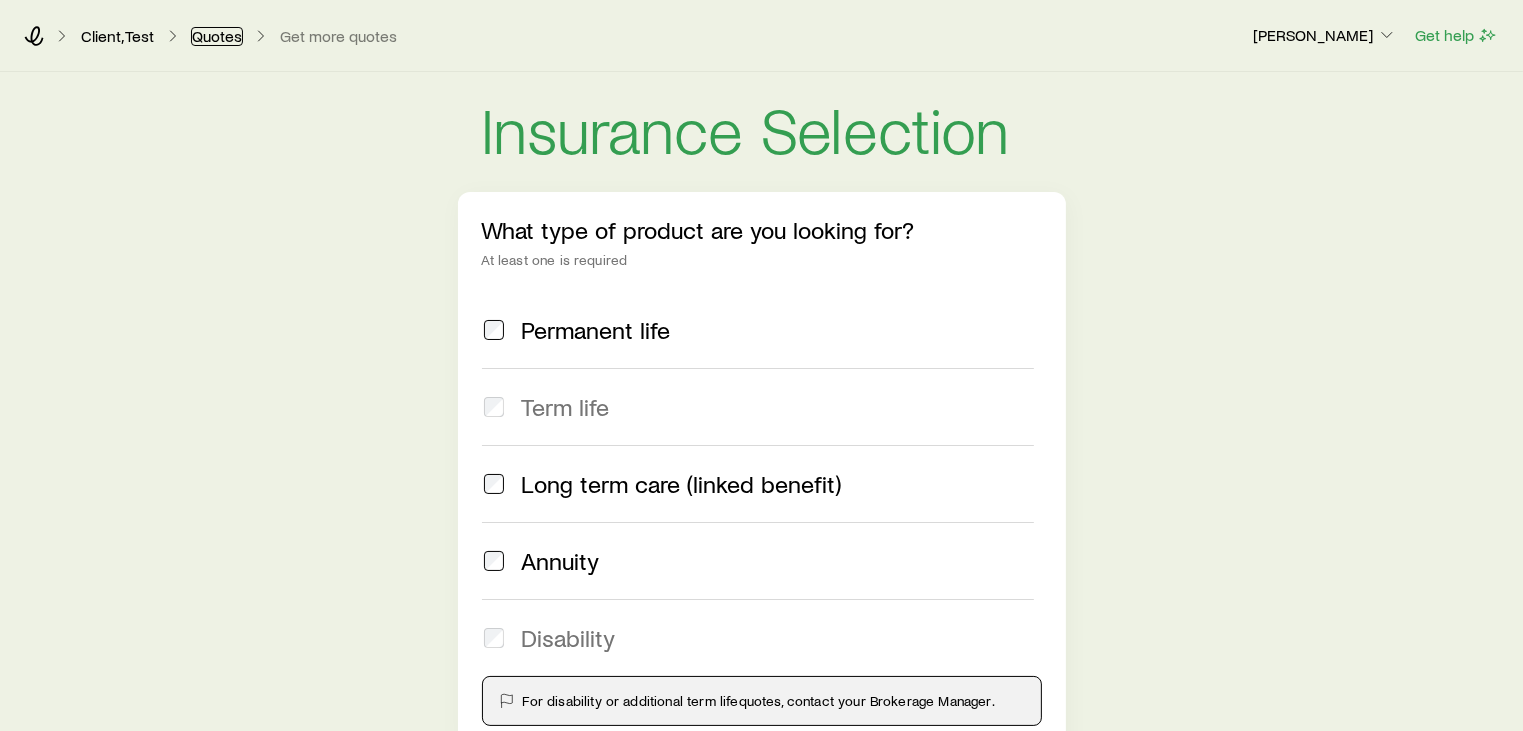 click on "Quotes" at bounding box center [217, 36] 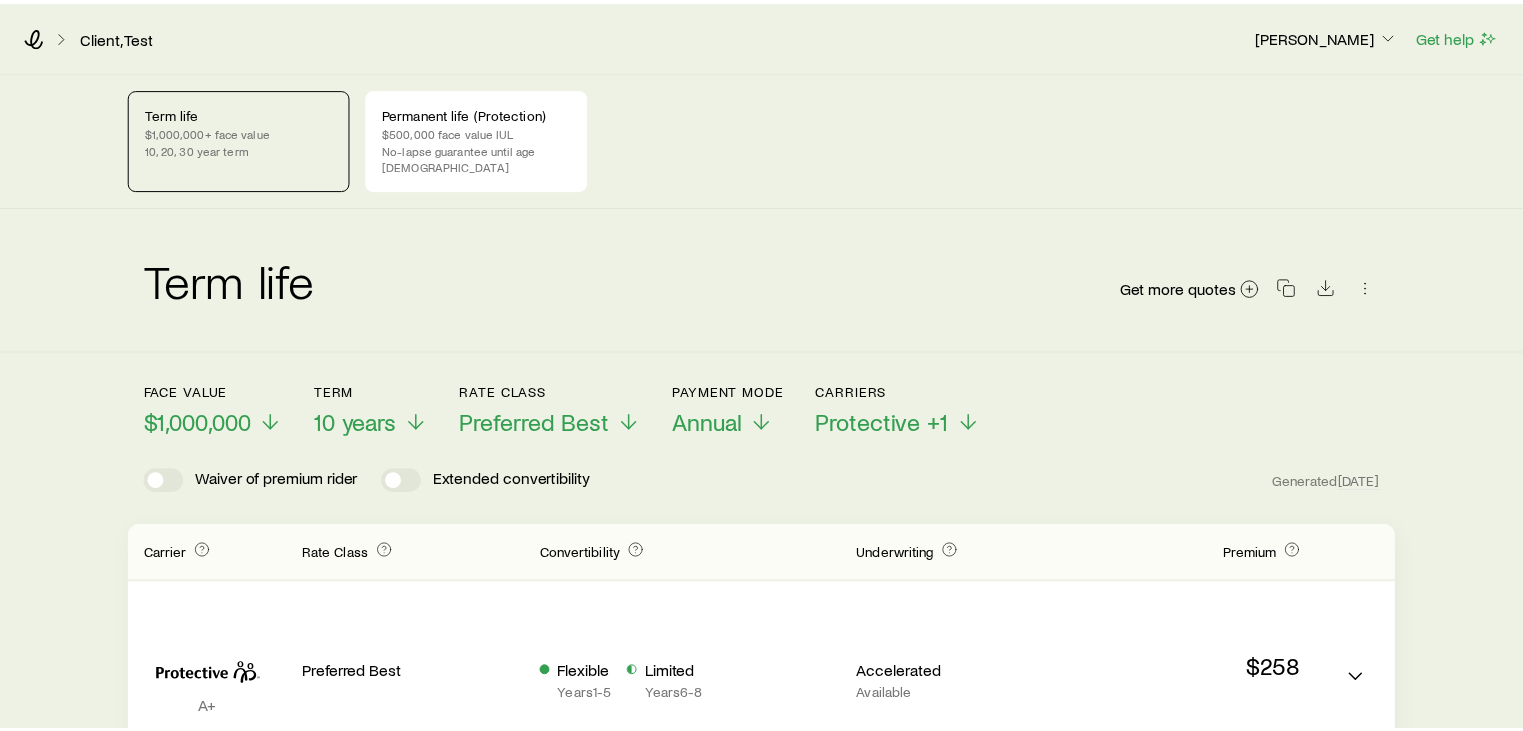 scroll, scrollTop: 96304, scrollLeft: 0, axis: vertical 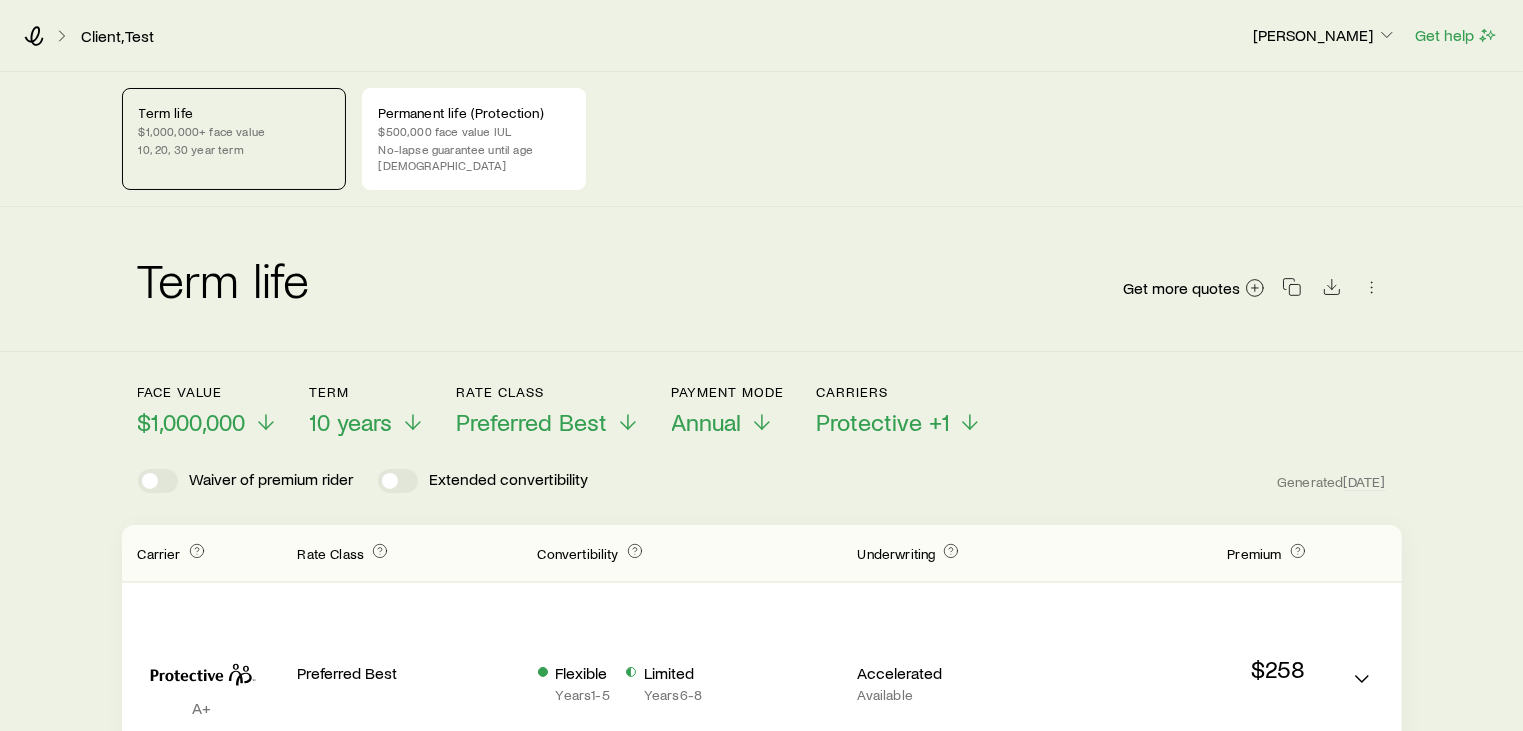 click on "Client, Test [PERSON_NAME] Get help" at bounding box center [761, 36] 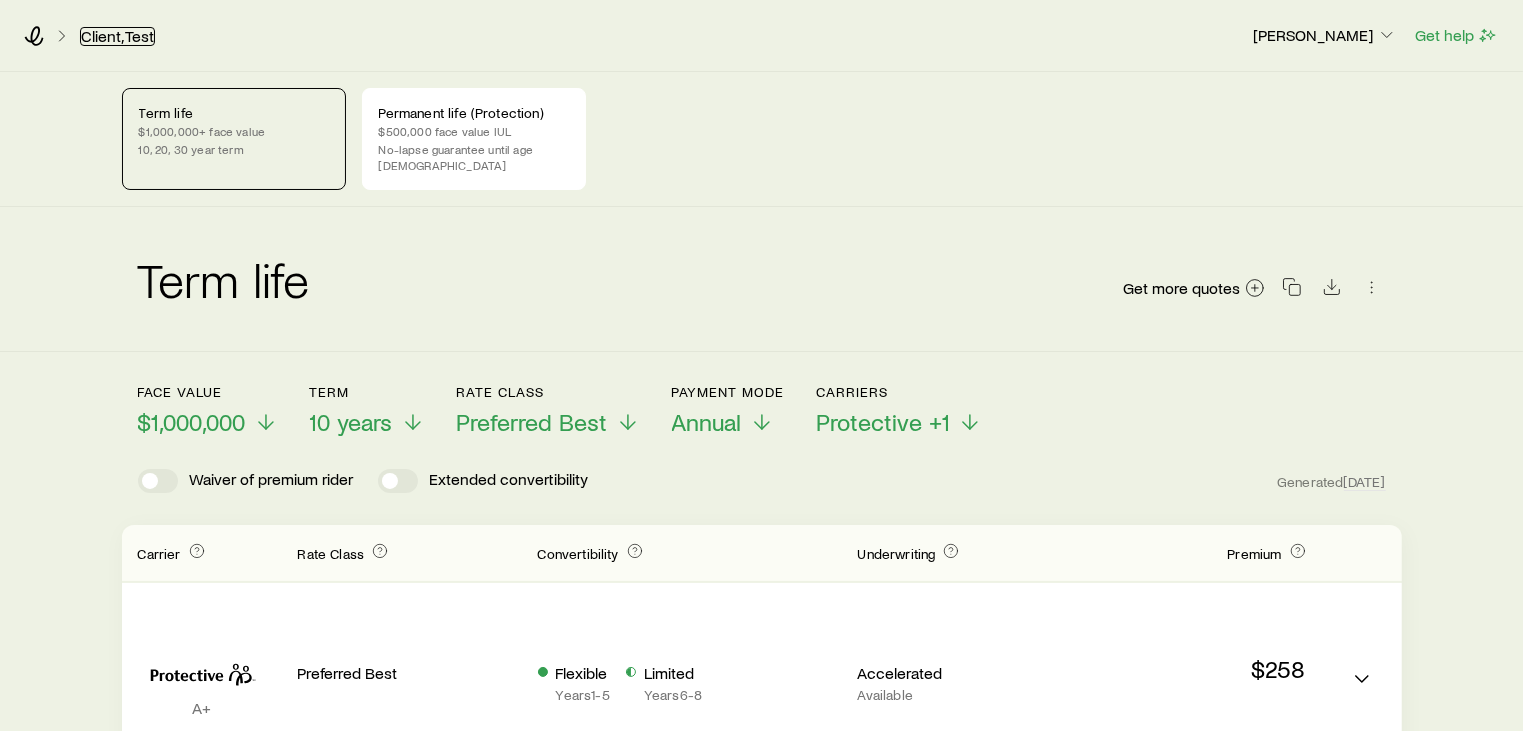 click on "Client, Test" at bounding box center [117, 36] 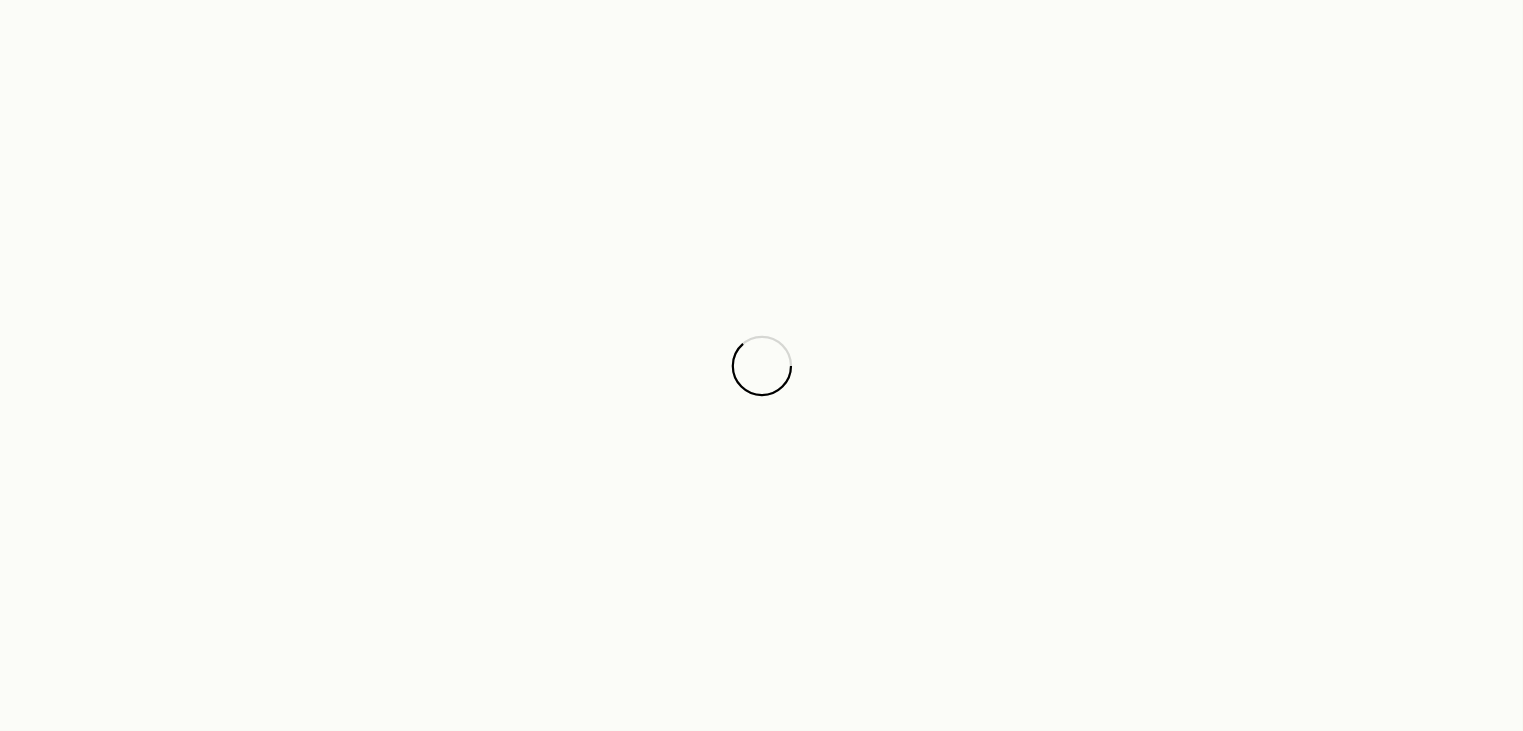 scroll, scrollTop: 96304, scrollLeft: 0, axis: vertical 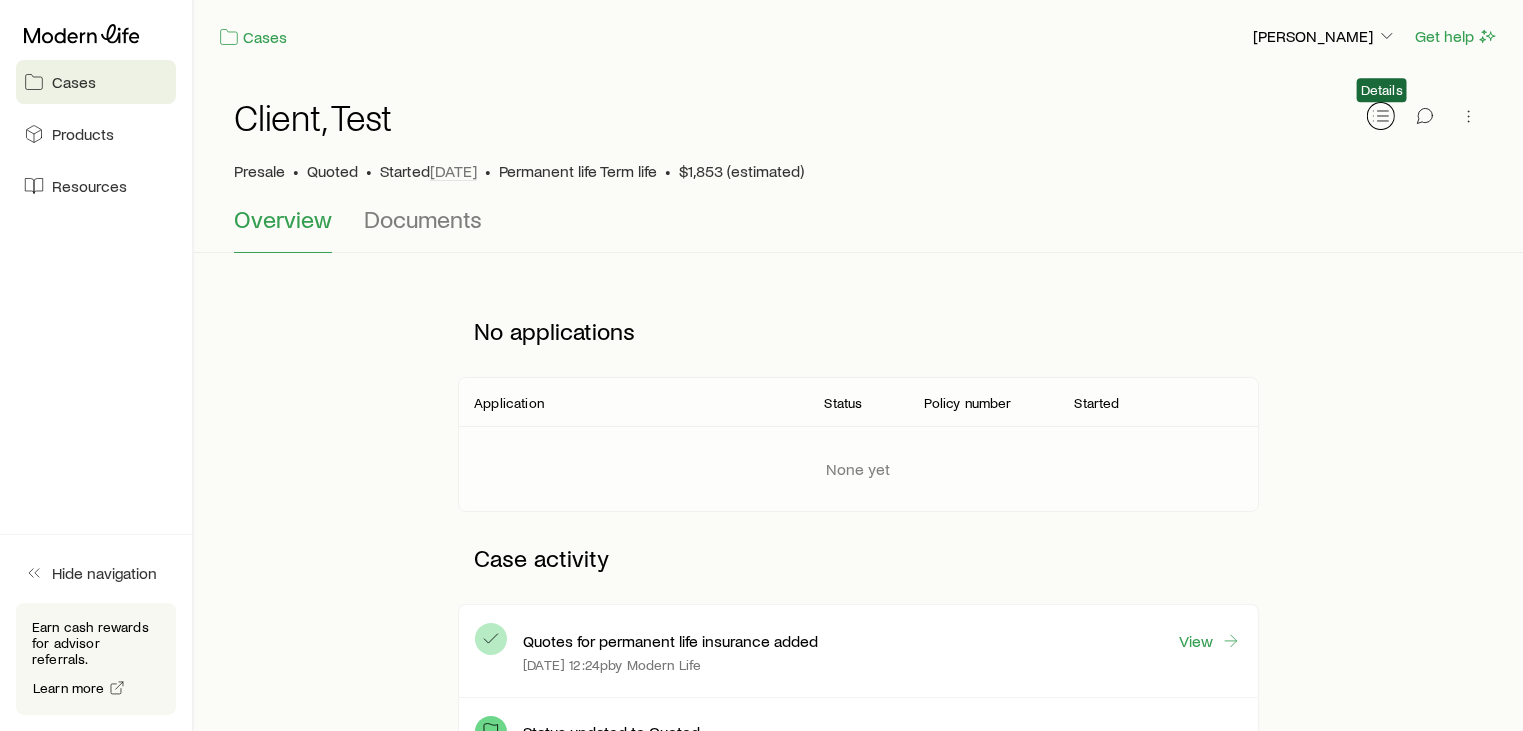 click 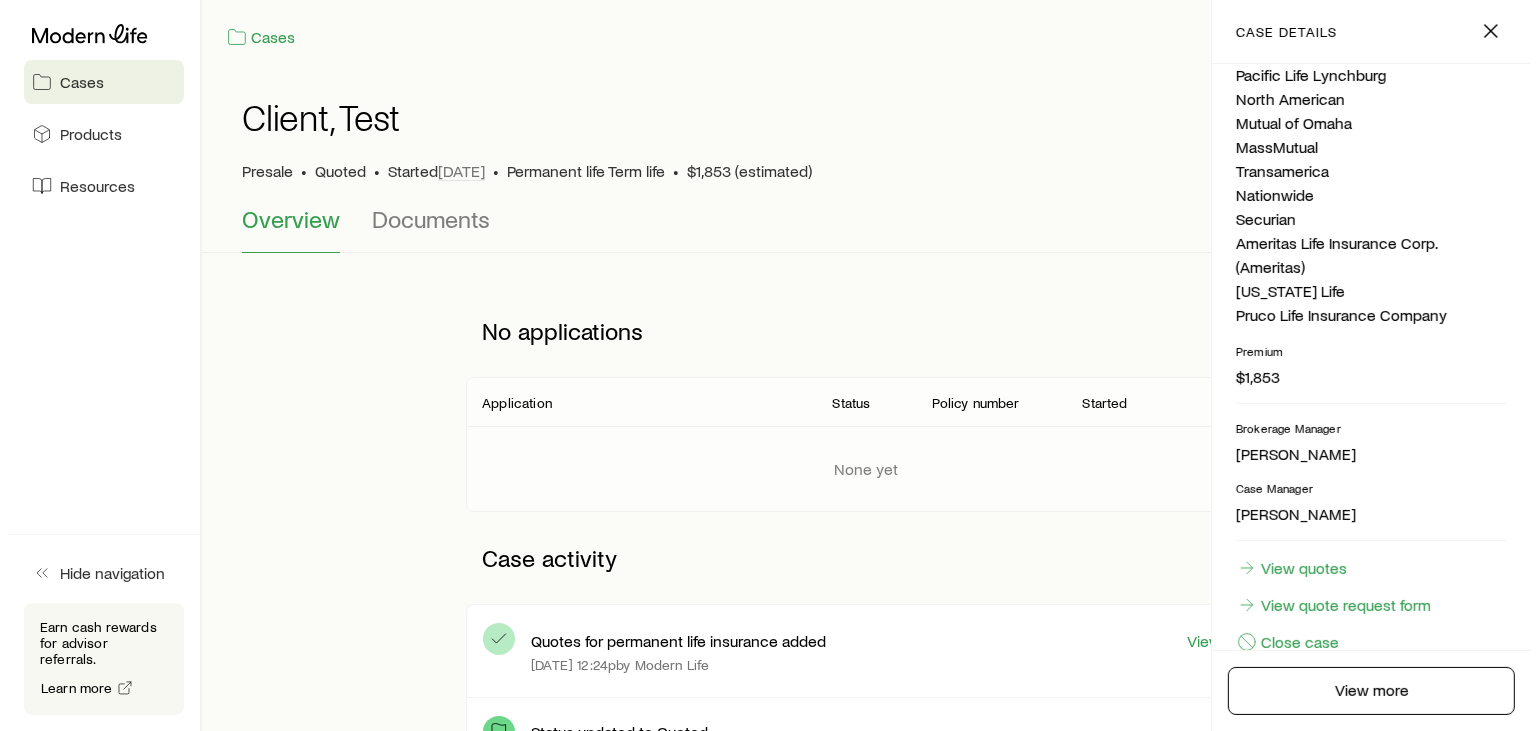 scroll, scrollTop: 680, scrollLeft: 0, axis: vertical 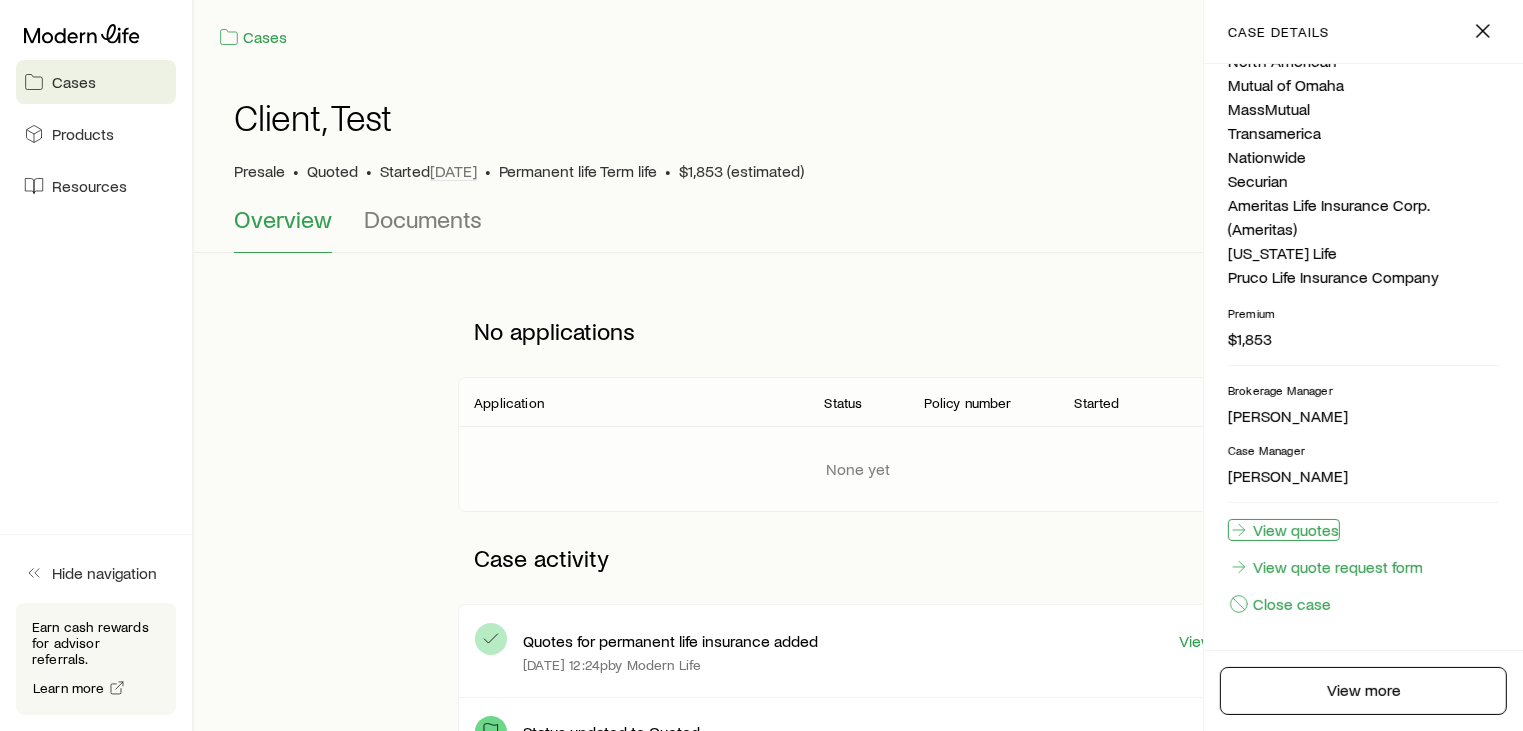 click on "View quotes" at bounding box center [1284, 530] 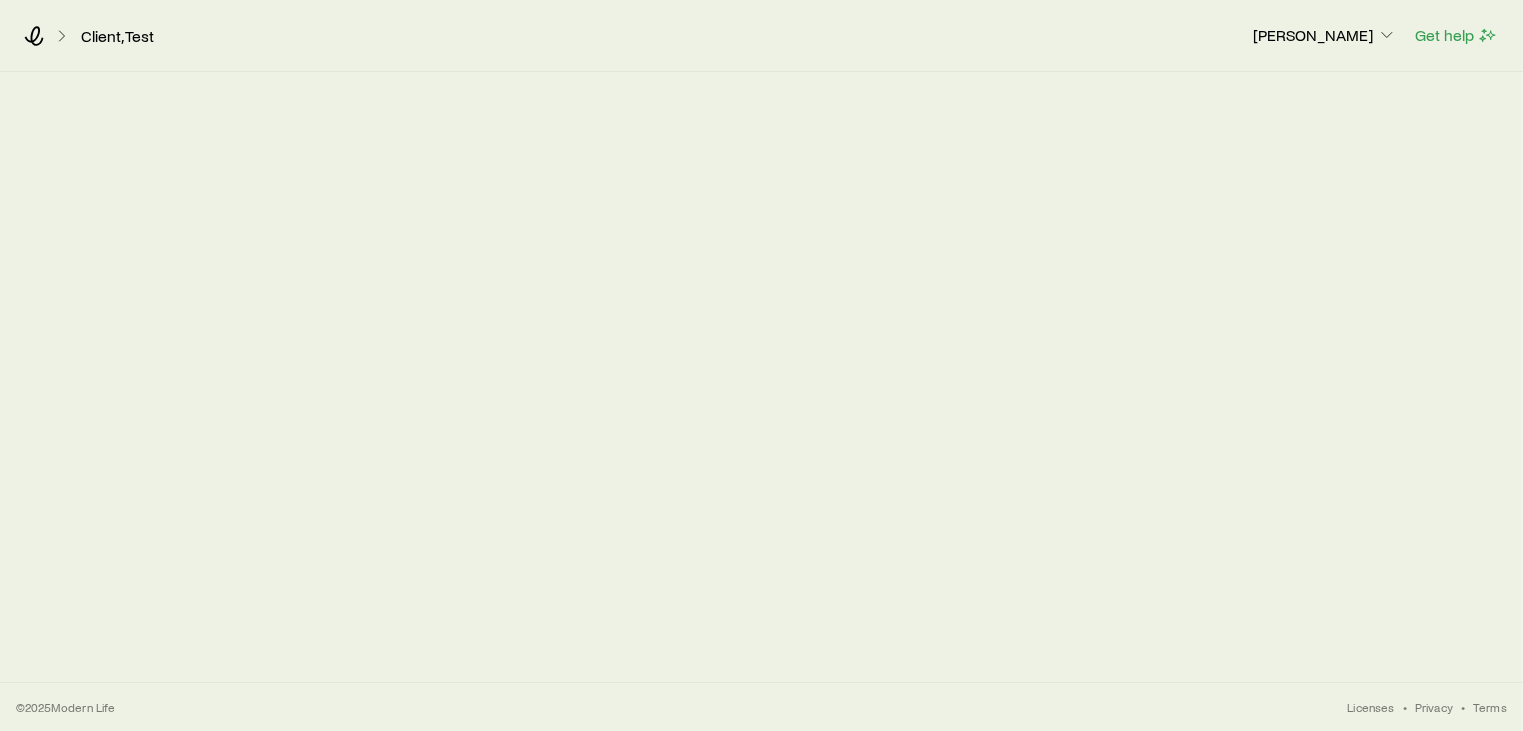 scroll, scrollTop: 96304, scrollLeft: 0, axis: vertical 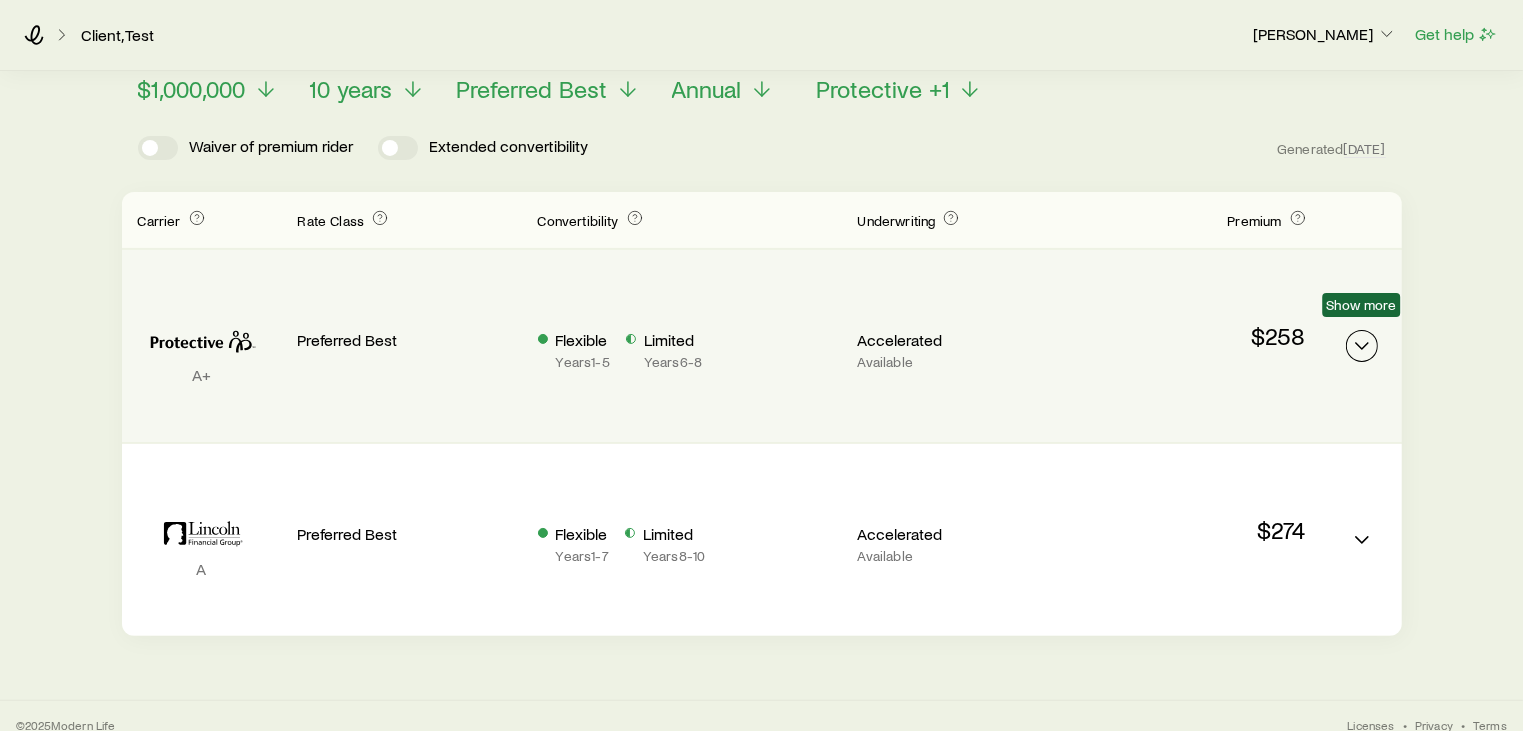 click 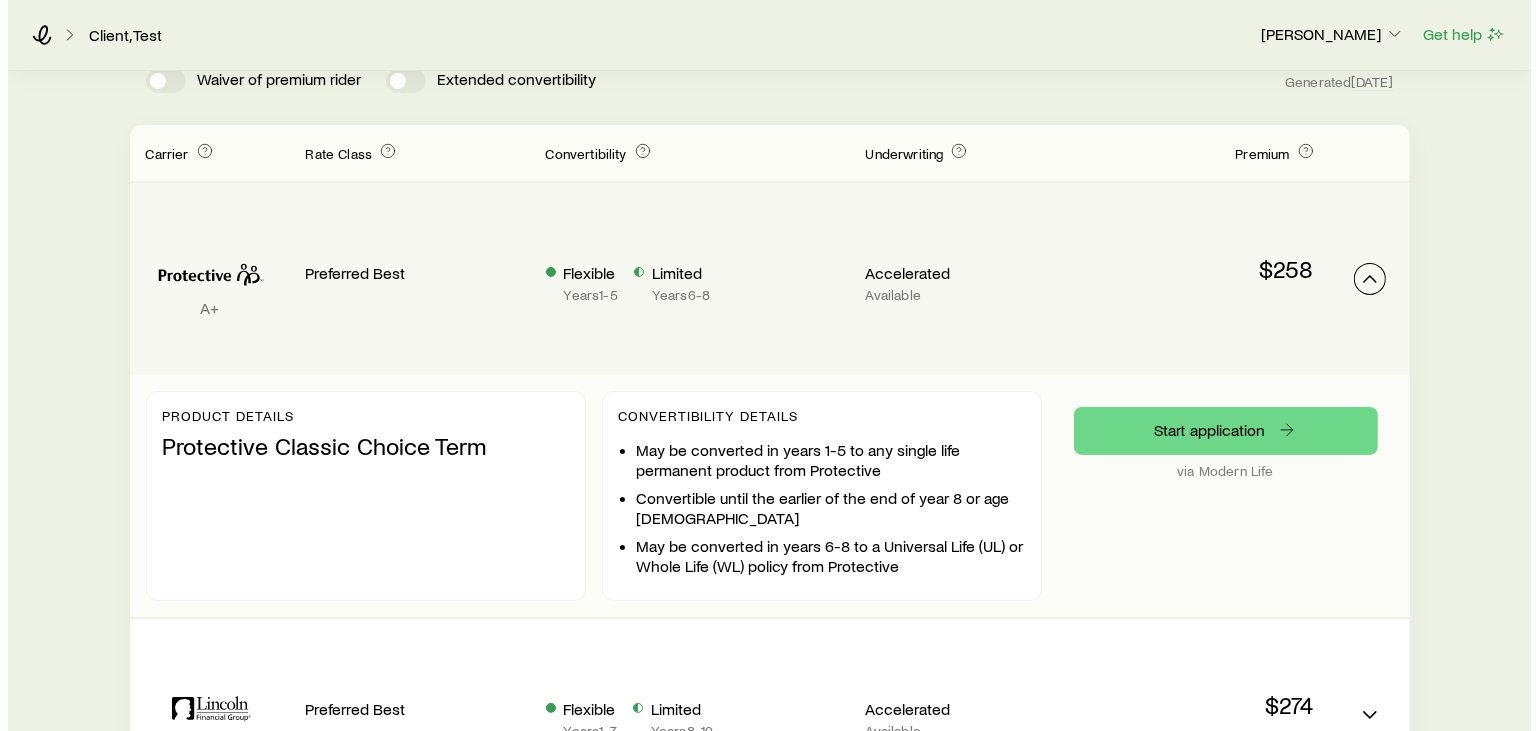 scroll, scrollTop: 0, scrollLeft: 0, axis: both 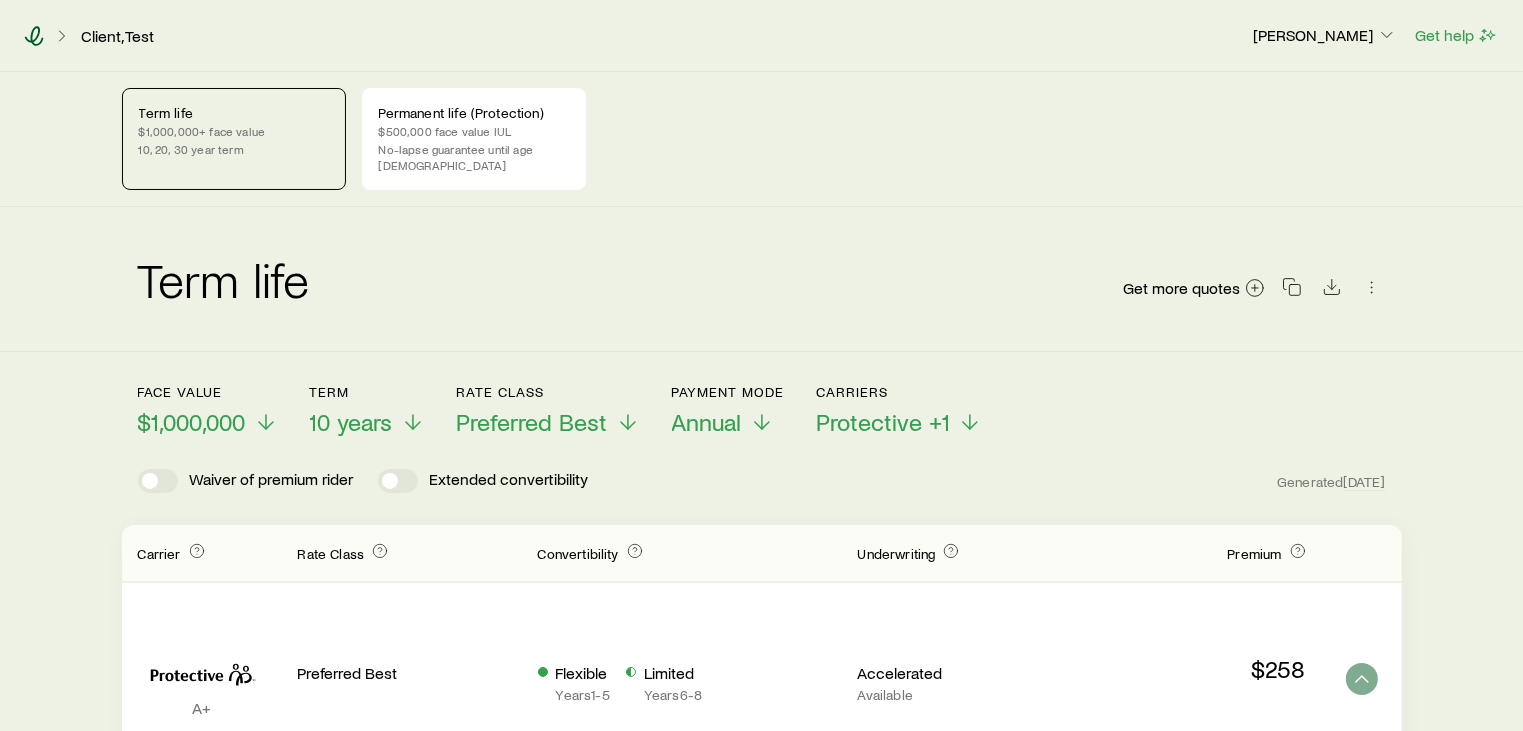 click 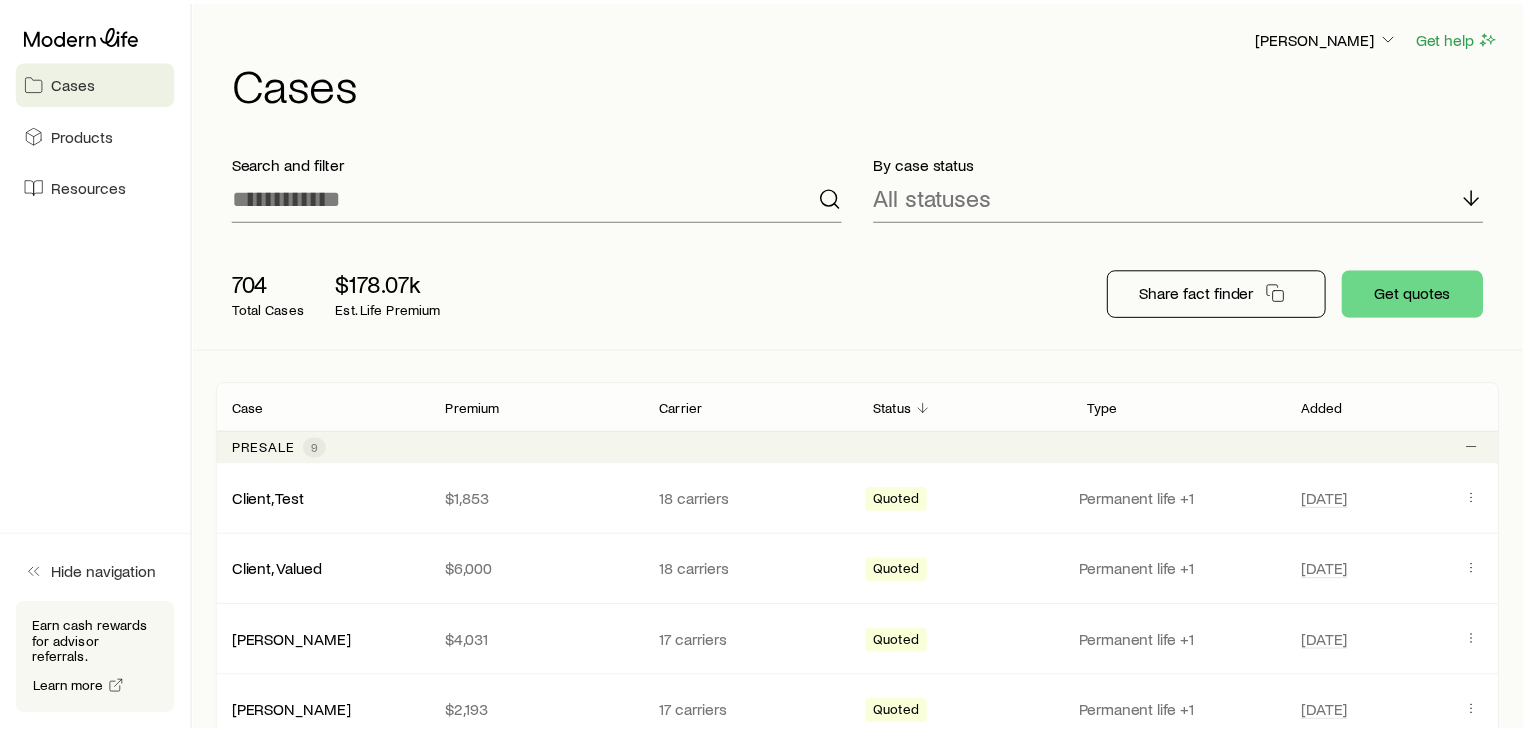 scroll, scrollTop: 96304, scrollLeft: 0, axis: vertical 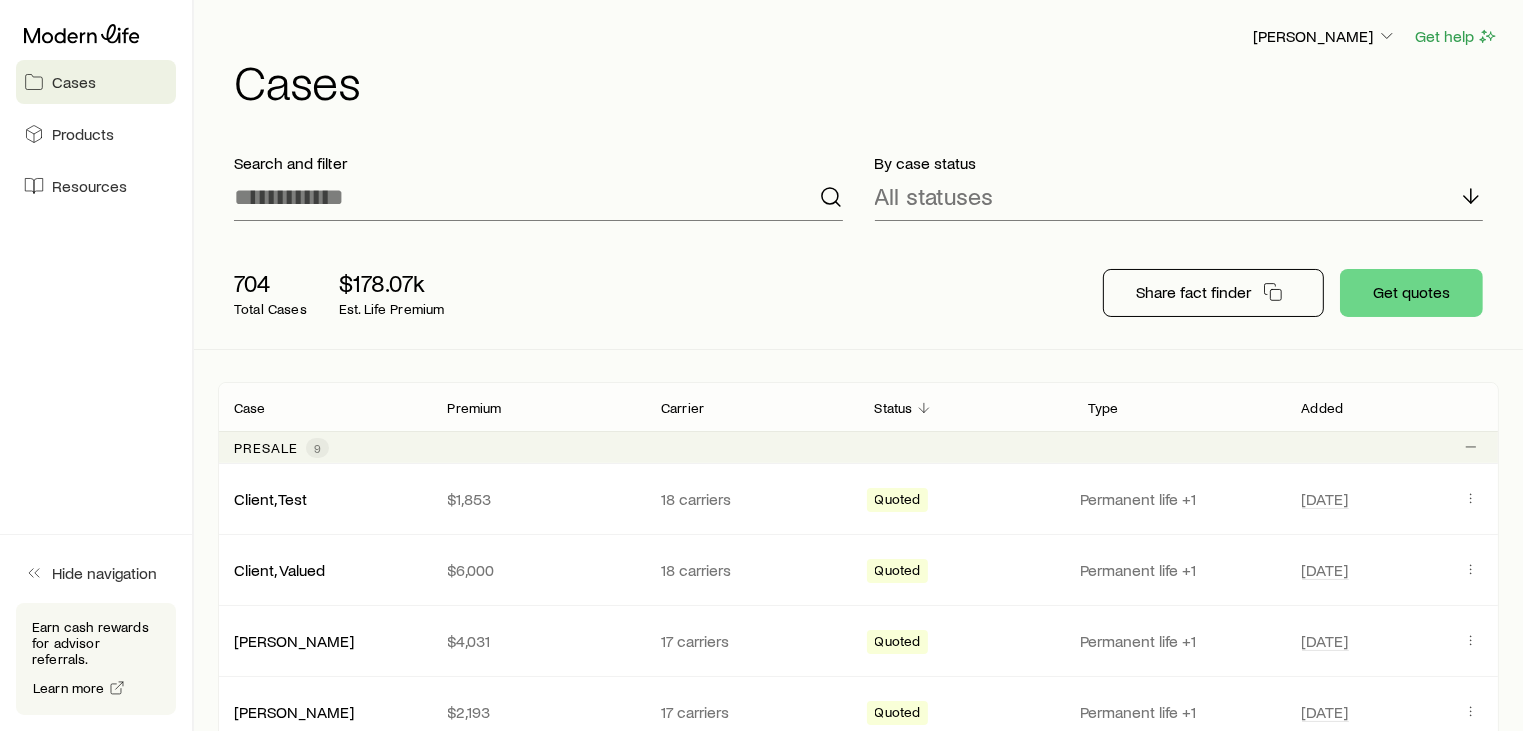click on "704 Total Cases $178.07k Est. Life Premium" at bounding box center (538, 293) 